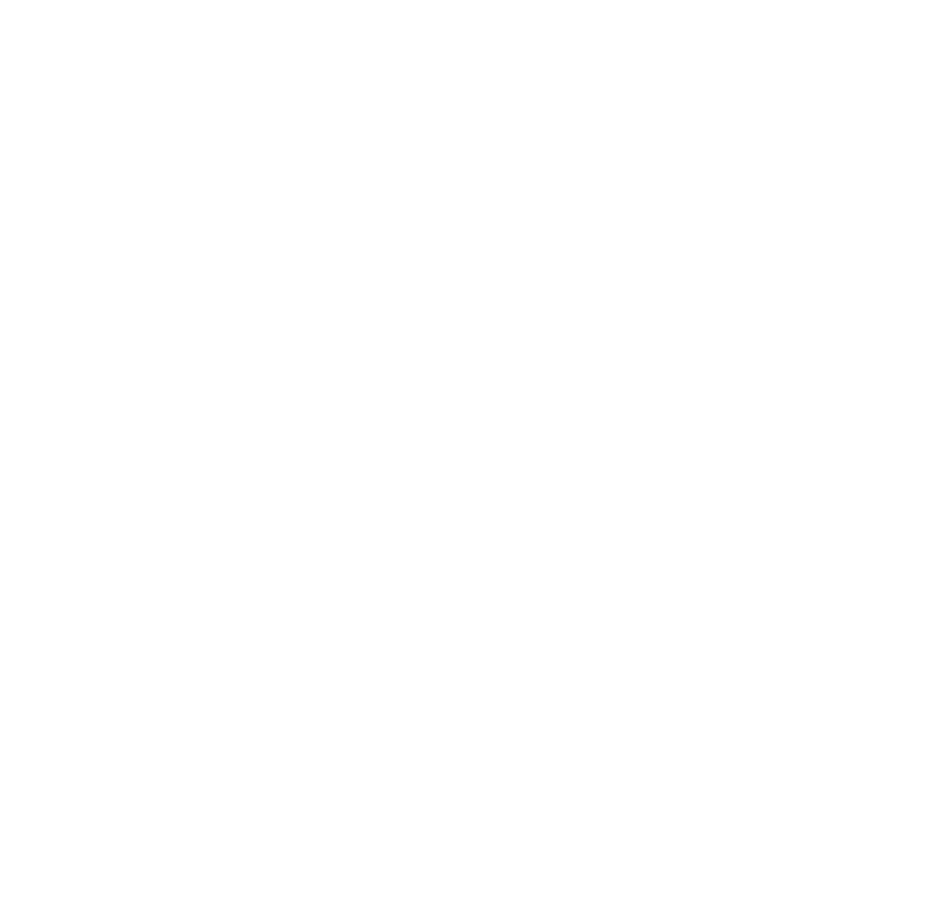 scroll, scrollTop: 0, scrollLeft: 0, axis: both 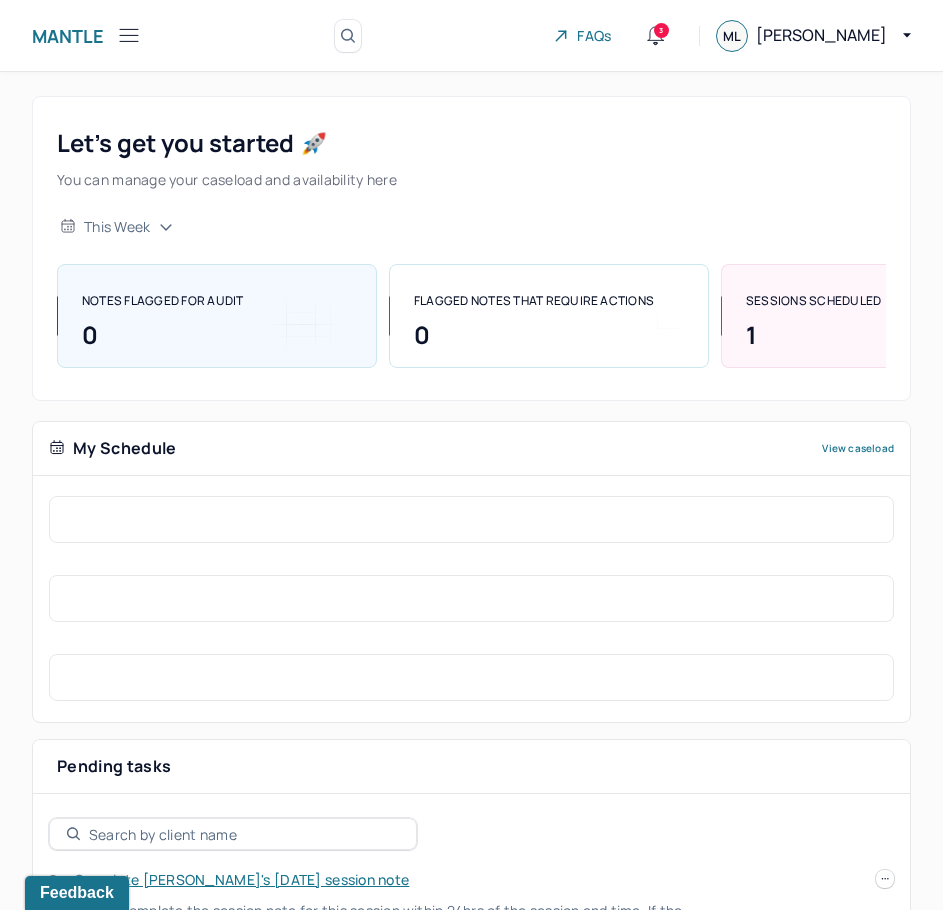 click 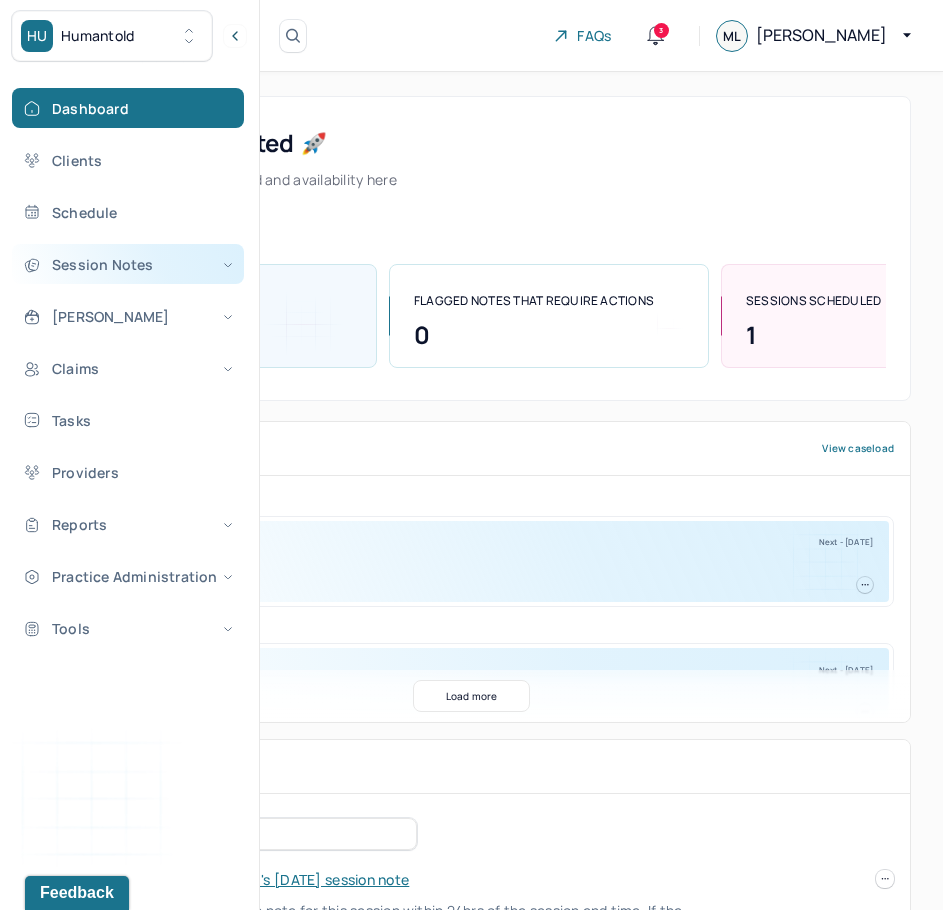 click on "Session Notes" at bounding box center (128, 264) 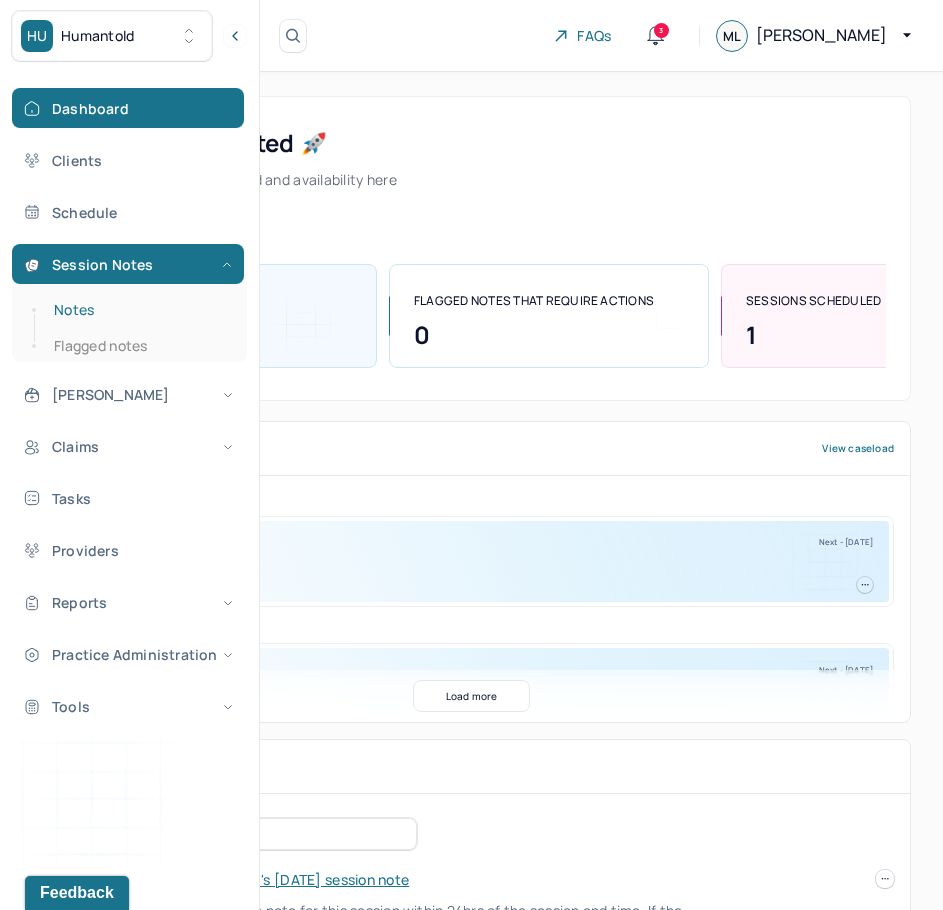 click on "Notes" at bounding box center (139, 310) 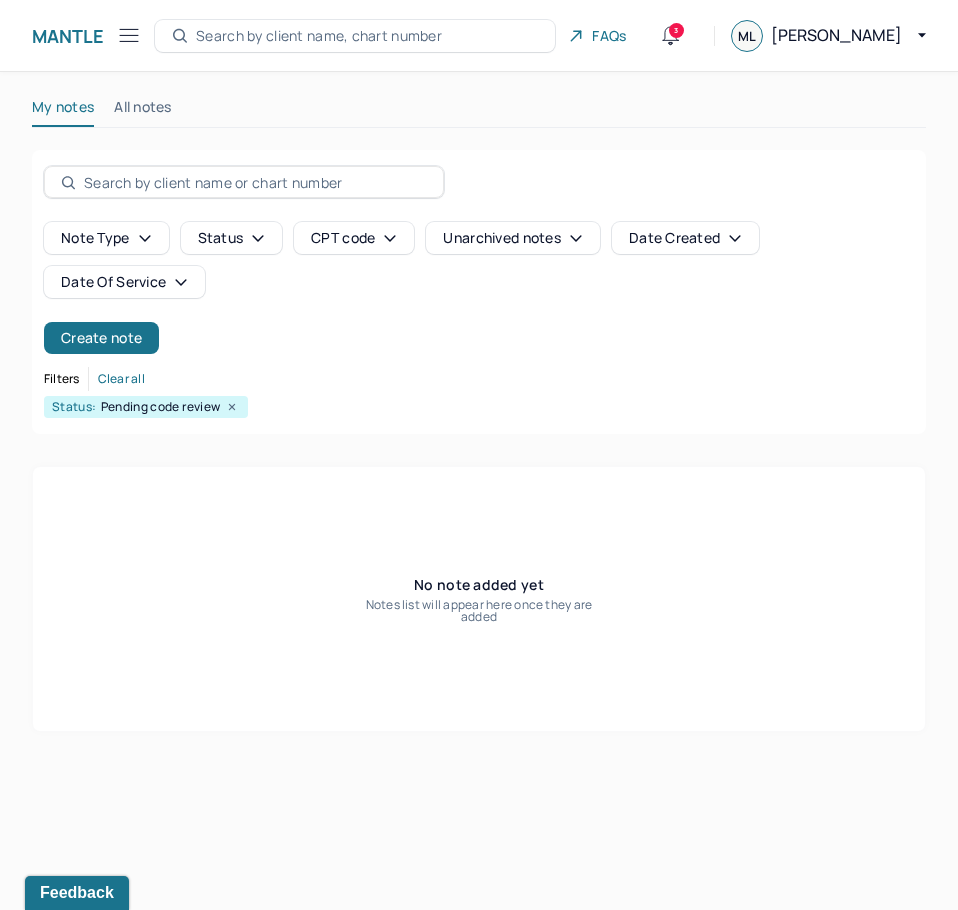 click on "All notes" at bounding box center [143, 111] 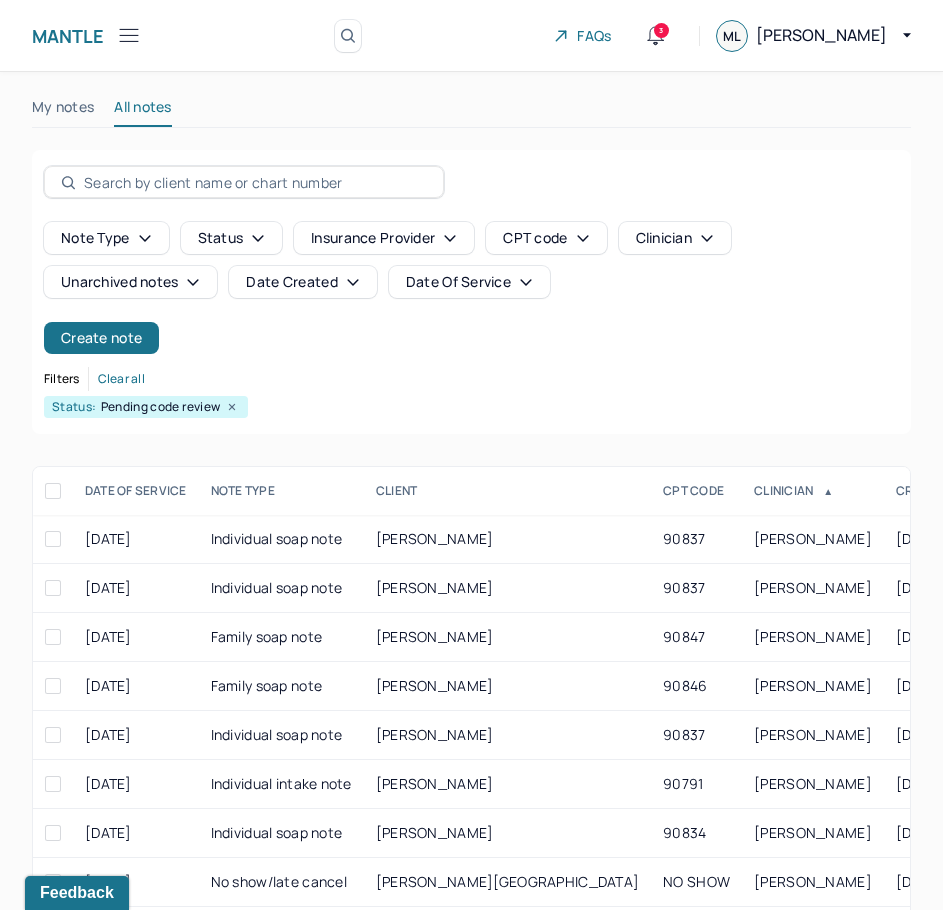 click on "Date Of Service" at bounding box center [469, 282] 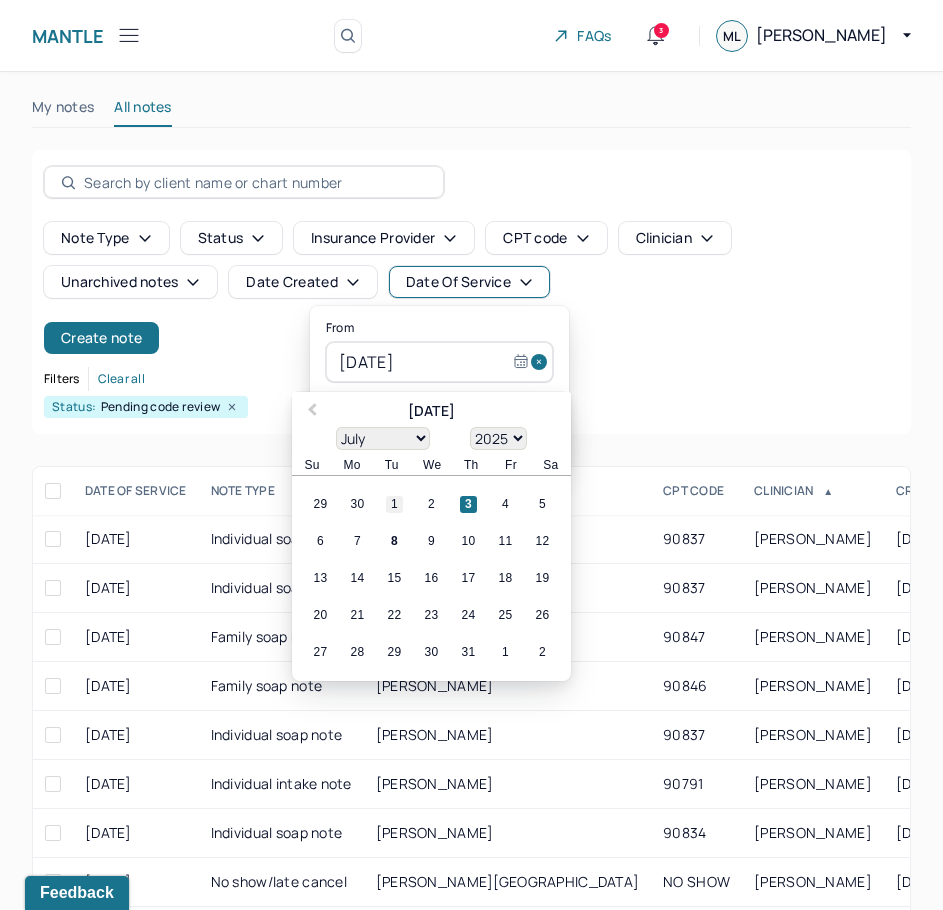 click on "1" at bounding box center (394, 504) 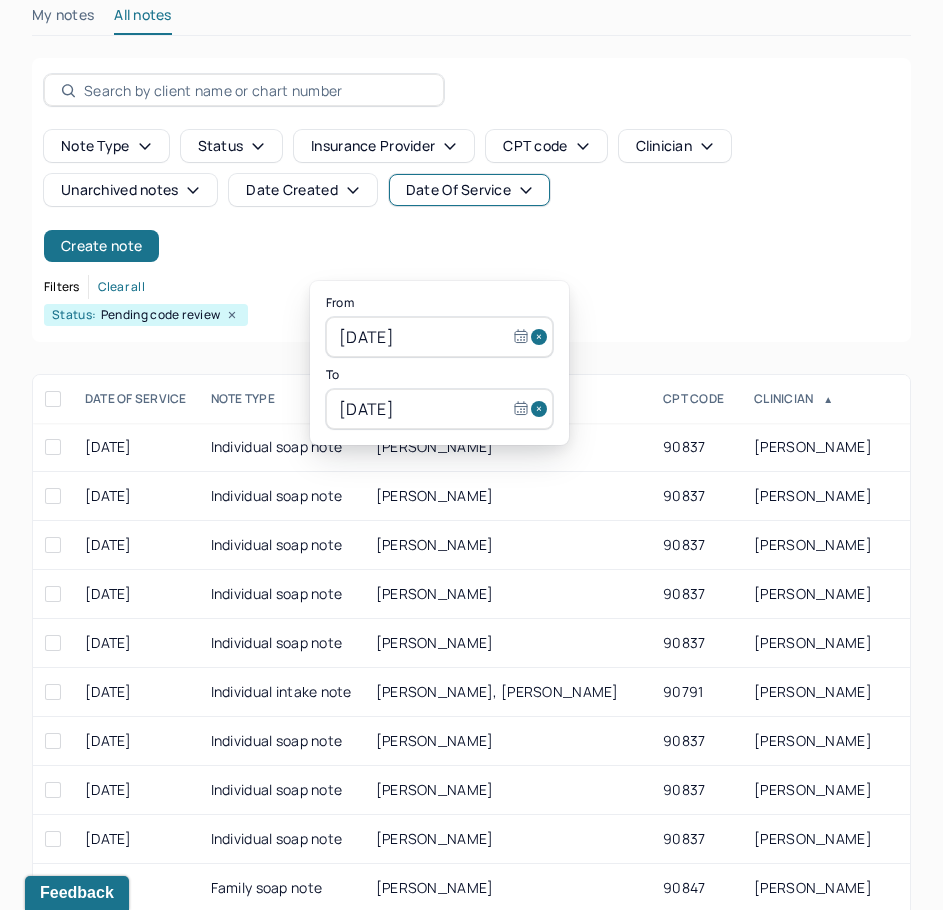 scroll, scrollTop: 100, scrollLeft: 0, axis: vertical 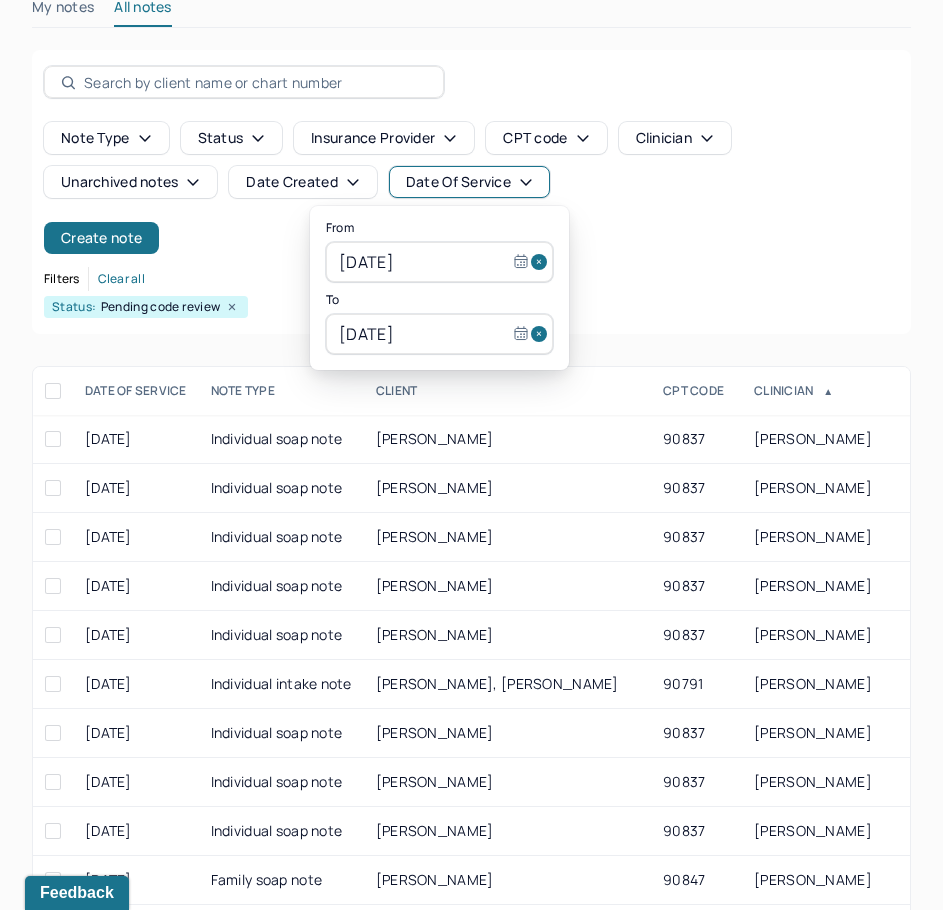select on "6" 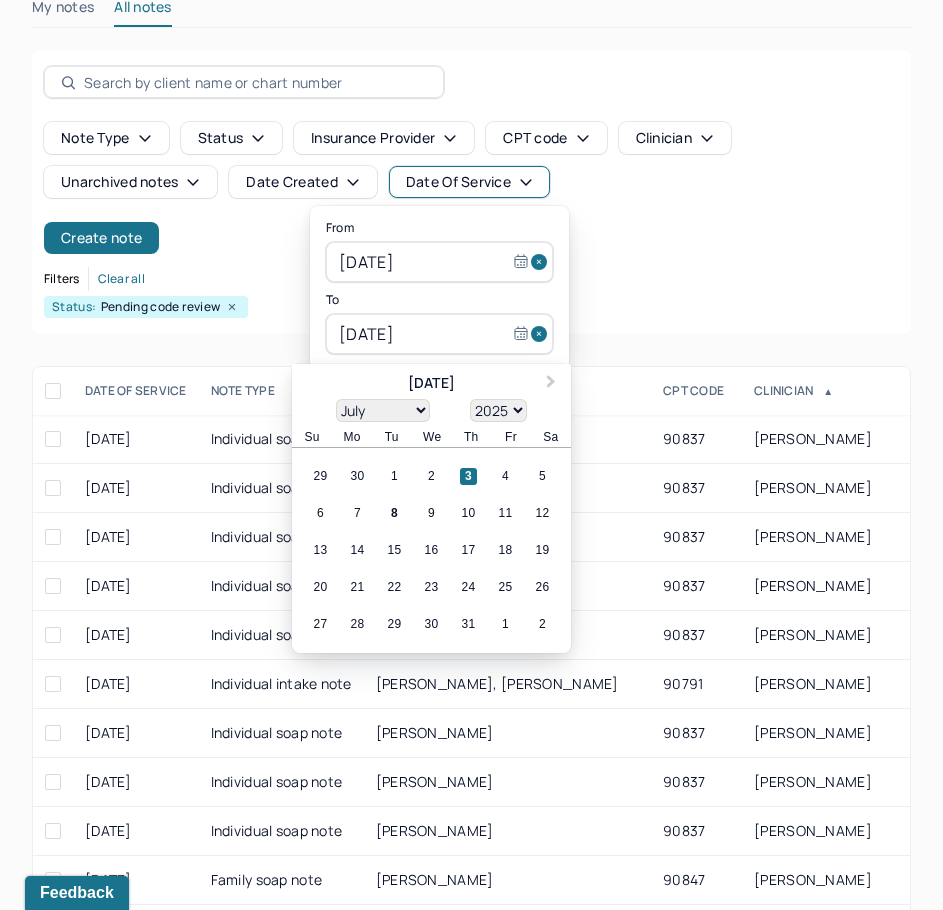 click on "[DATE]" at bounding box center (439, 334) 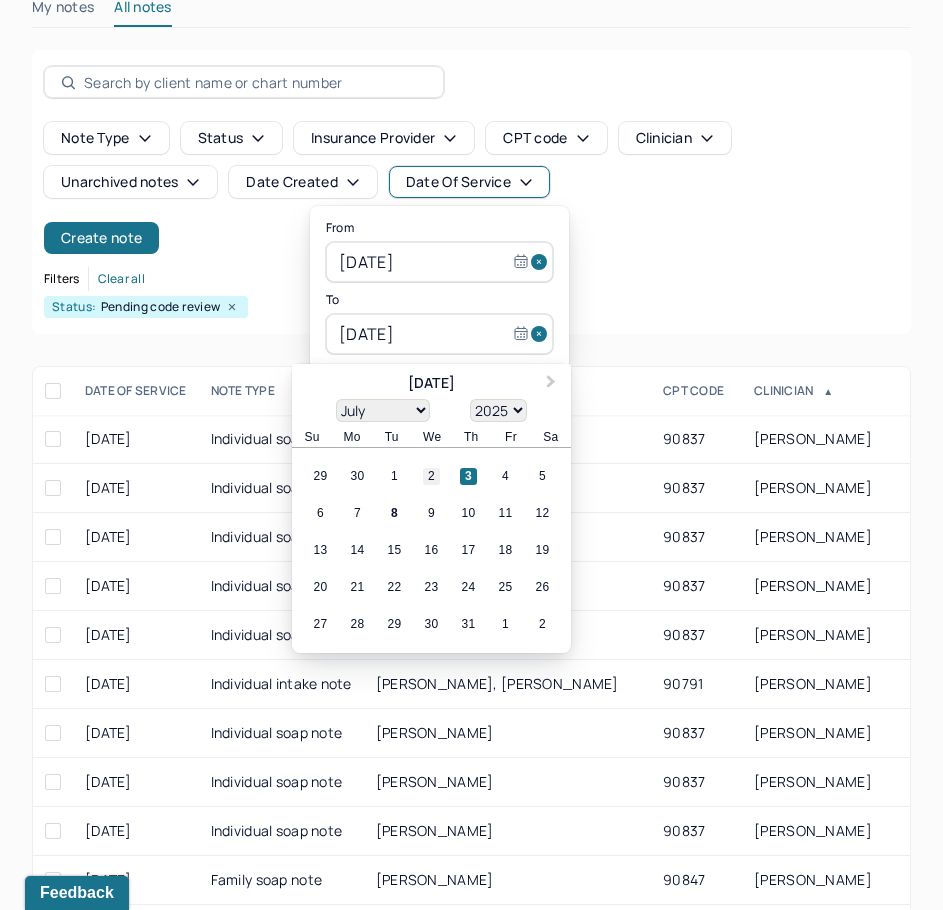 click on "2" at bounding box center (431, 476) 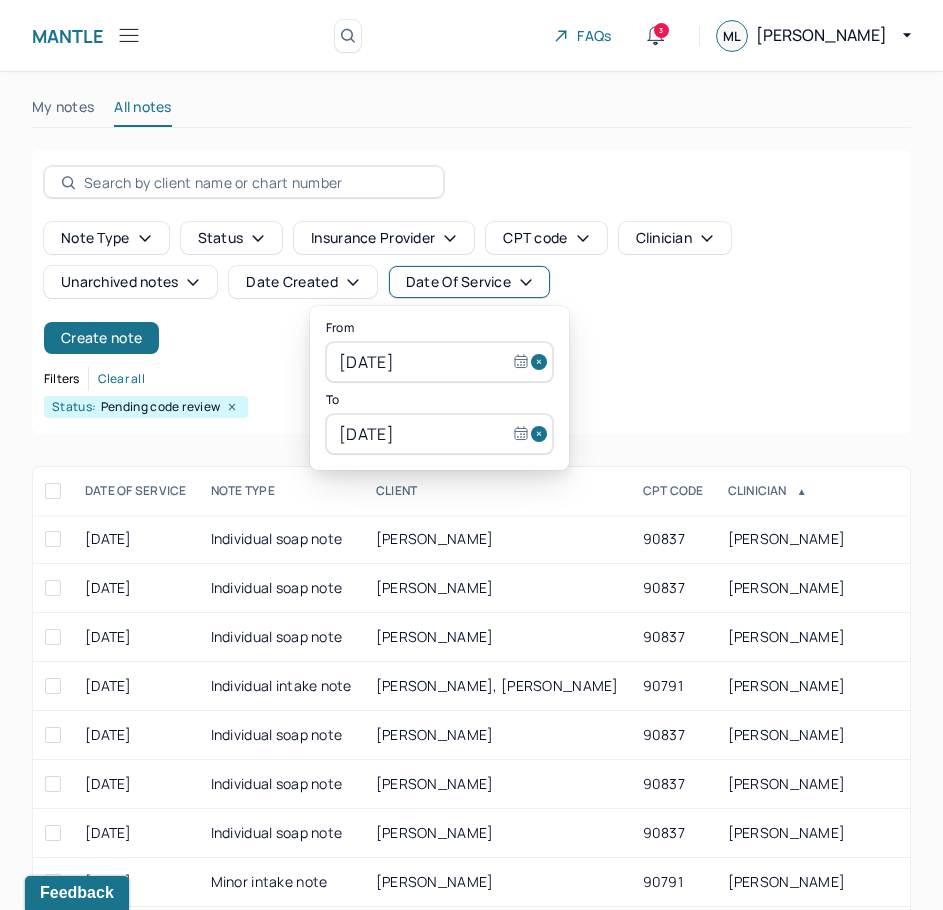 click on "Note type     Status     Insurance provider     CPT code     Clinician     Unarchived notes     Date Created     Date Of Service     Create note" at bounding box center [471, 288] 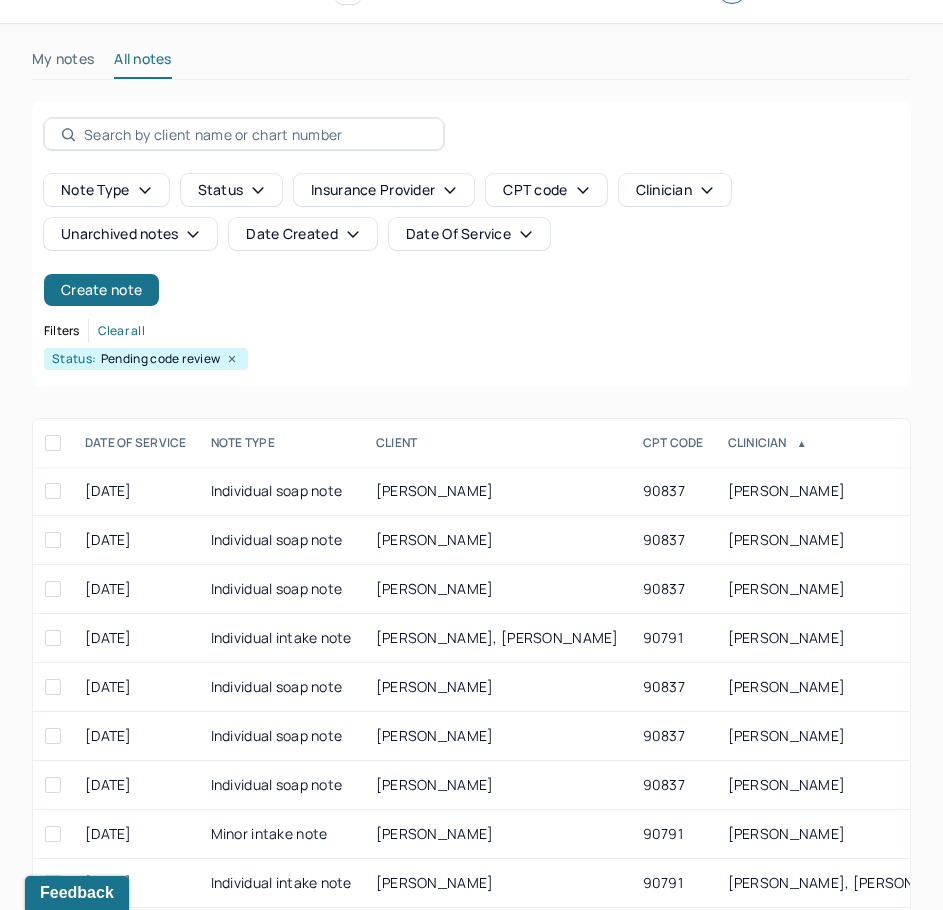 scroll, scrollTop: 135, scrollLeft: 0, axis: vertical 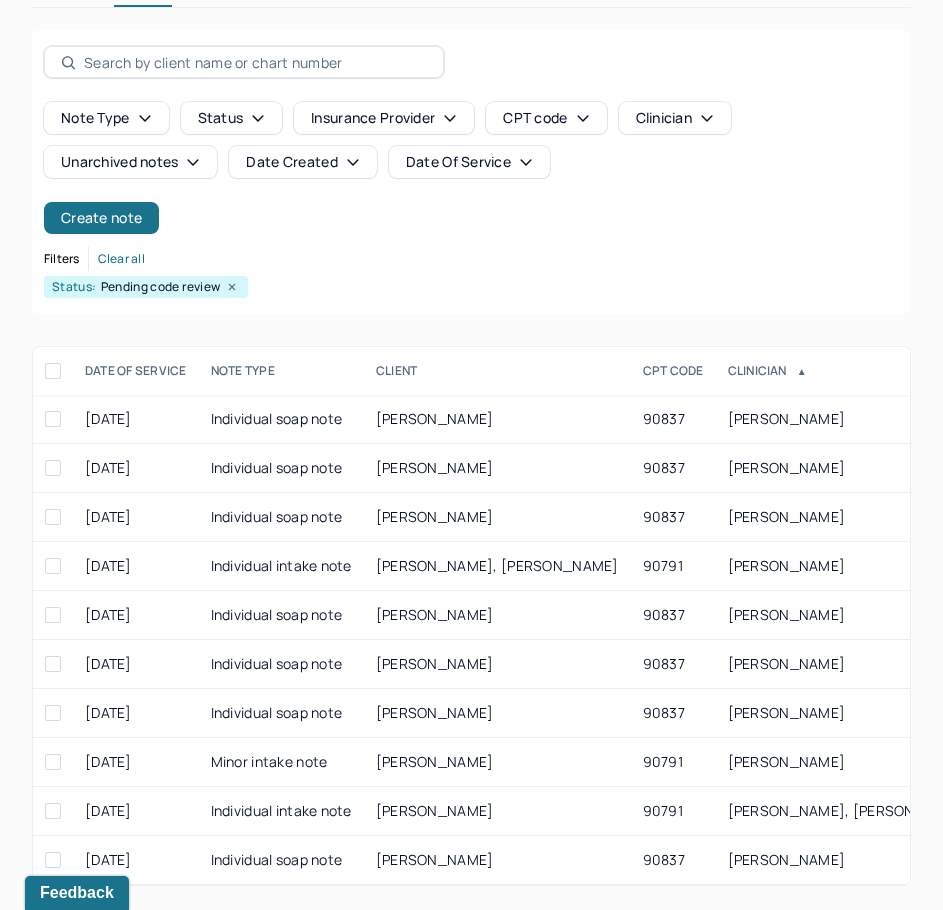 click on "DATE OF SERVICE" at bounding box center (136, 371) 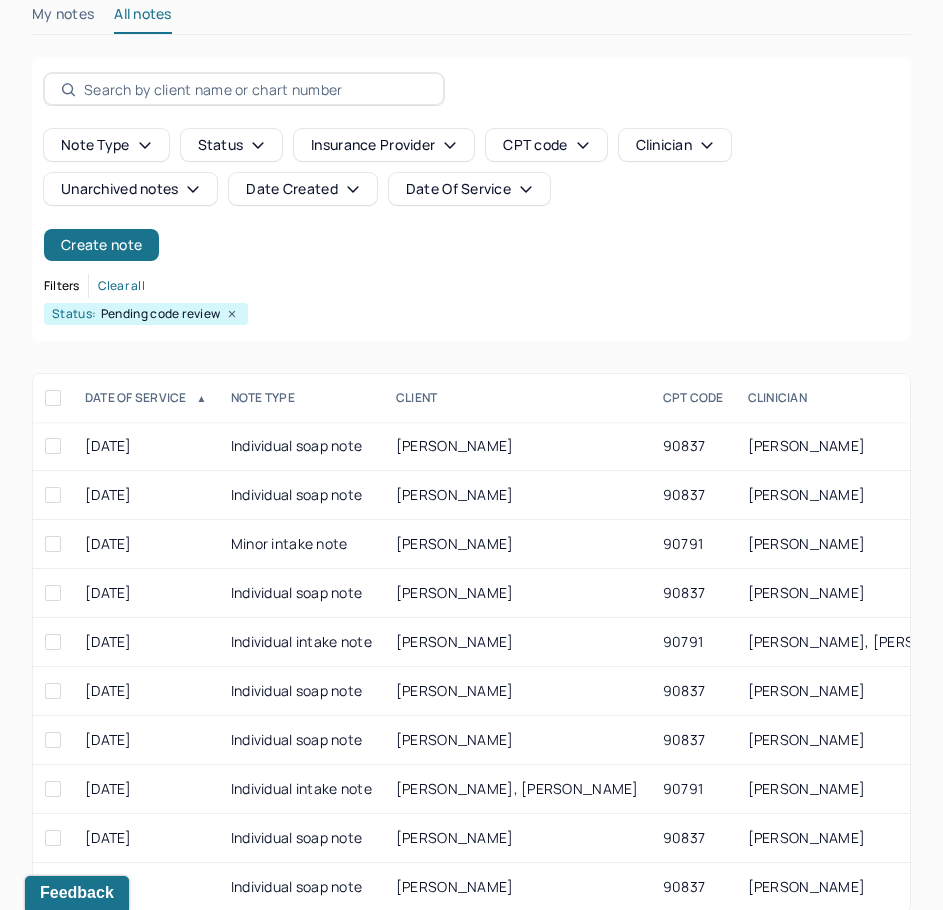 scroll, scrollTop: 100, scrollLeft: 0, axis: vertical 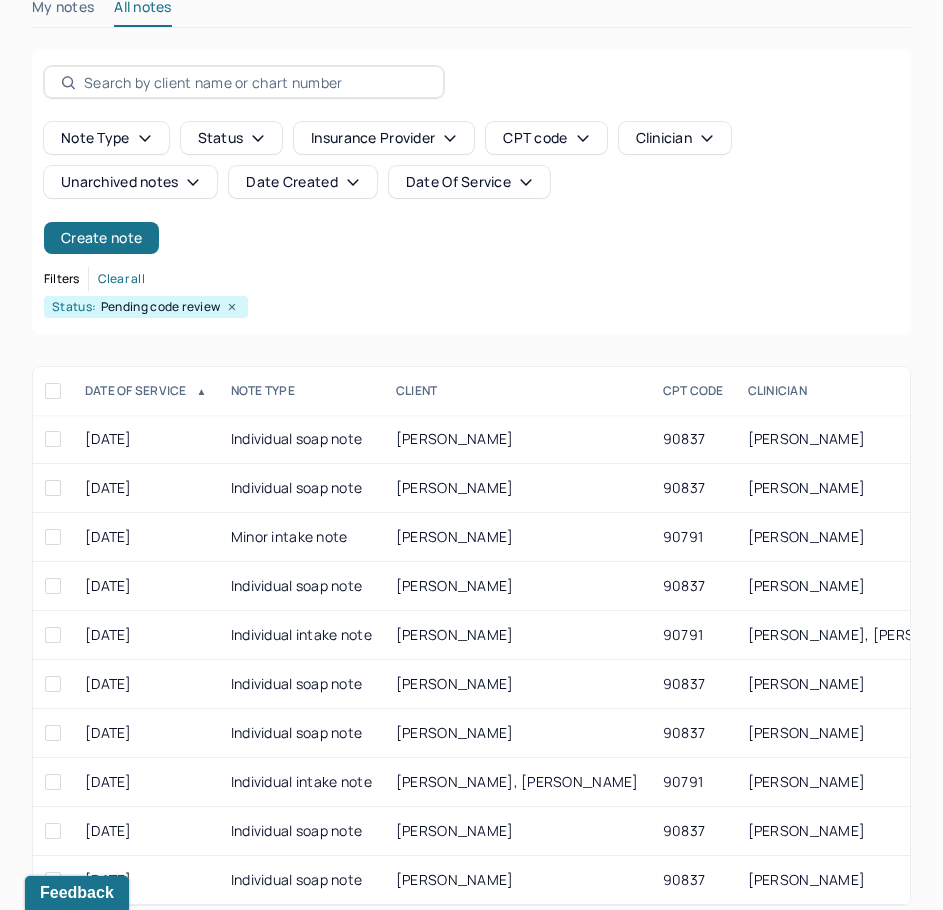 click on "Date Of Service" at bounding box center (469, 182) 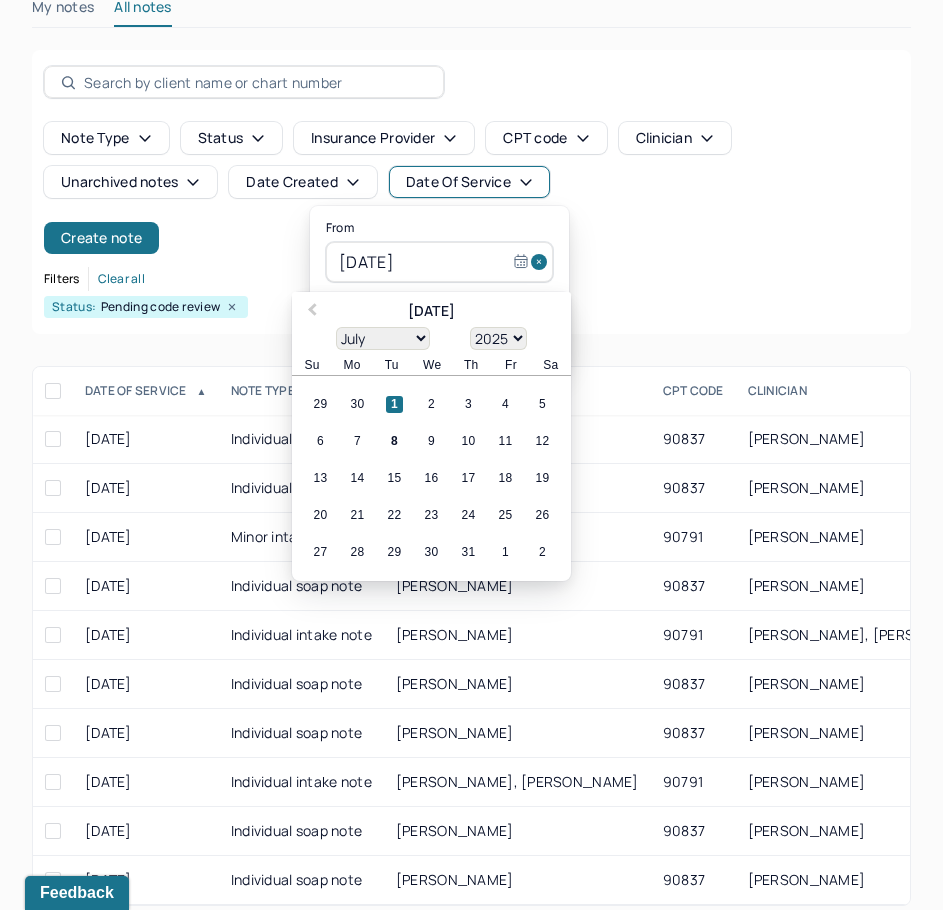 click on "From 07/01/2025 Previous Month July 2025 January February March April May June July August September October November December 1900 1901 1902 1903 1904 1905 1906 1907 1908 1909 1910 1911 1912 1913 1914 1915 1916 1917 1918 1919 1920 1921 1922 1923 1924 1925 1926 1927 1928 1929 1930 1931 1932 1933 1934 1935 1936 1937 1938 1939 1940 1941 1942 1943 1944 1945 1946 1947 1948 1949 1950 1951 1952 1953 1954 1955 1956 1957 1958 1959 1960 1961 1962 1963 1964 1965 1966 1967 1968 1969 1970 1971 1972 1973 1974 1975 1976 1977 1978 1979 1980 1981 1982 1983 1984 1985 1986 1987 1988 1989 1990 1991 1992 1993 1994 1995 1996 1997 1998 1999 2000 2001 2002 2003 2004 2005 2006 2007 2008 2009 2010 2011 2012 2013 2014 2015 2016 2017 2018 2019 2020 2021 2022 2023 2024 2025 Su Mo Tu We Th Fr Sa 29 30 1 2 3 4 5 6 7 8 9 10 11 12 13 14 15 16 17 18 19 20 21 22 23 24 25 26 27 28 29 30 31 1 2" at bounding box center (439, 252) 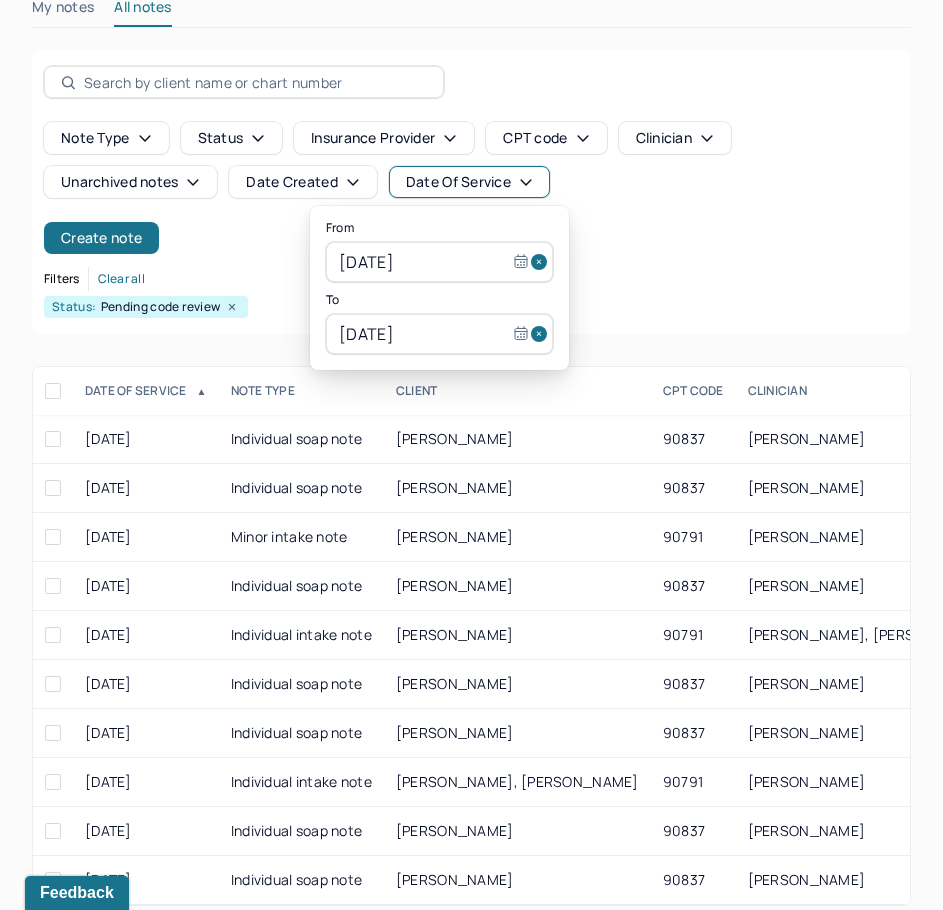 click on "07/02/2025" at bounding box center [439, 334] 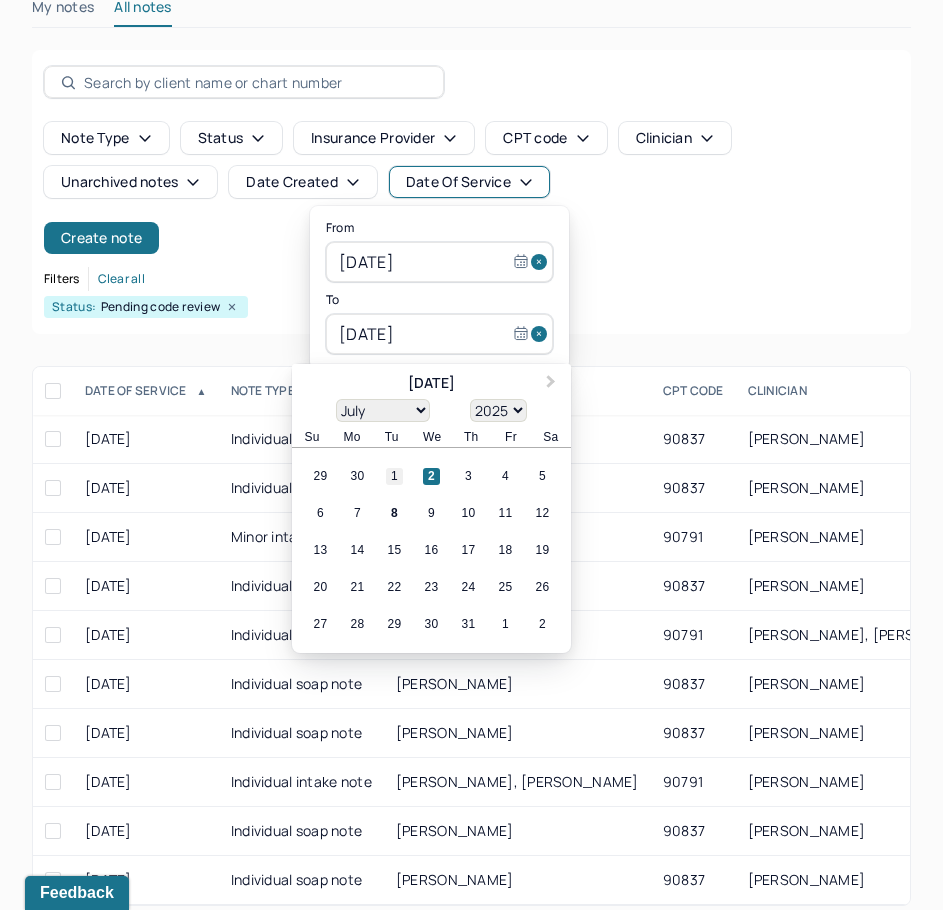 click on "1" at bounding box center [394, 476] 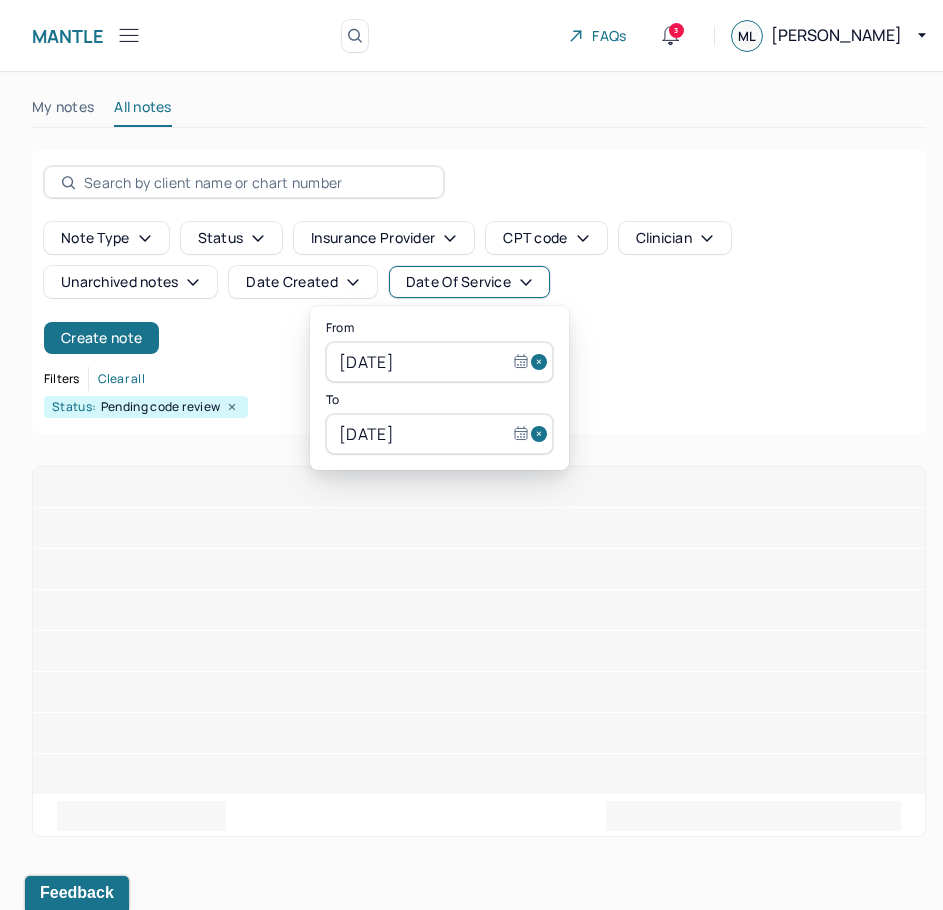 scroll, scrollTop: 0, scrollLeft: 0, axis: both 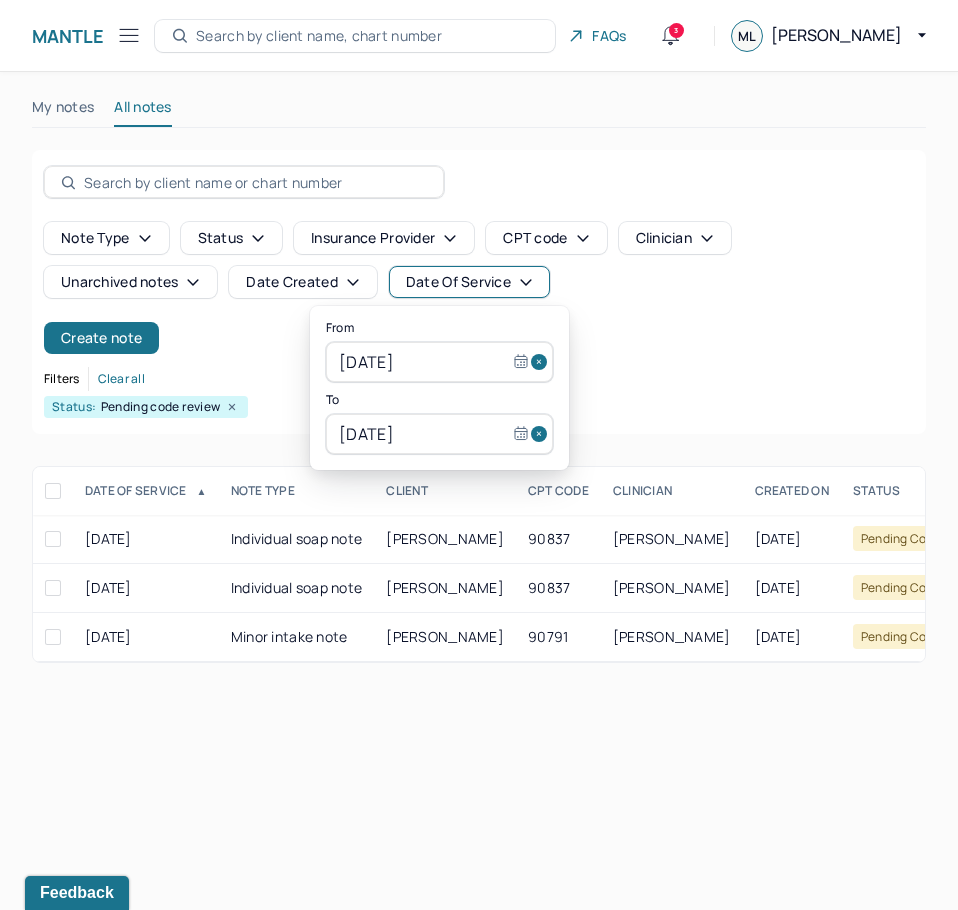 click on "Note type     Status     Insurance provider     CPT code     Clinician     Unarchived notes     Date Created     Date Of Service     Create note" at bounding box center (479, 288) 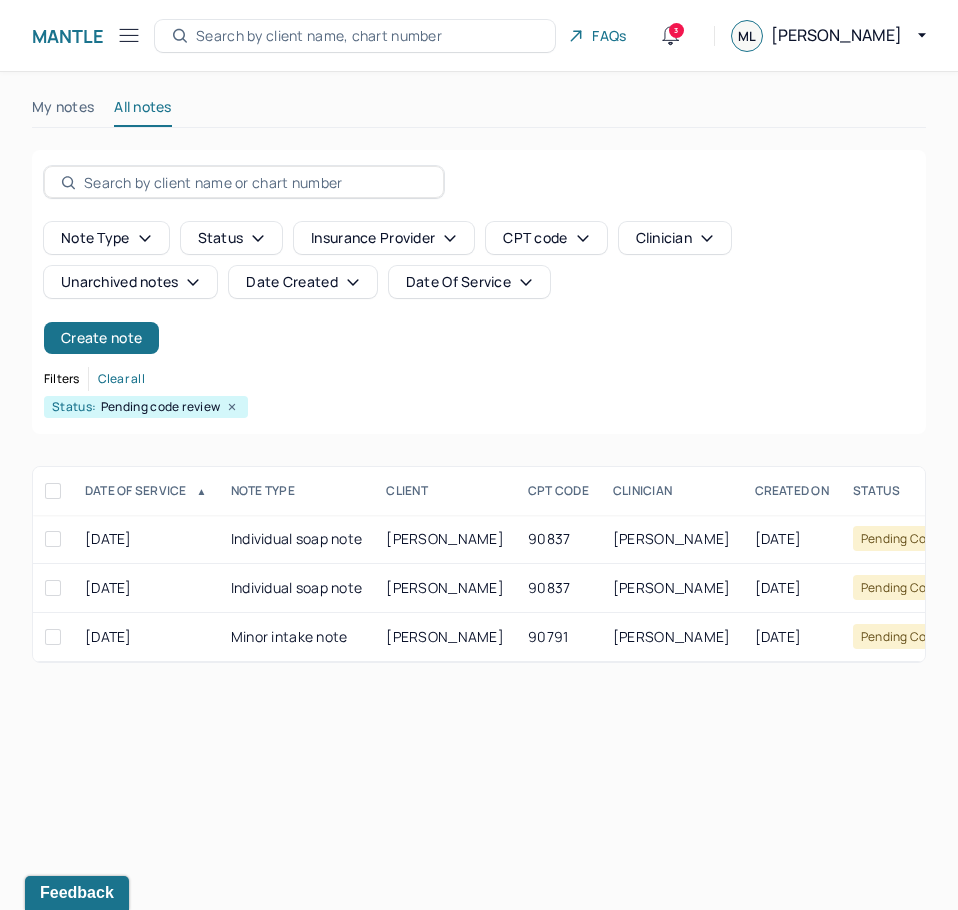 click on "Date Of Service" at bounding box center [469, 282] 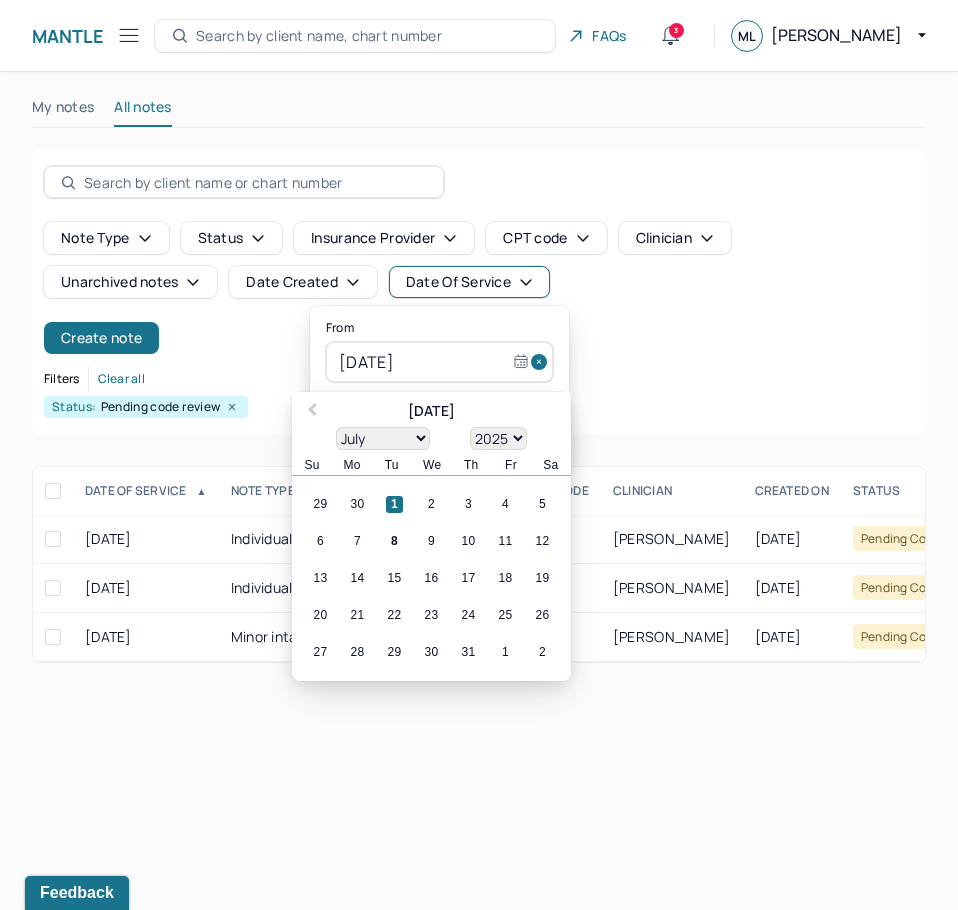 click at bounding box center [542, 362] 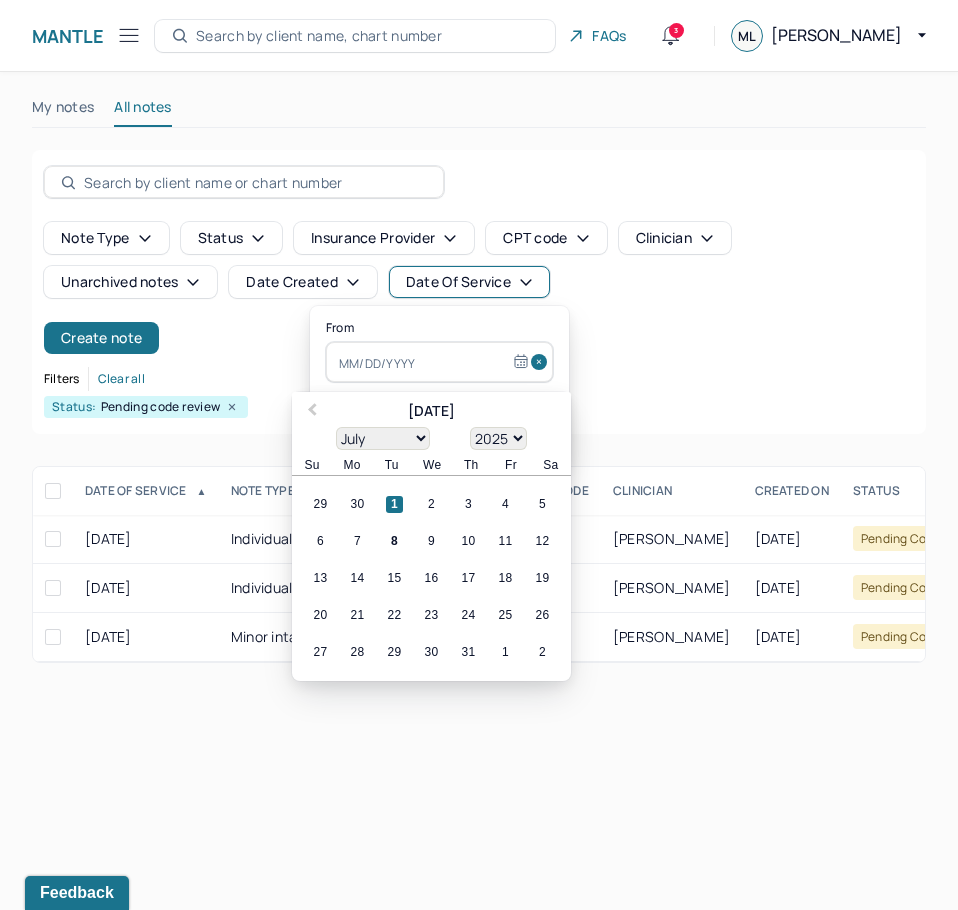 click at bounding box center (439, 362) 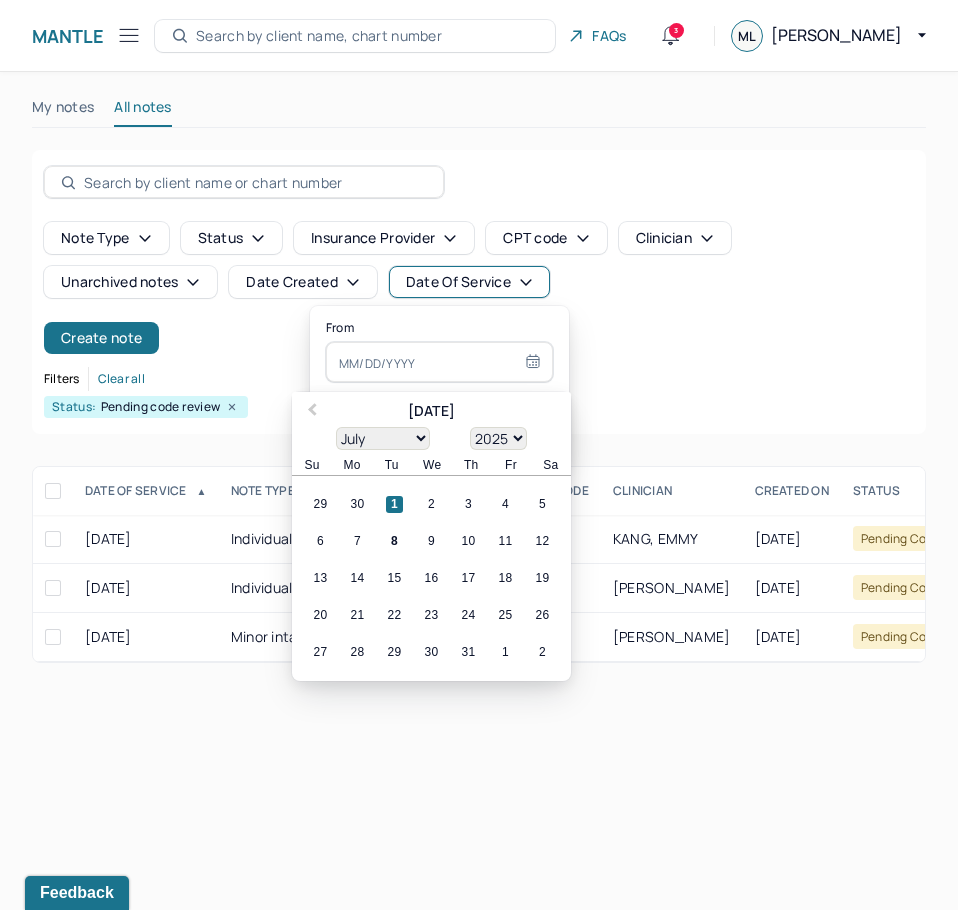click at bounding box center (439, 362) 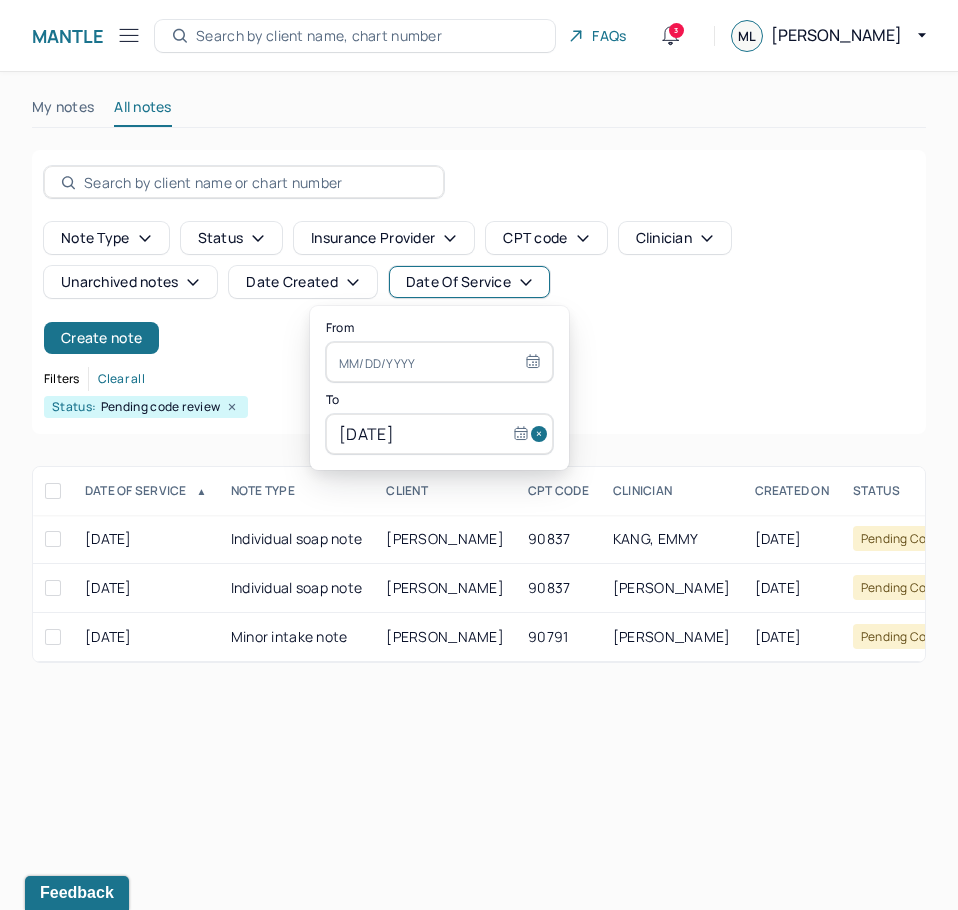 select on "6" 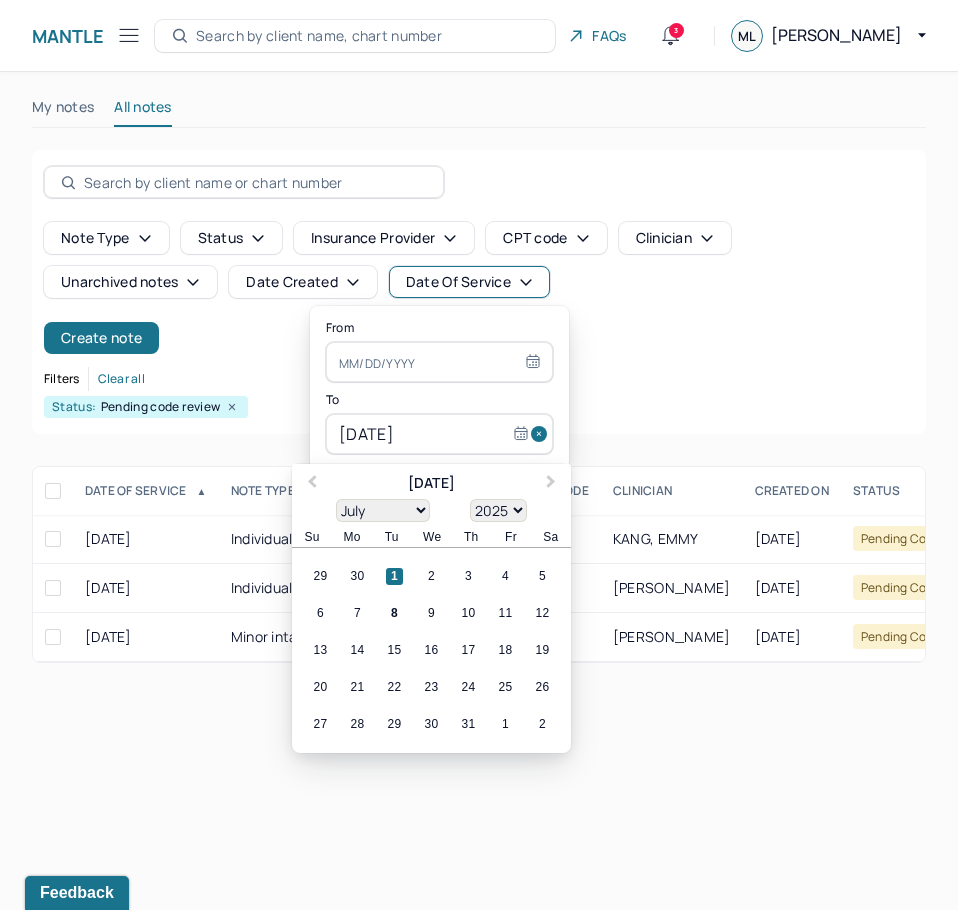 click on "07/01/2025" at bounding box center (439, 434) 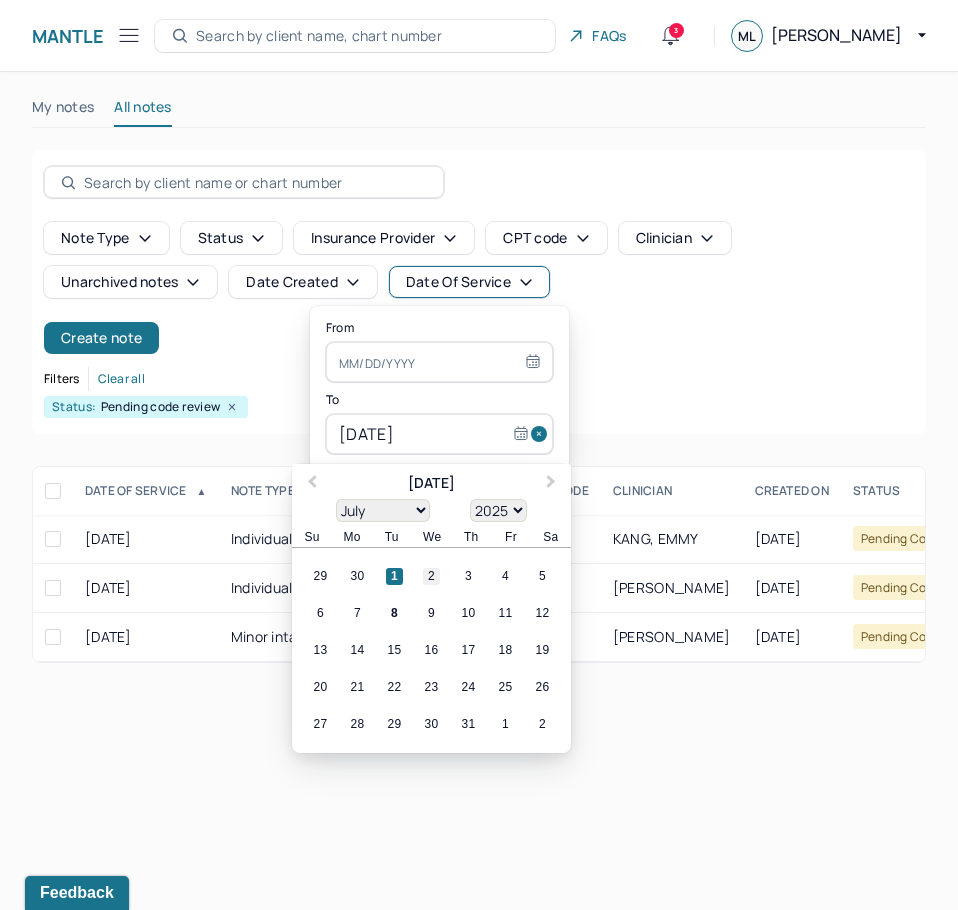 click on "2" at bounding box center [431, 576] 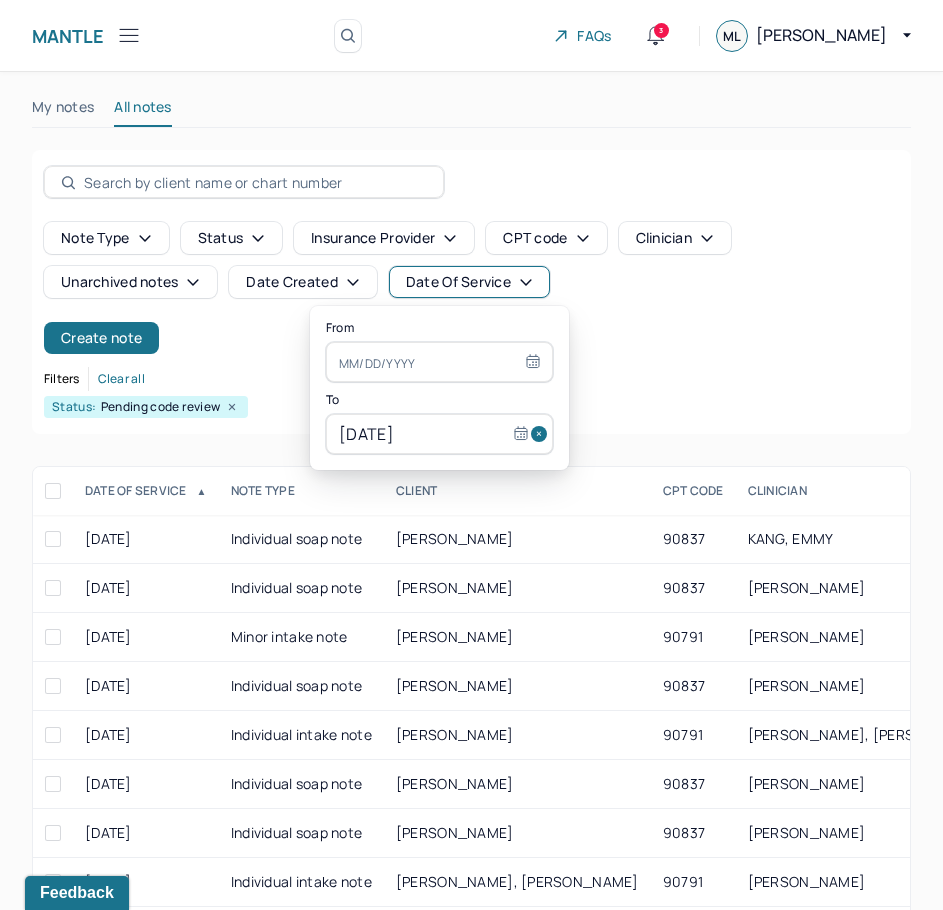 click at bounding box center [439, 362] 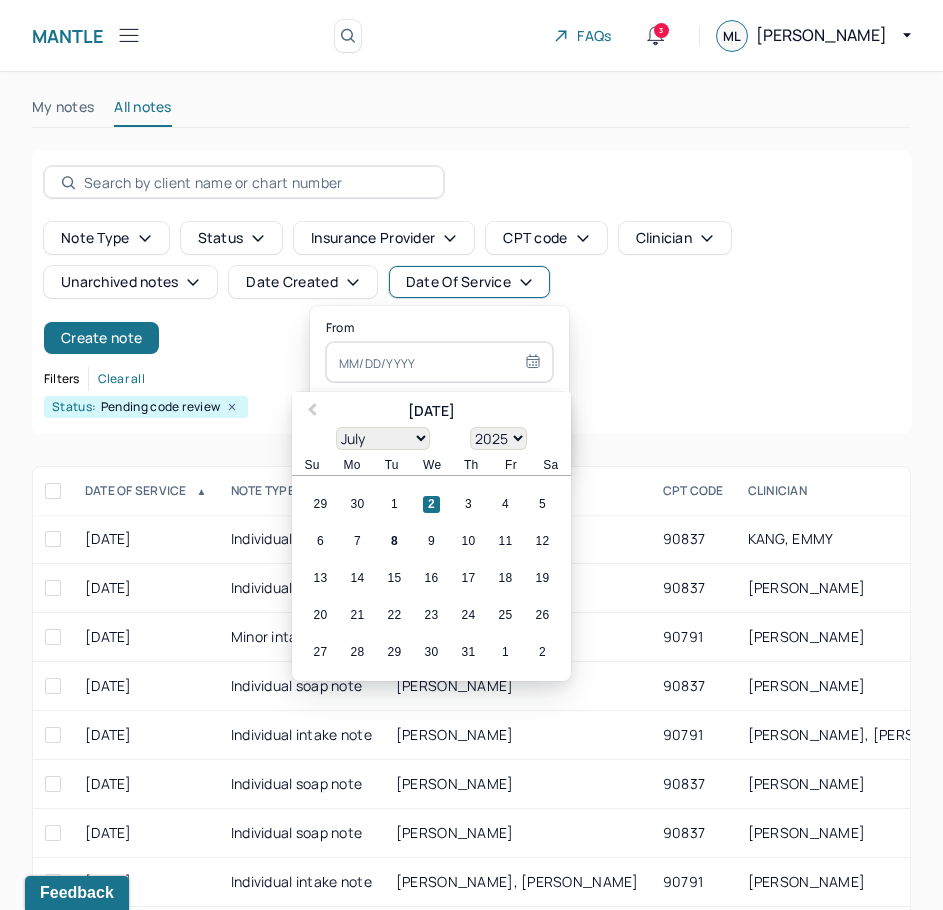 click on "2" at bounding box center [431, 504] 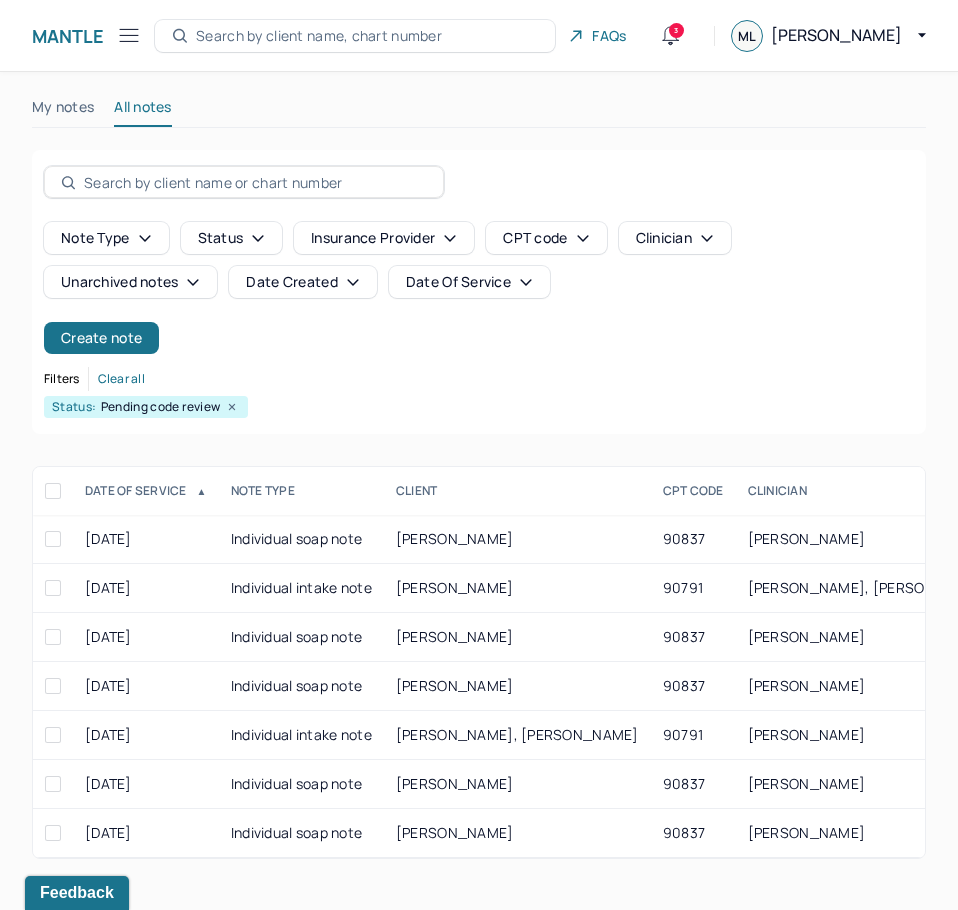 click on "CLINICIAN" at bounding box center (869, 491) 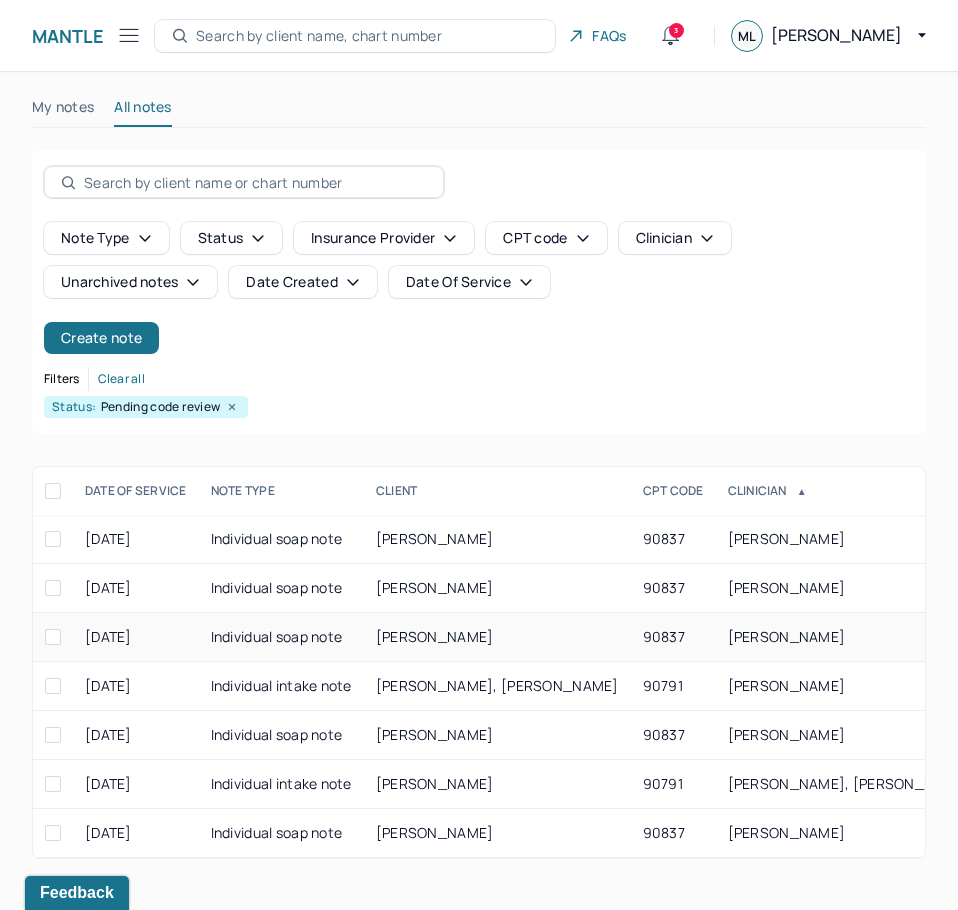 click on "FOPPIANO, BRIANNA" at bounding box center (787, 636) 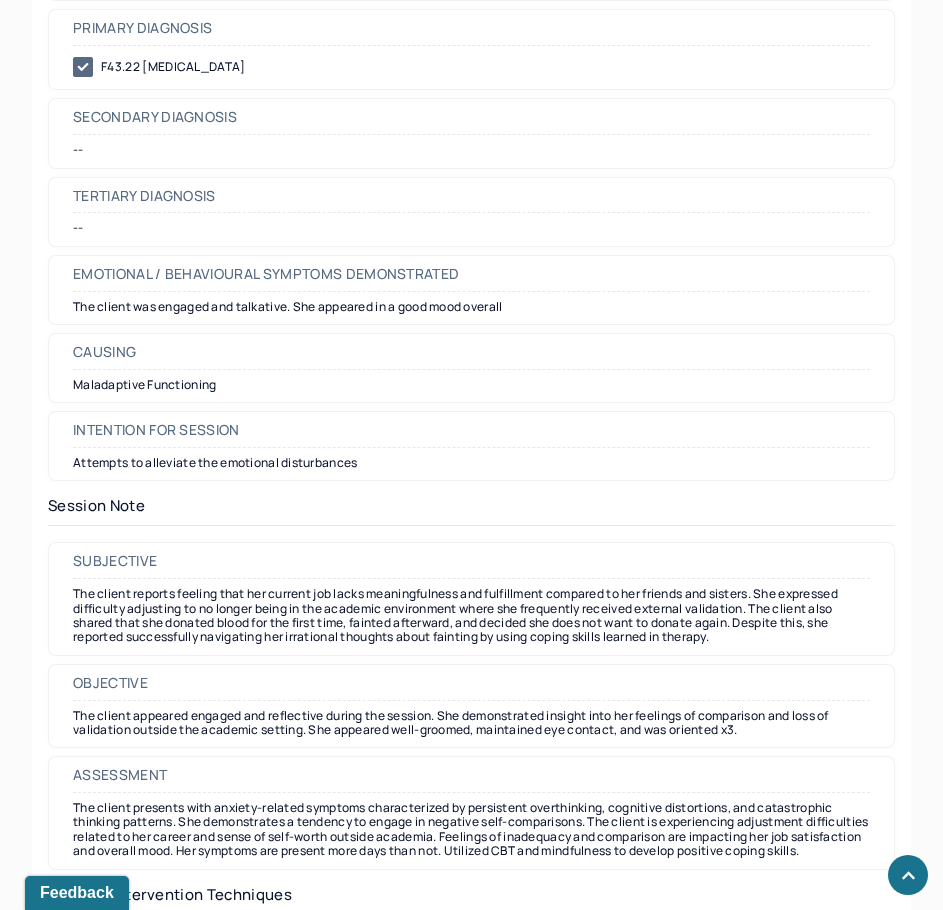 scroll, scrollTop: 0, scrollLeft: 0, axis: both 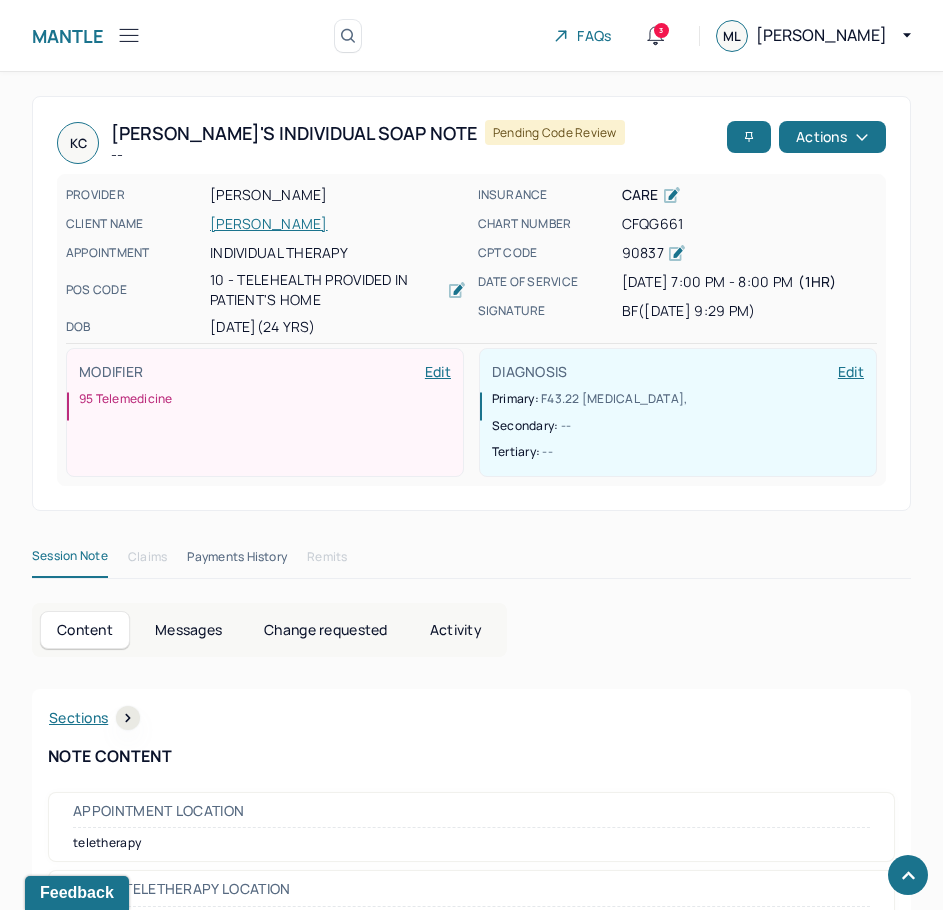 drag, startPoint x: 786, startPoint y: 557, endPoint x: 903, endPoint y: 219, distance: 357.67722 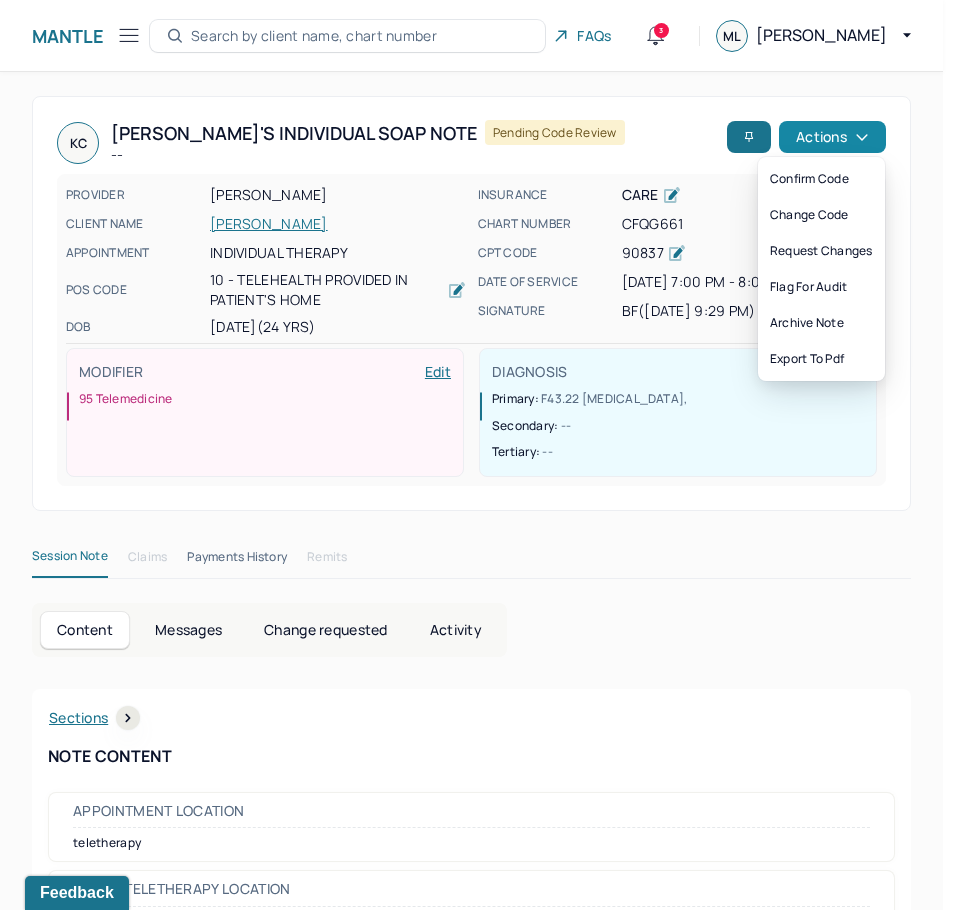 click on "Actions" at bounding box center (832, 137) 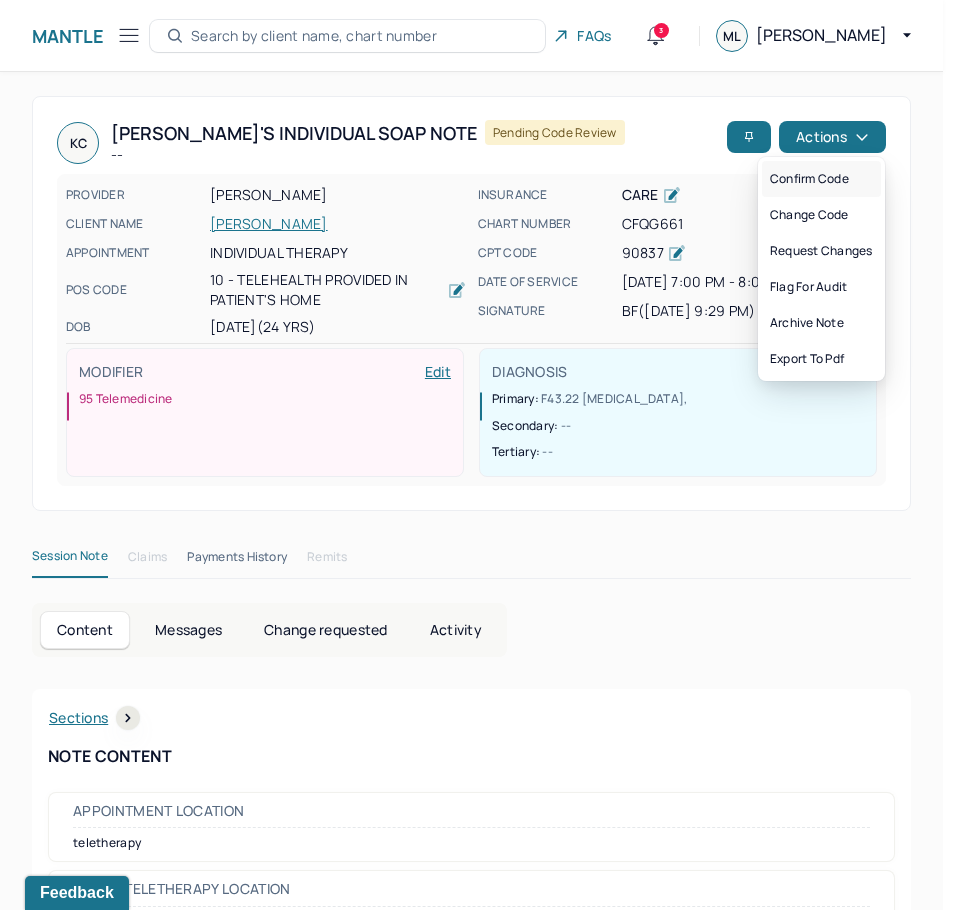 click on "Confirm code" at bounding box center (821, 179) 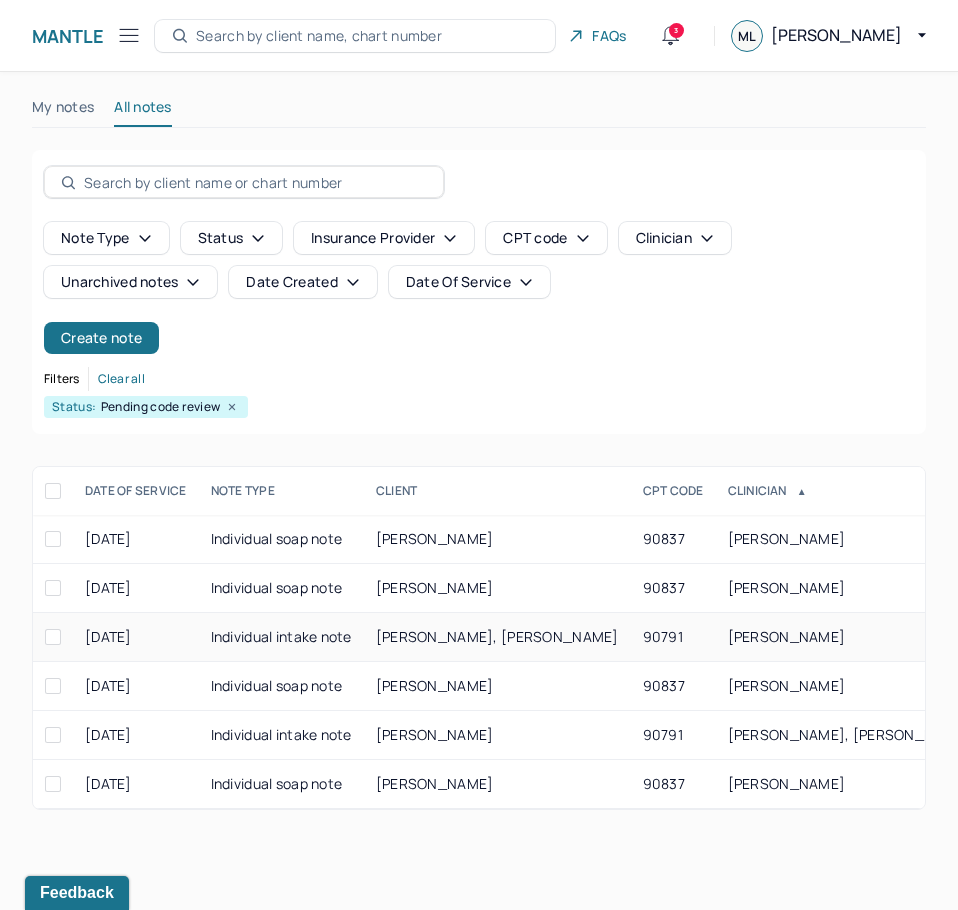 click on "KINANE, SARAH" at bounding box center [849, 637] 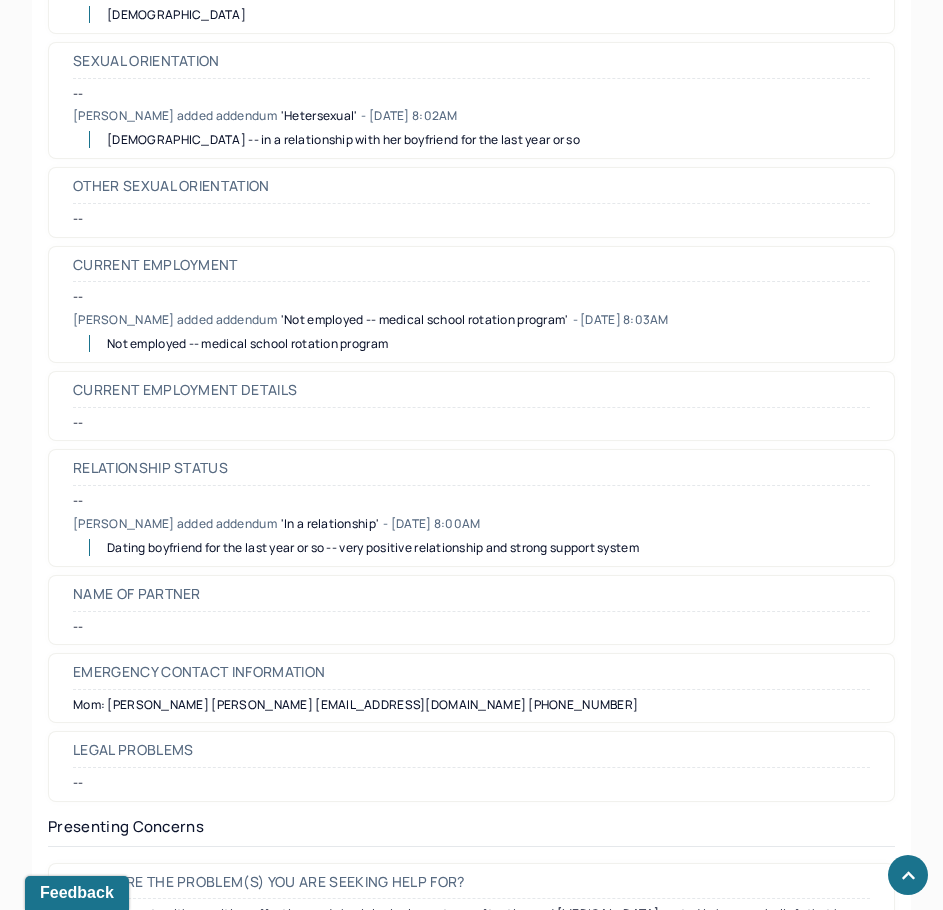 scroll, scrollTop: 2300, scrollLeft: 0, axis: vertical 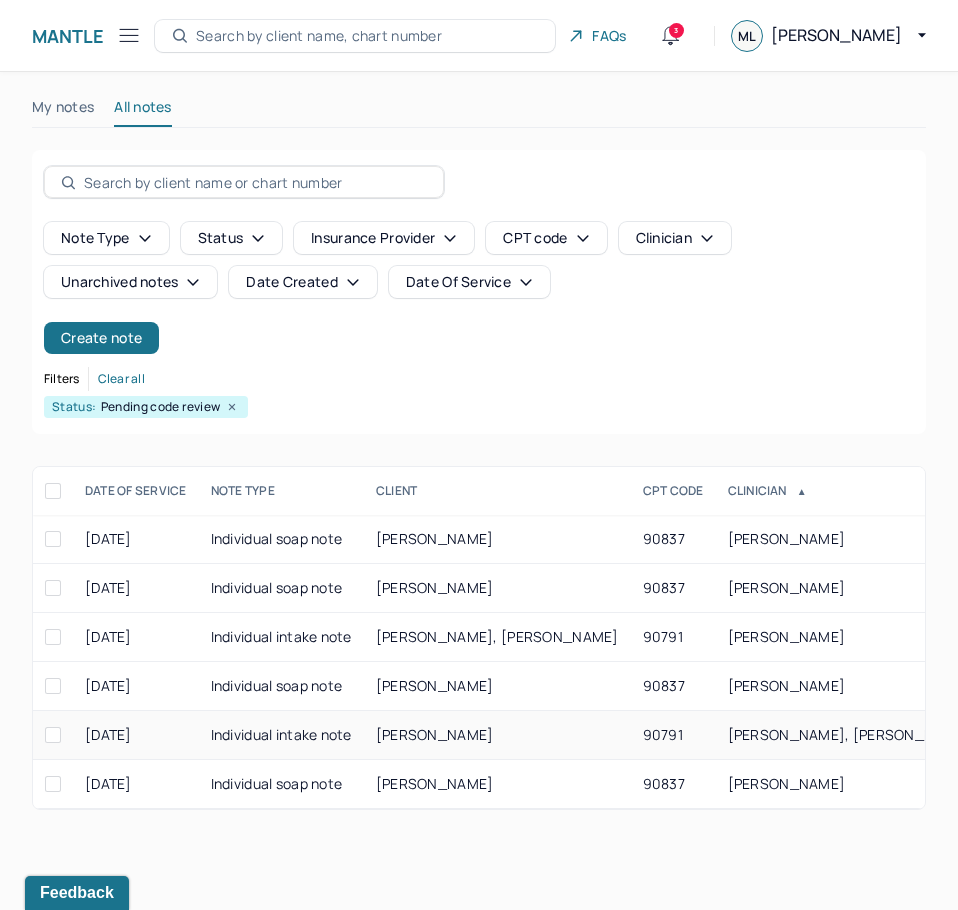 click on "XIA QIAN LI, AMY" at bounding box center [849, 735] 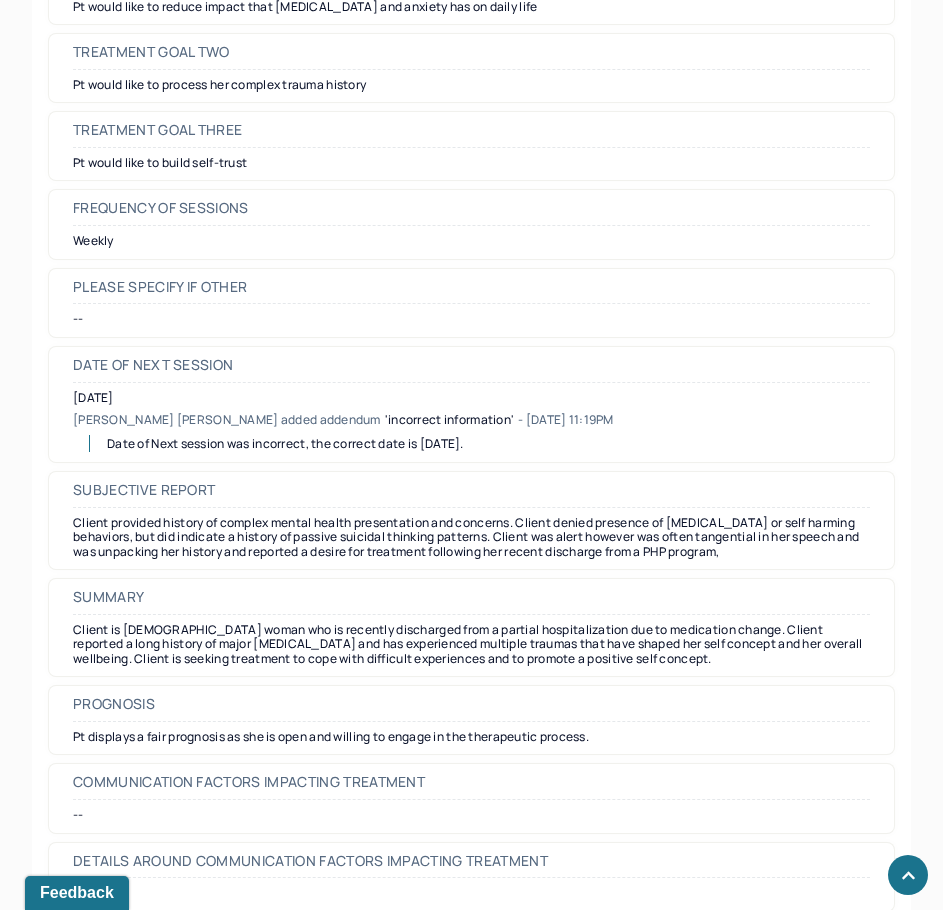 scroll, scrollTop: 8782, scrollLeft: 0, axis: vertical 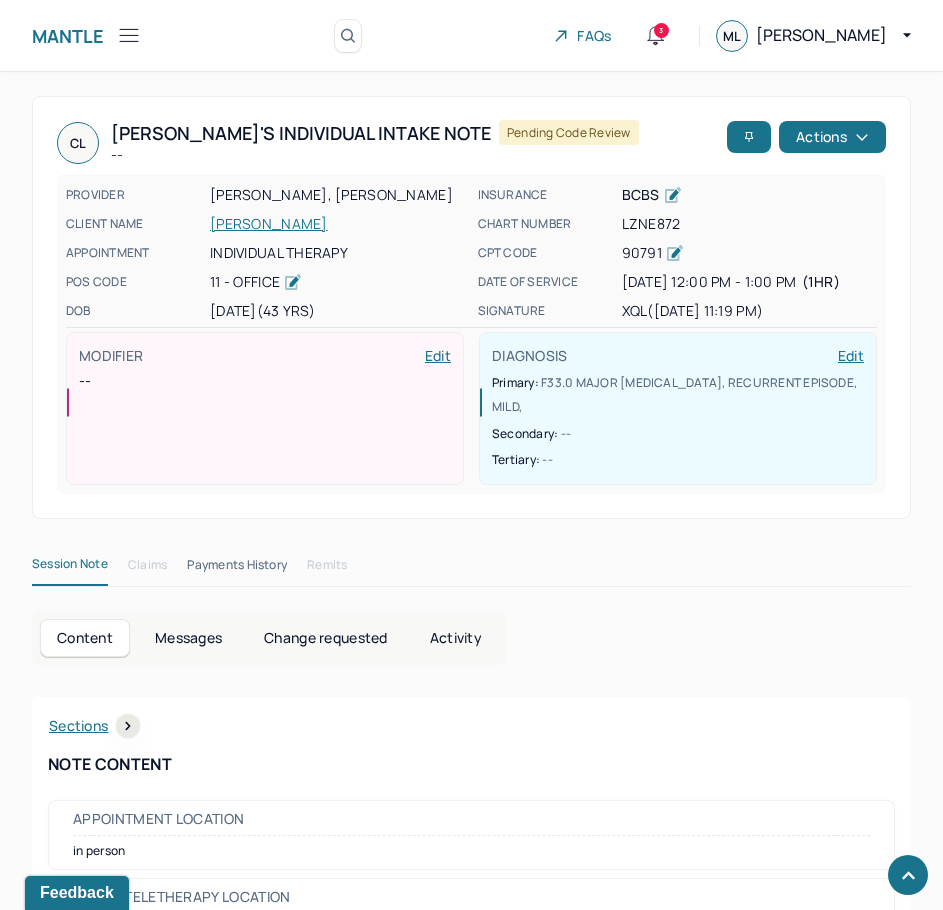 drag, startPoint x: 772, startPoint y: 786, endPoint x: 889, endPoint y: 214, distance: 583.8433 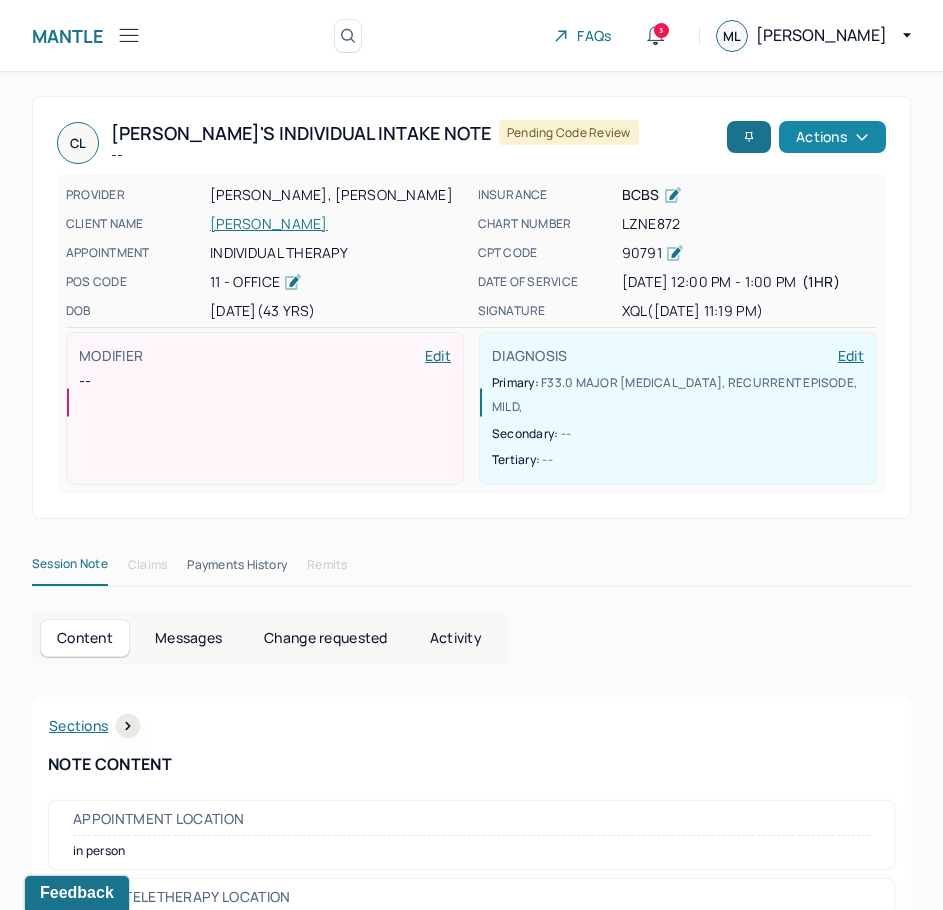 click on "Actions" at bounding box center (832, 137) 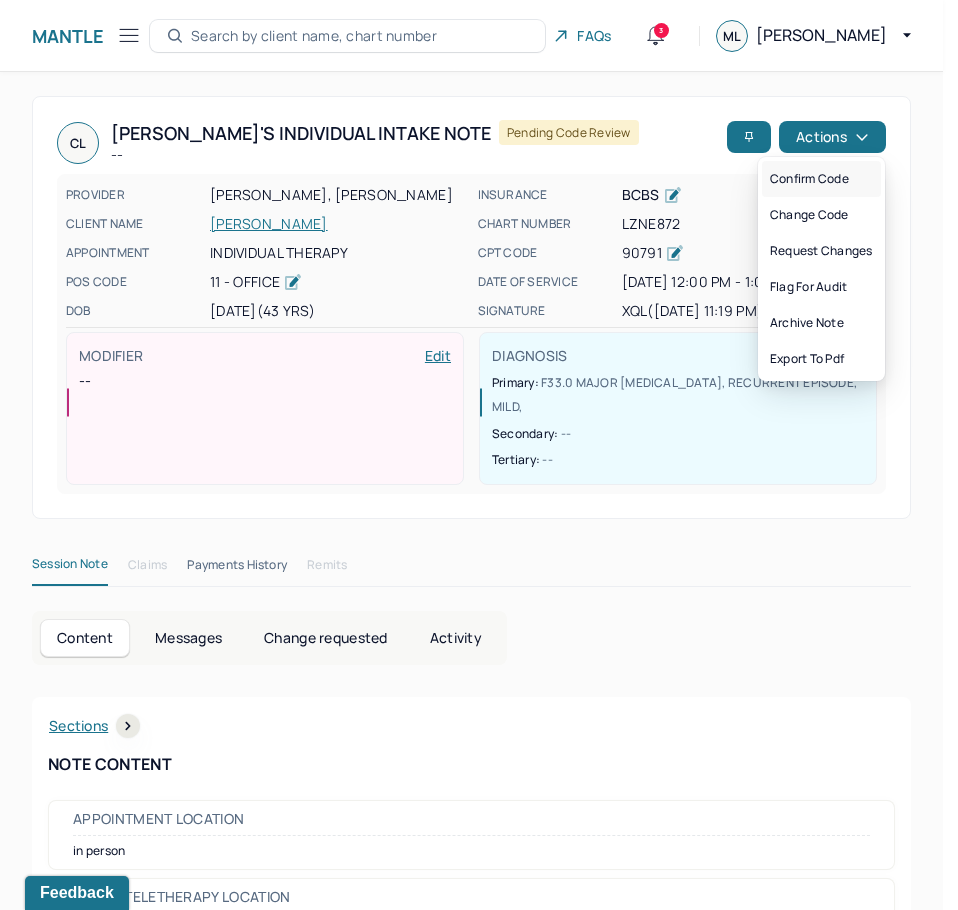 click on "Confirm code" at bounding box center (821, 179) 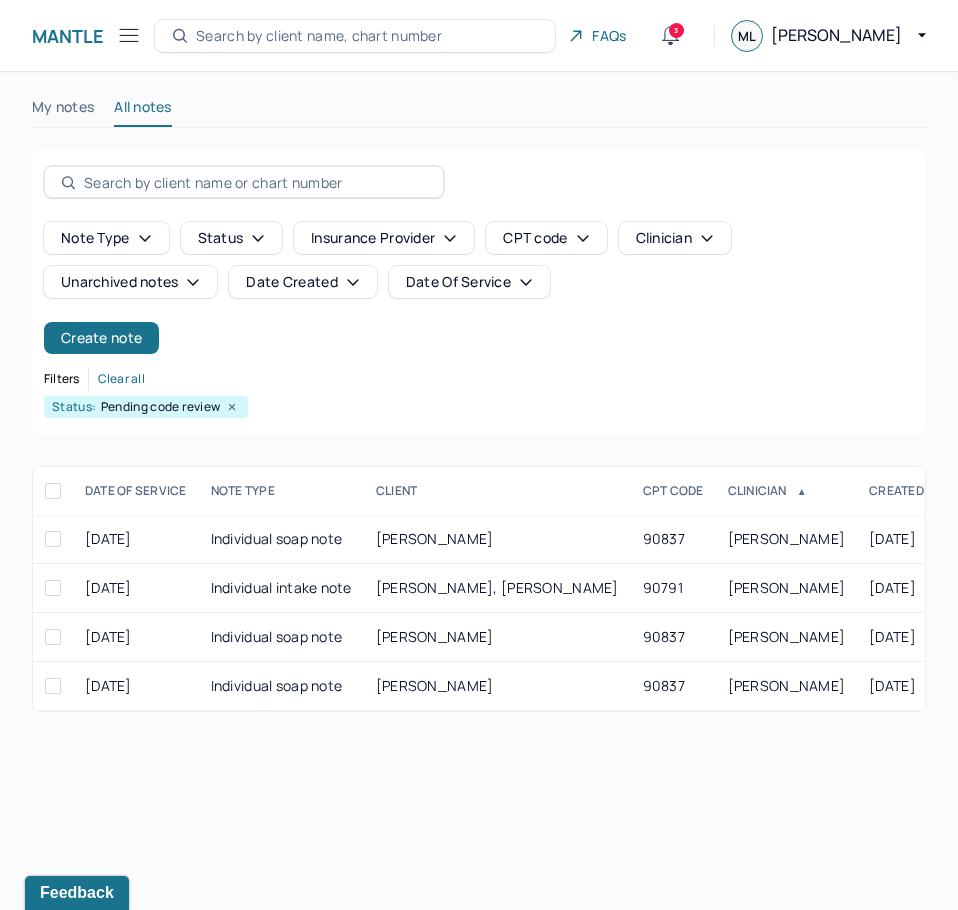 click on "Date Of Service" at bounding box center (469, 282) 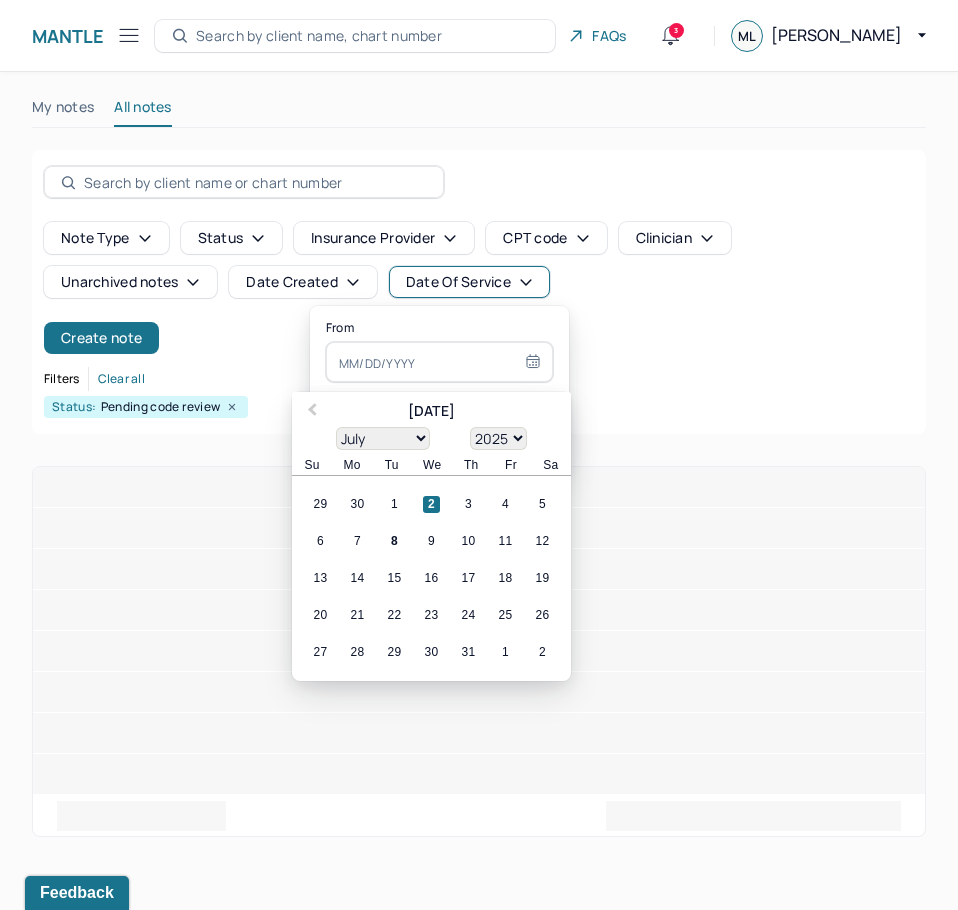 type 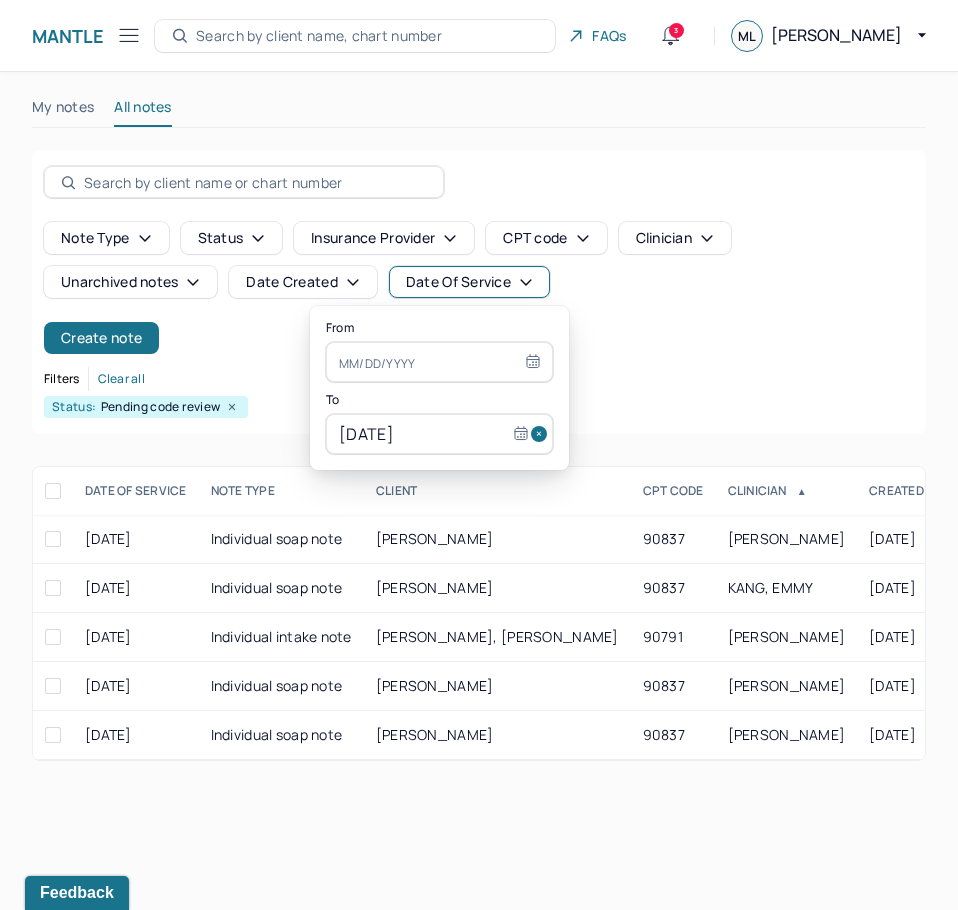 click on "From" at bounding box center (439, 328) 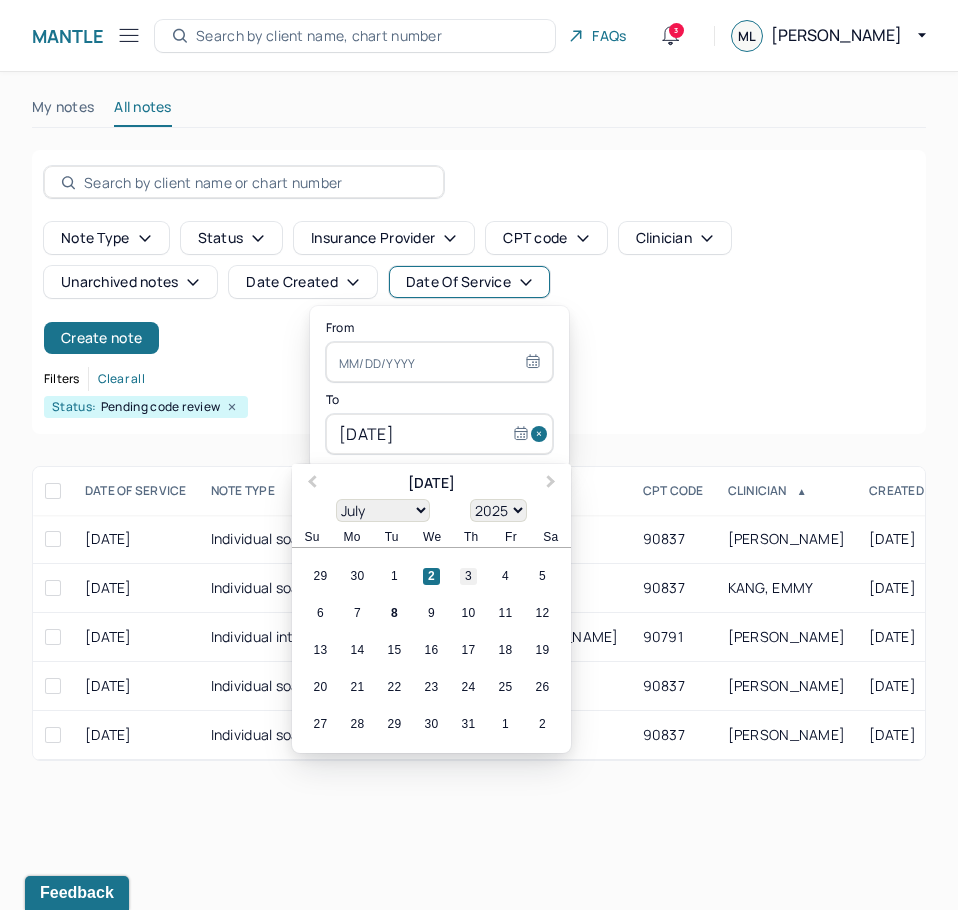 click on "3" at bounding box center [468, 576] 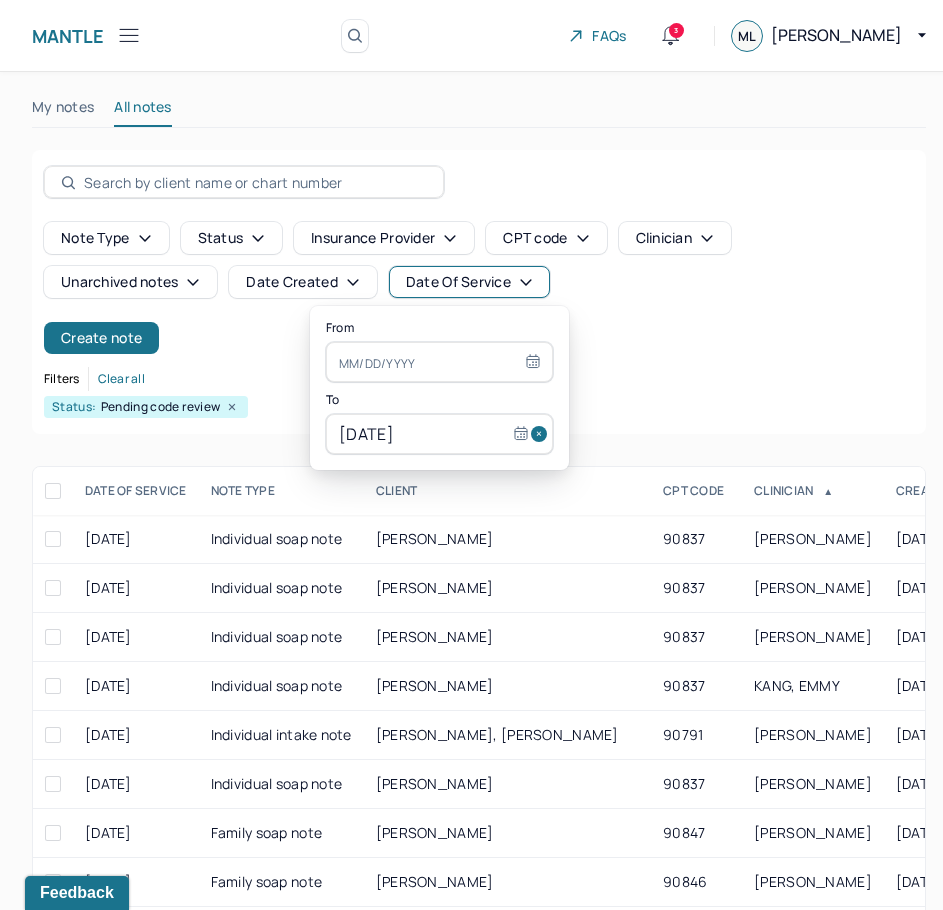 select on "6" 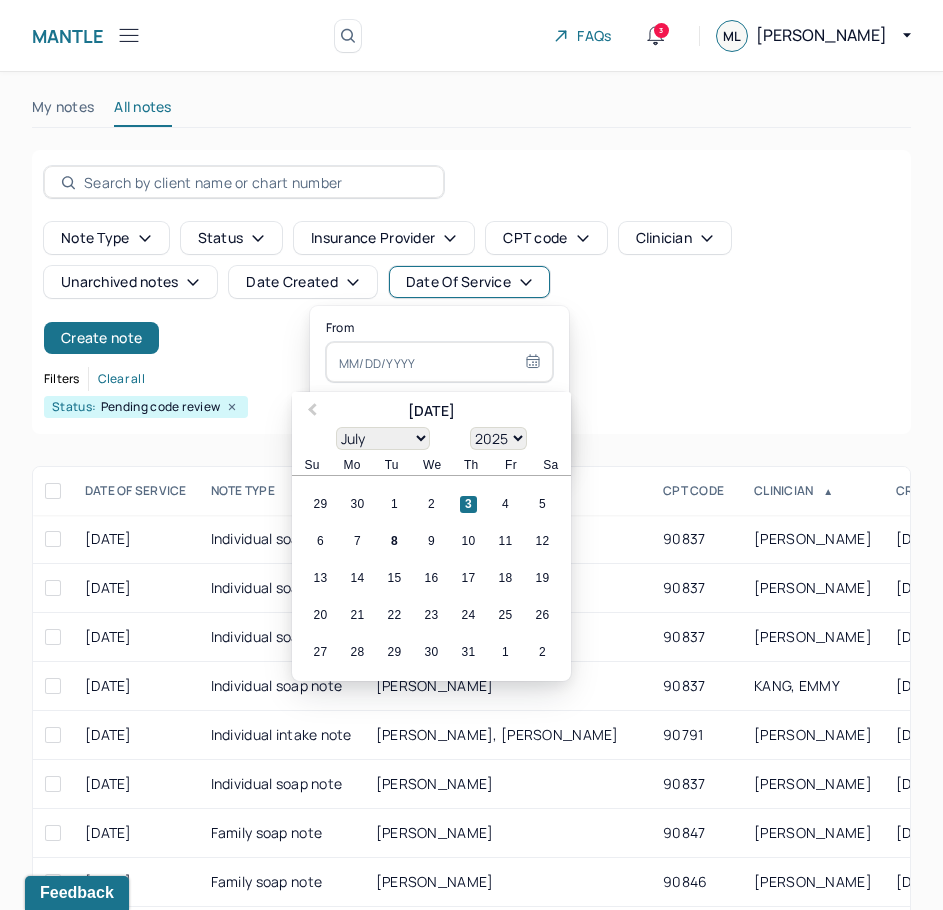 click at bounding box center [439, 362] 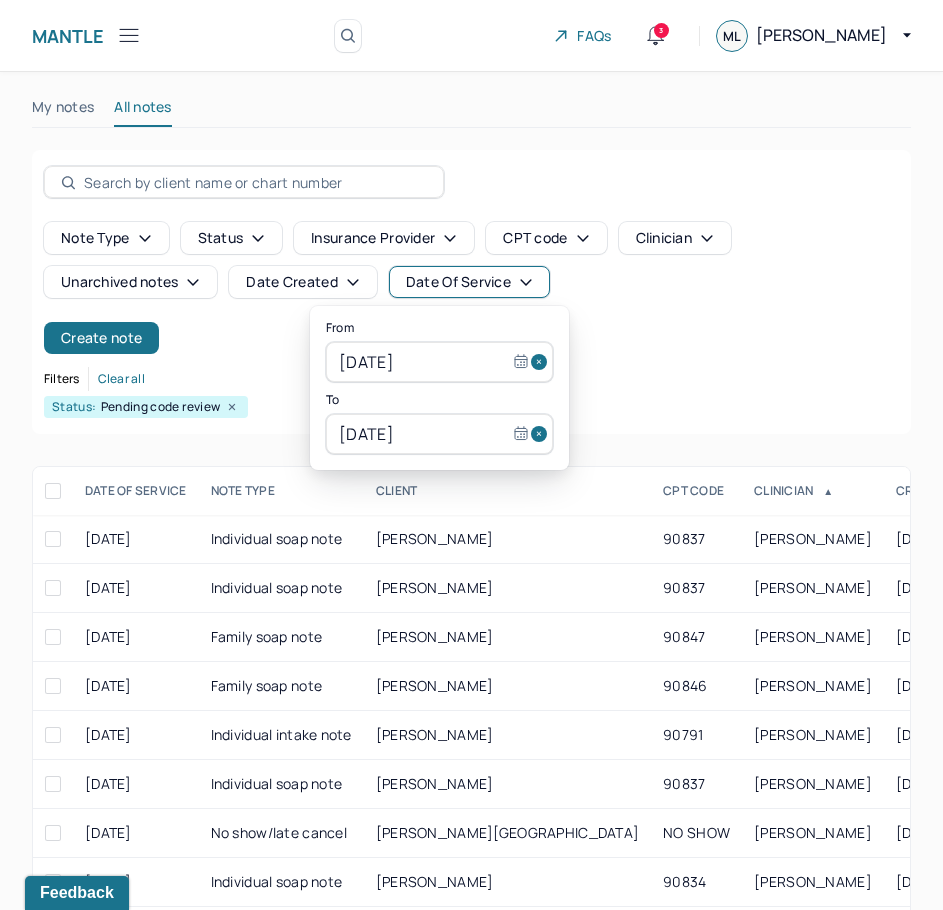 click on "Status: Pending code review" at bounding box center [471, 407] 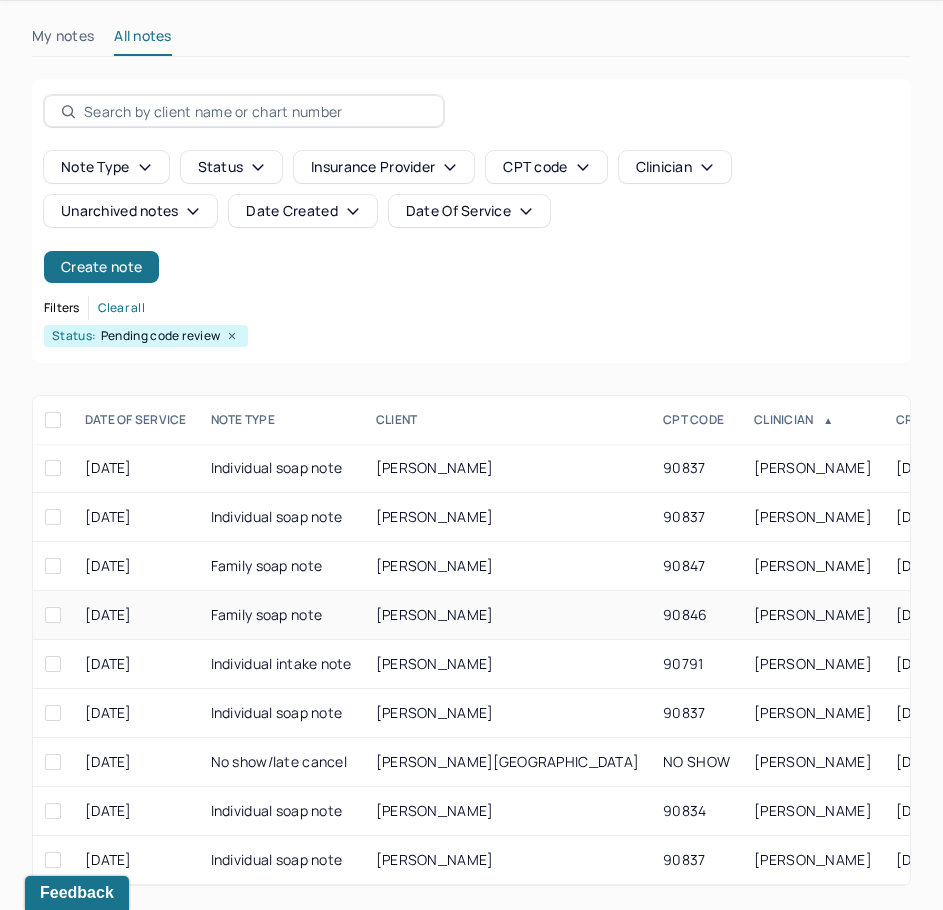 scroll, scrollTop: 86, scrollLeft: 0, axis: vertical 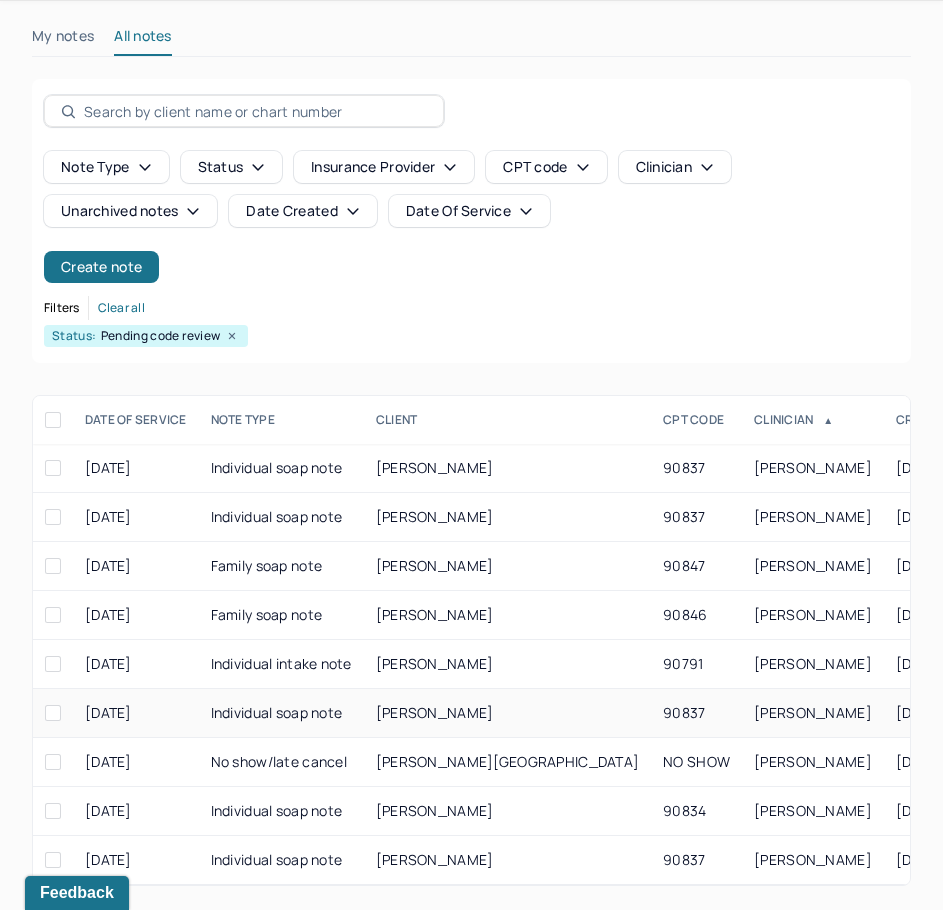 click on "[PERSON_NAME]" at bounding box center (813, 713) 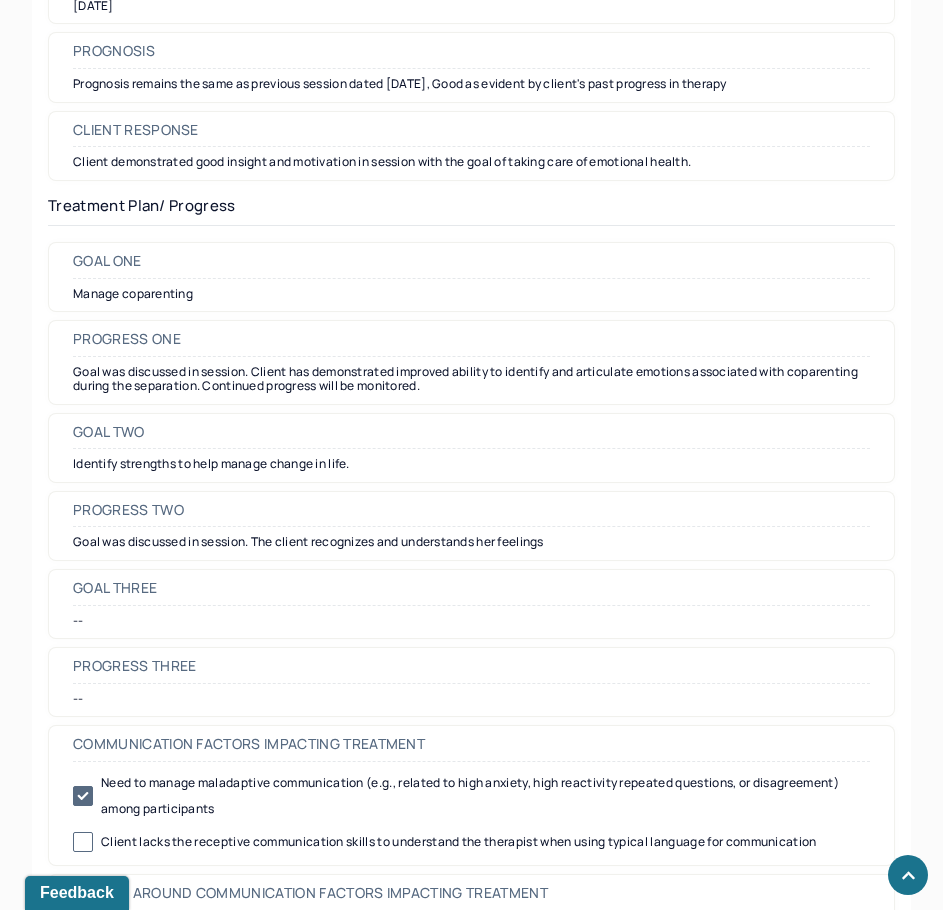 scroll, scrollTop: 2786, scrollLeft: 0, axis: vertical 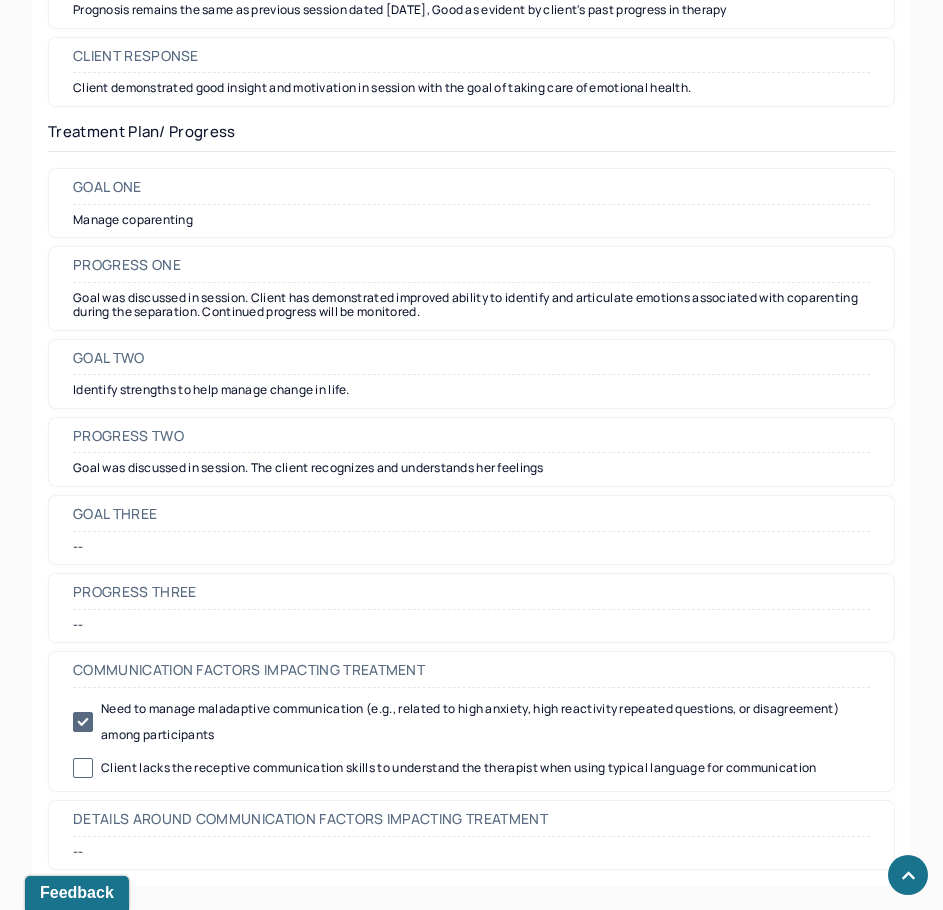 click on "Details around communication factors impacting treatment" at bounding box center (310, 819) 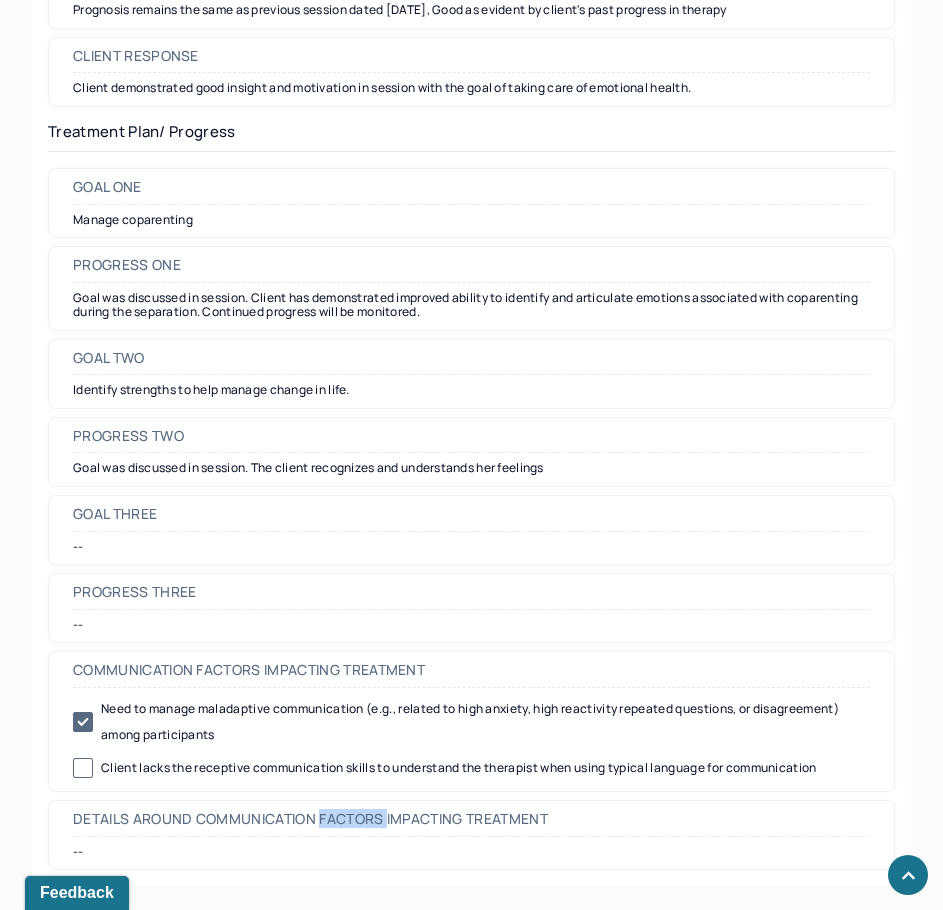 click on "Details around communication factors impacting treatment" at bounding box center (310, 819) 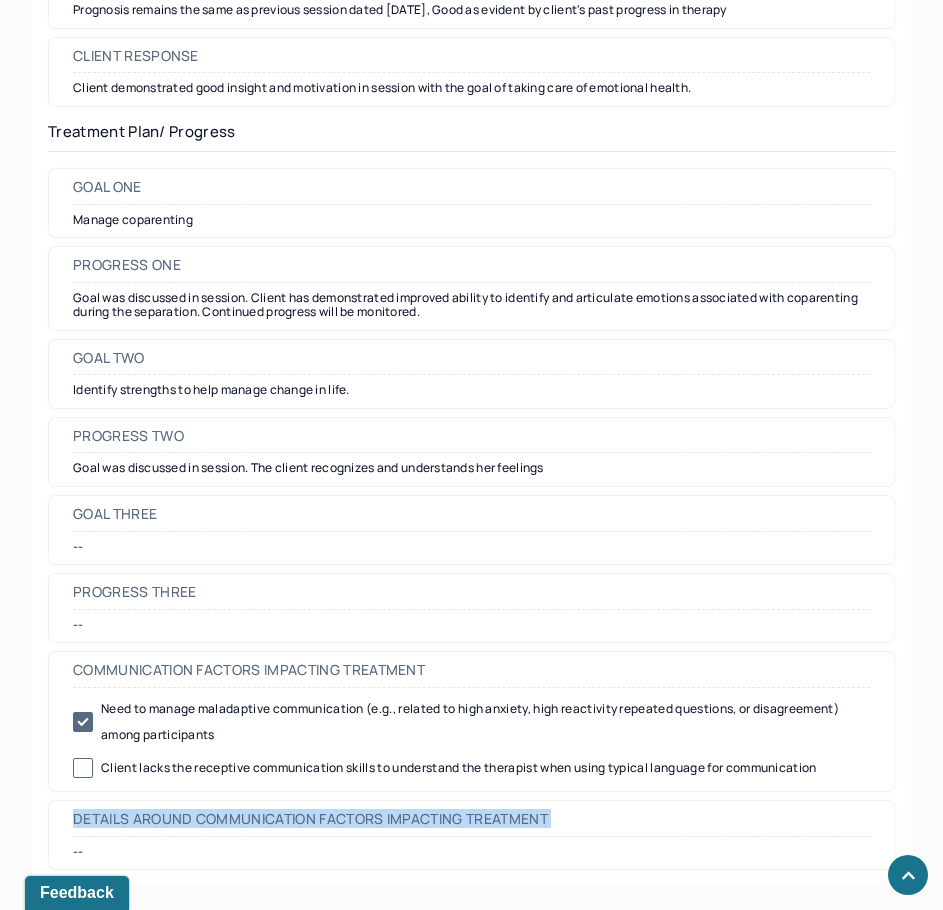 click on "Details around communication factors impacting treatment" at bounding box center (310, 819) 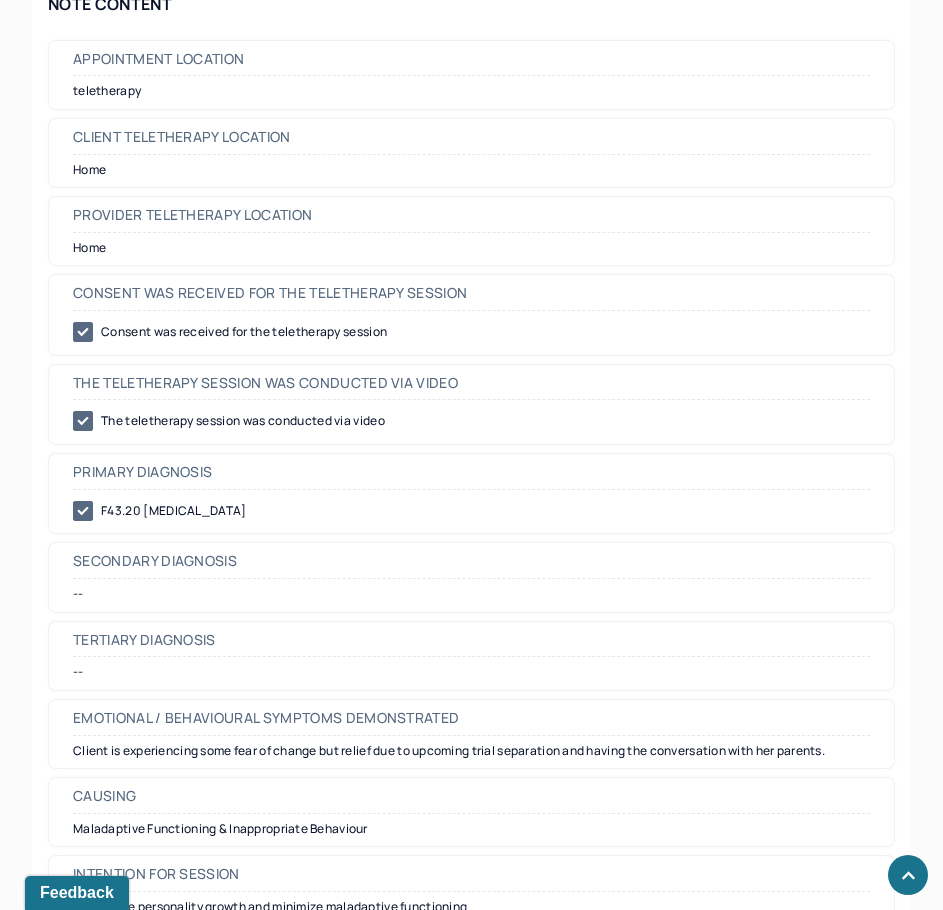 scroll, scrollTop: 0, scrollLeft: 0, axis: both 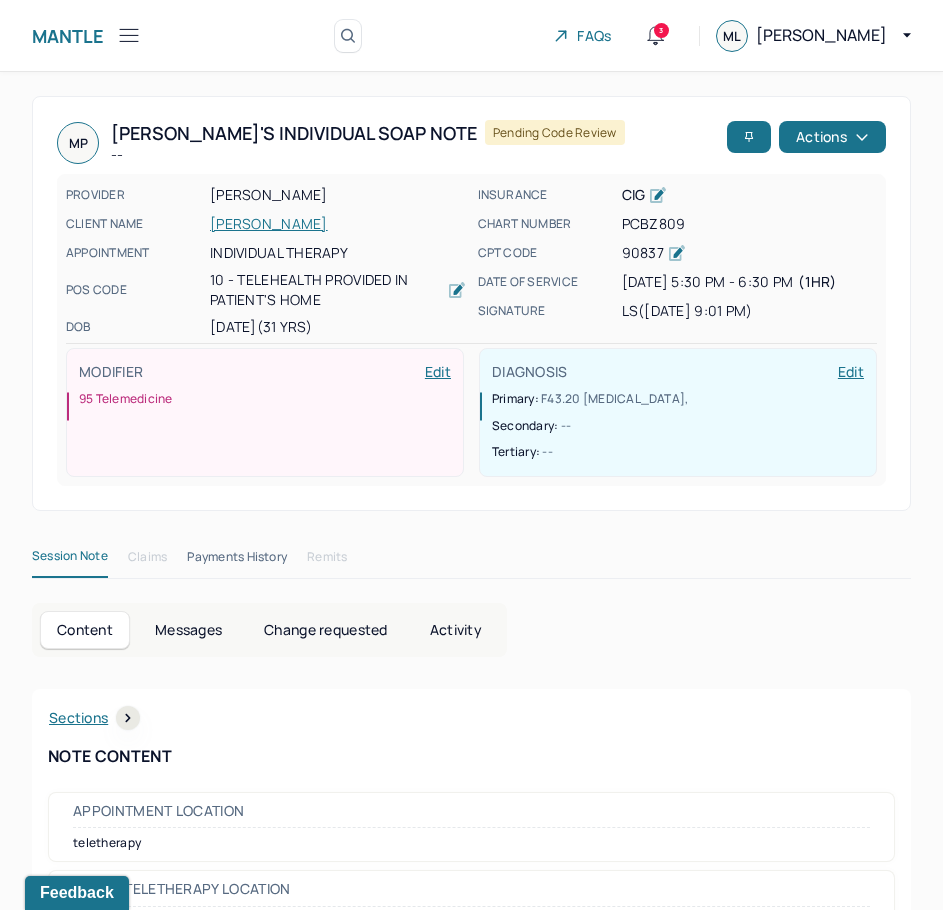 drag, startPoint x: 556, startPoint y: 698, endPoint x: 785, endPoint y: 181, distance: 565.4467 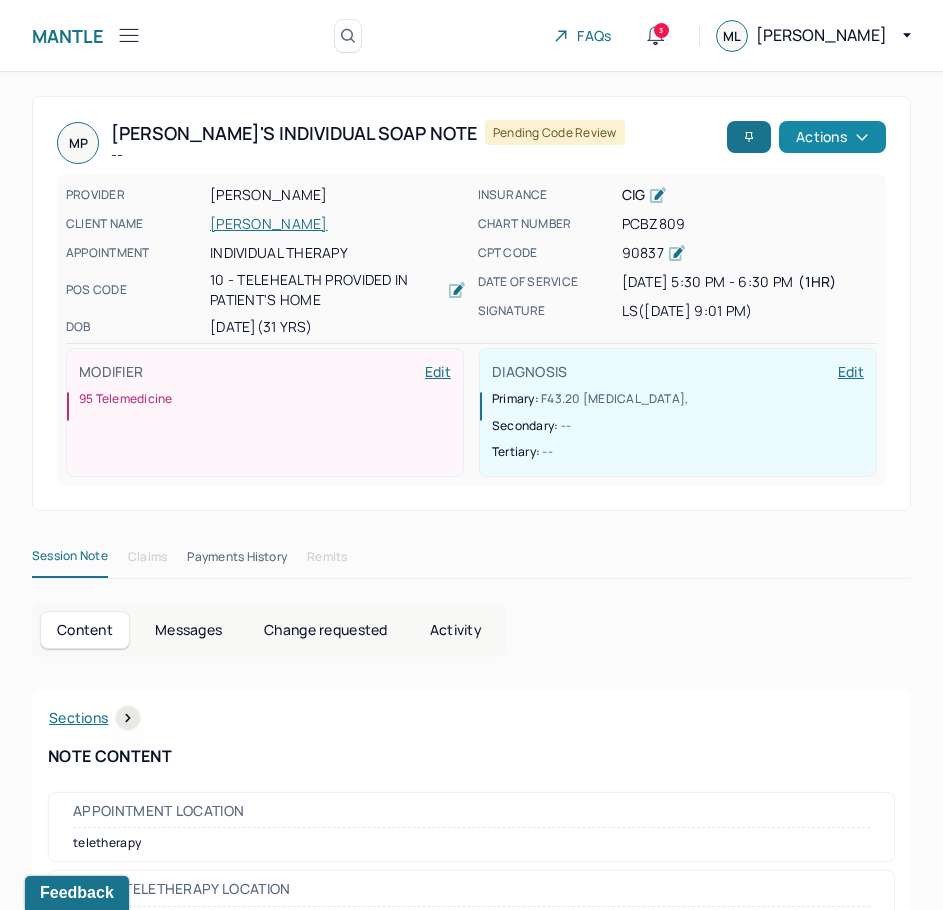 click on "Actions" at bounding box center [832, 137] 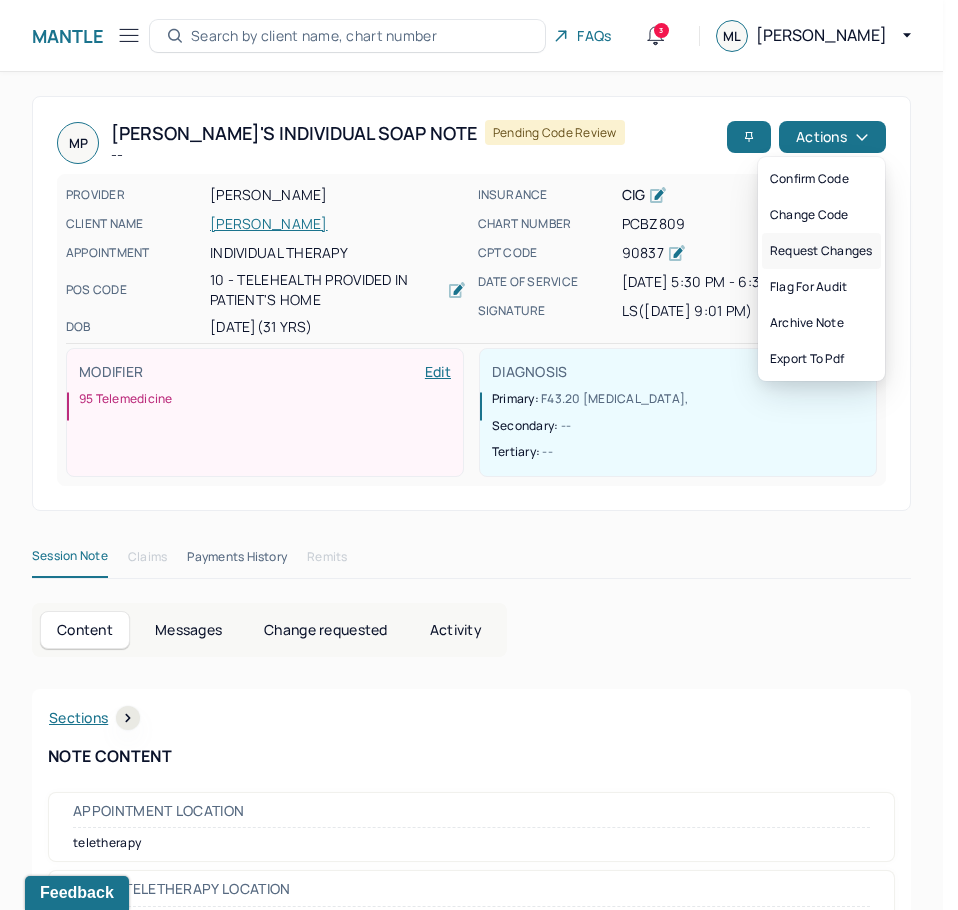 click on "Request changes" at bounding box center [821, 251] 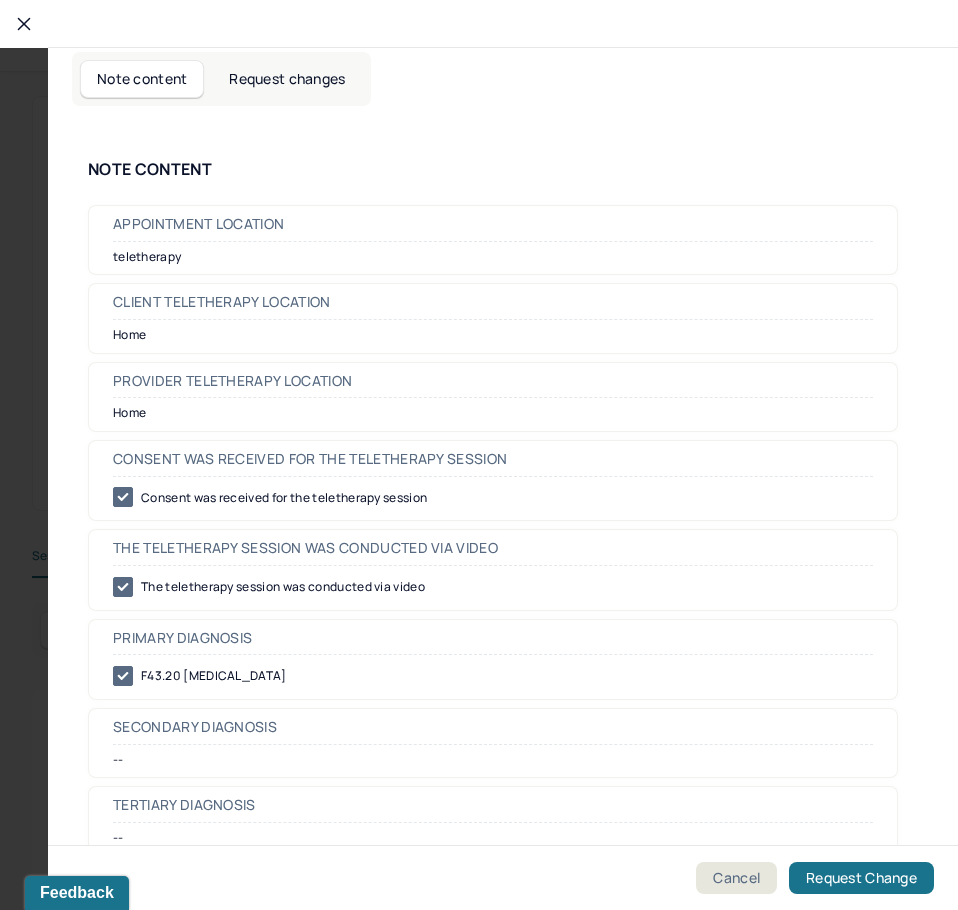 click on "Request changes" at bounding box center [287, 79] 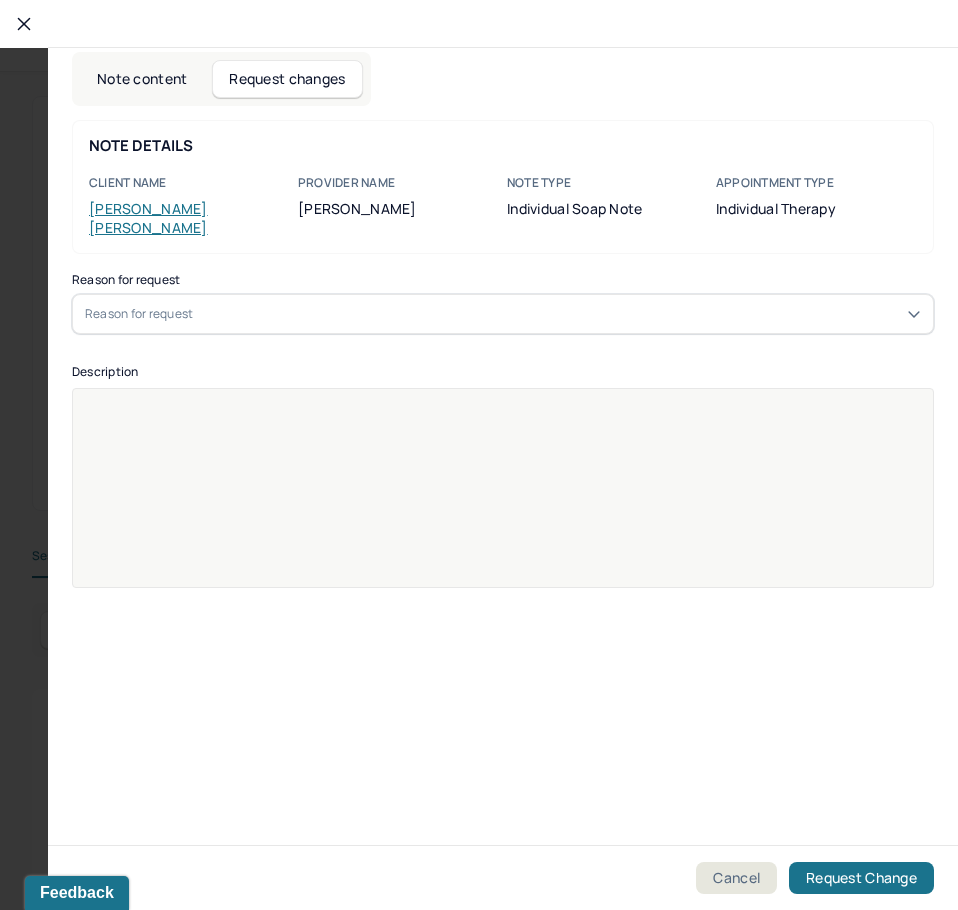 drag, startPoint x: 239, startPoint y: 284, endPoint x: 232, endPoint y: 320, distance: 36.67424 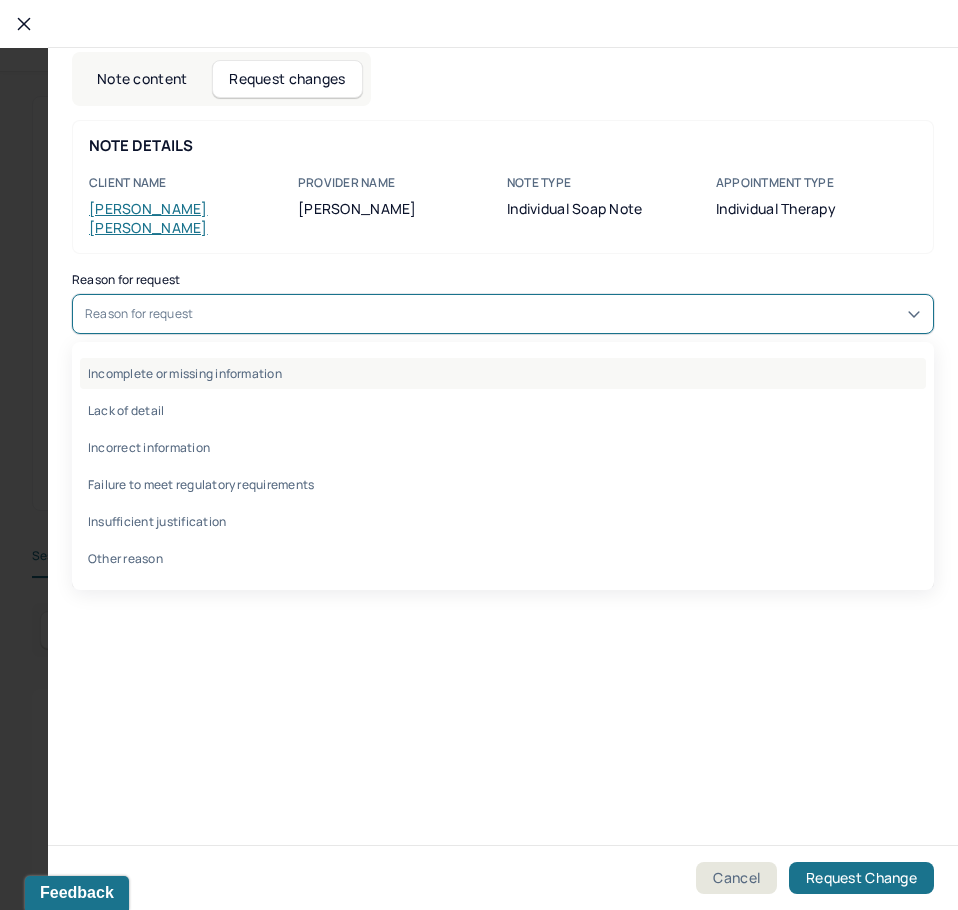 click on "Incomplete or missing information" at bounding box center (503, 373) 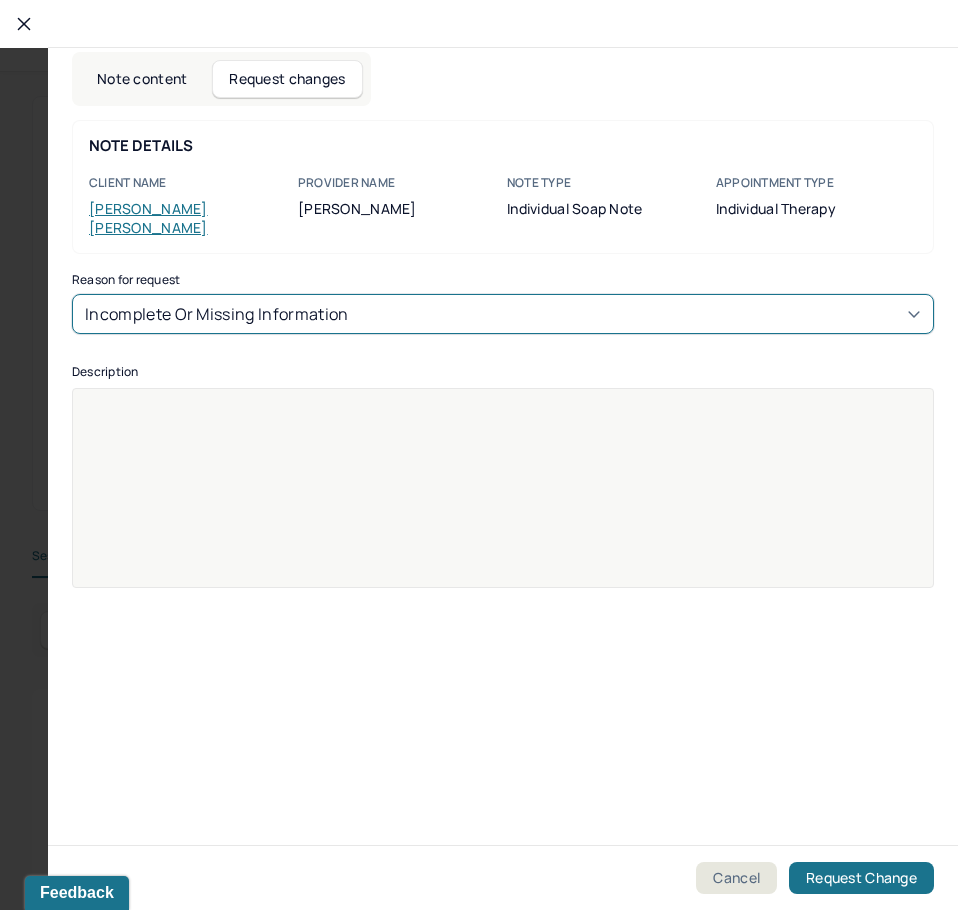 click at bounding box center (503, 501) 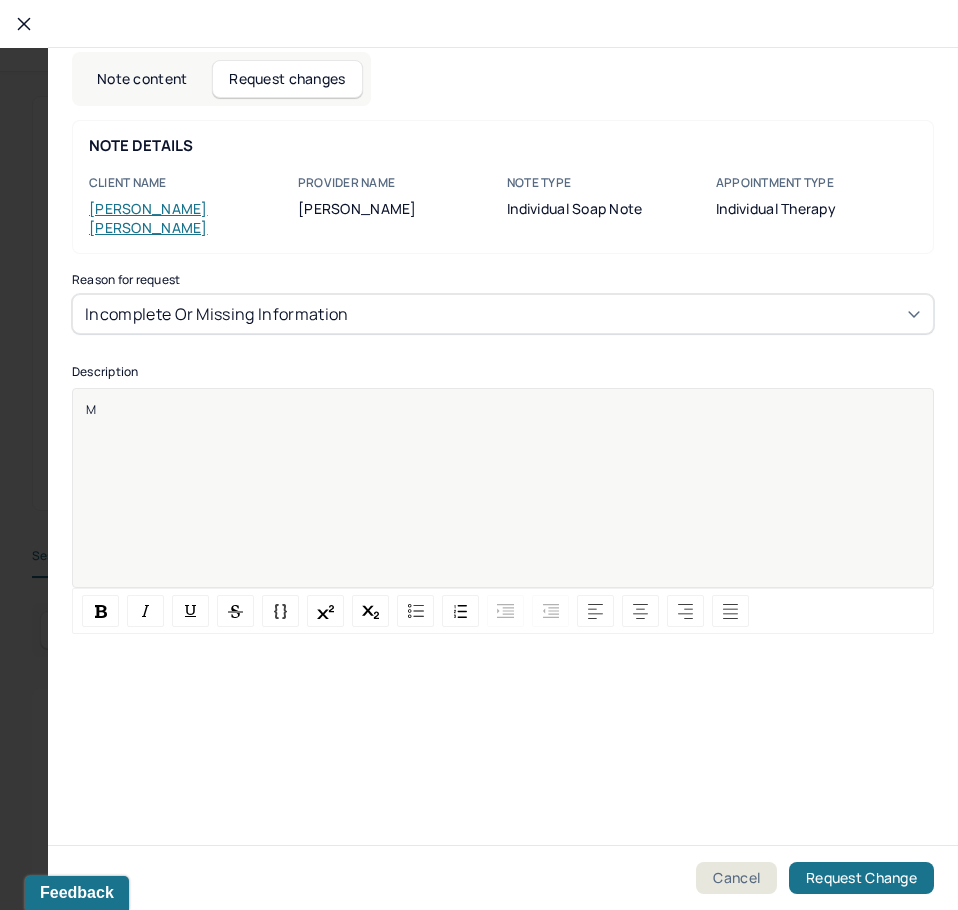 type 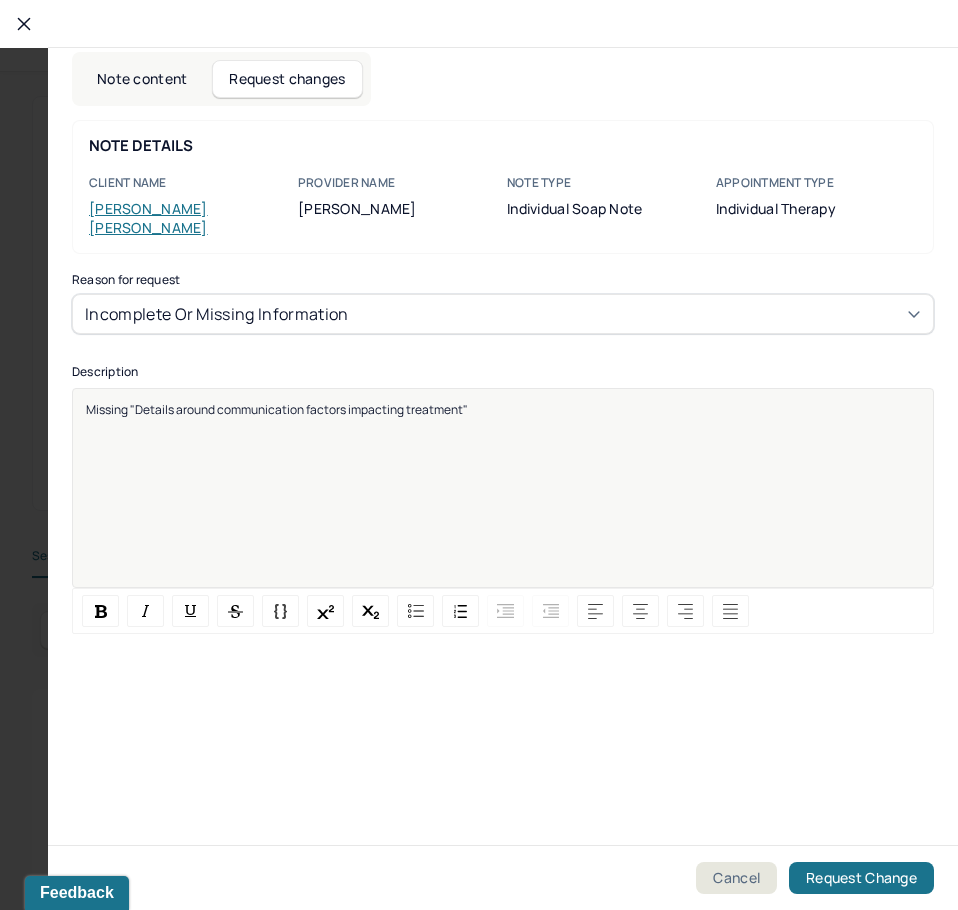 click on "Missing "Details around communication factors impacting treatment"" at bounding box center (503, 501) 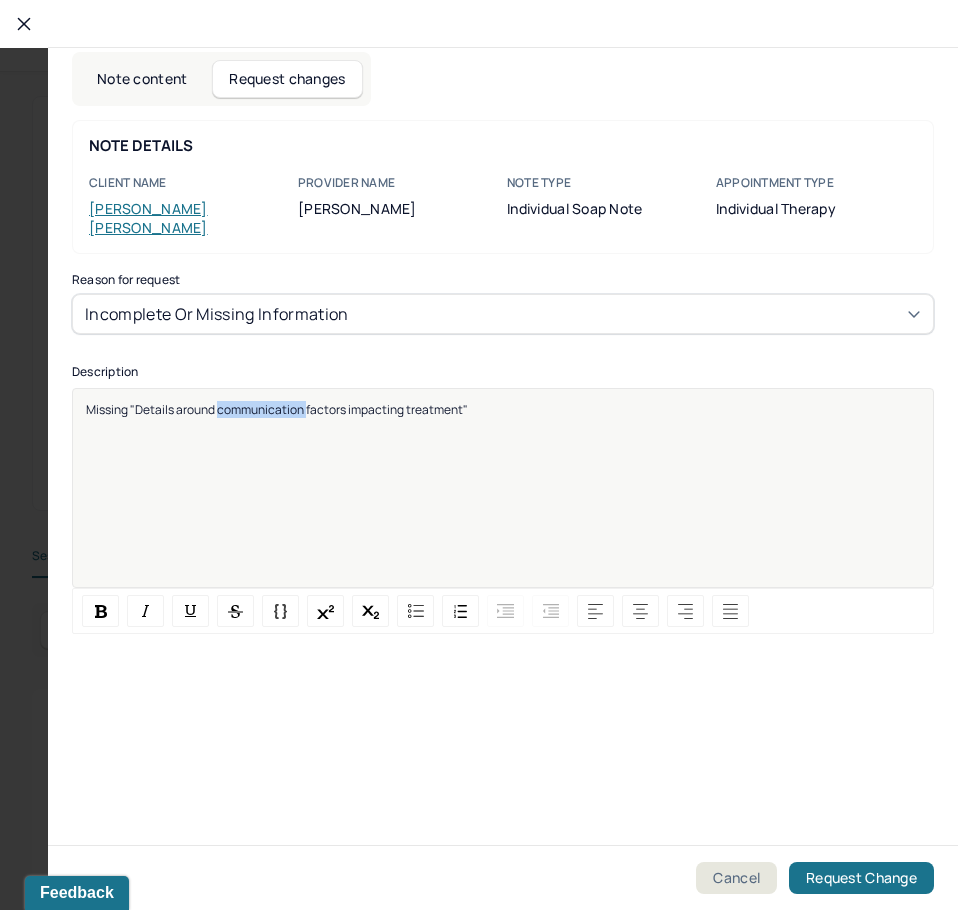 click on "Missing "Details around communication factors impacting treatment"" at bounding box center [503, 501] 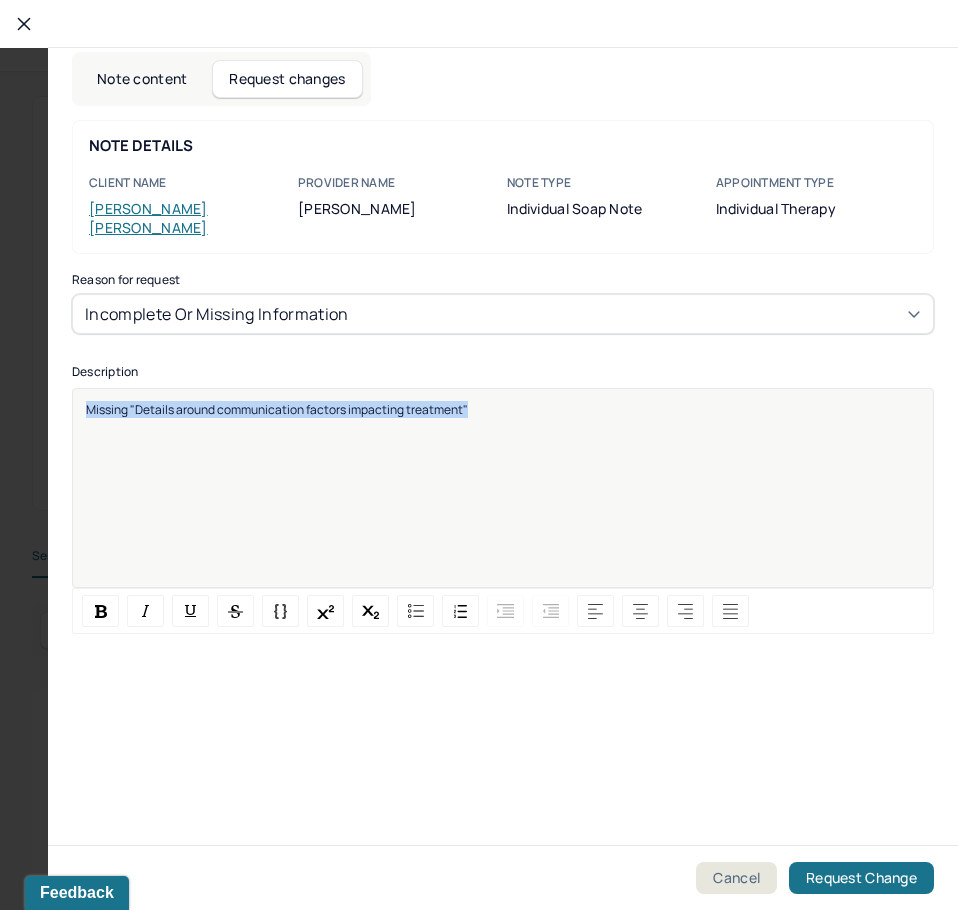 click on "Missing "Details around communication factors impacting treatment"" at bounding box center (503, 501) 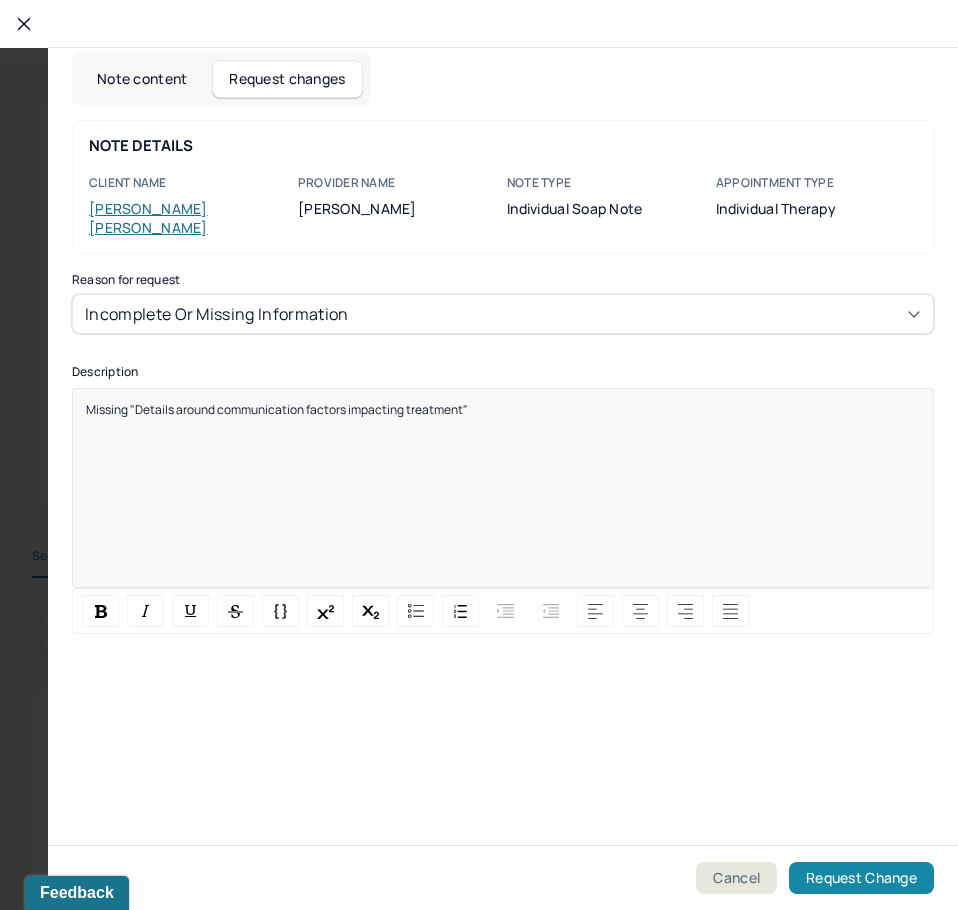 click on "Request Change" at bounding box center [861, 878] 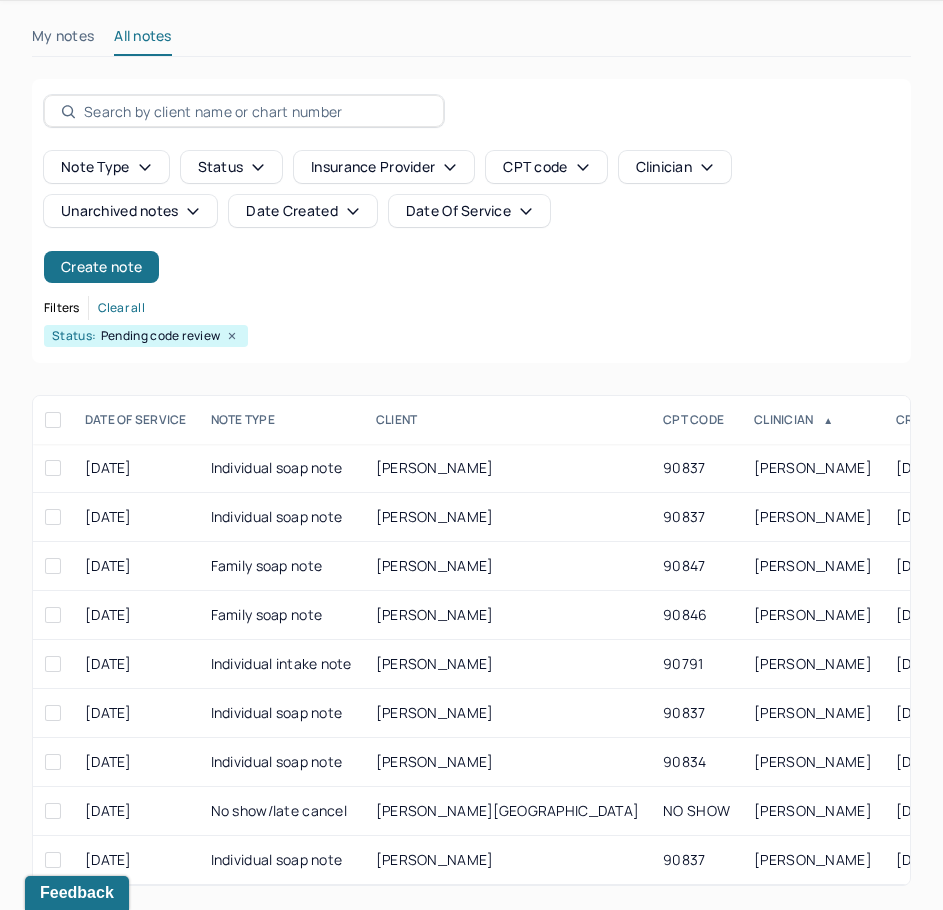 scroll, scrollTop: 37, scrollLeft: 0, axis: vertical 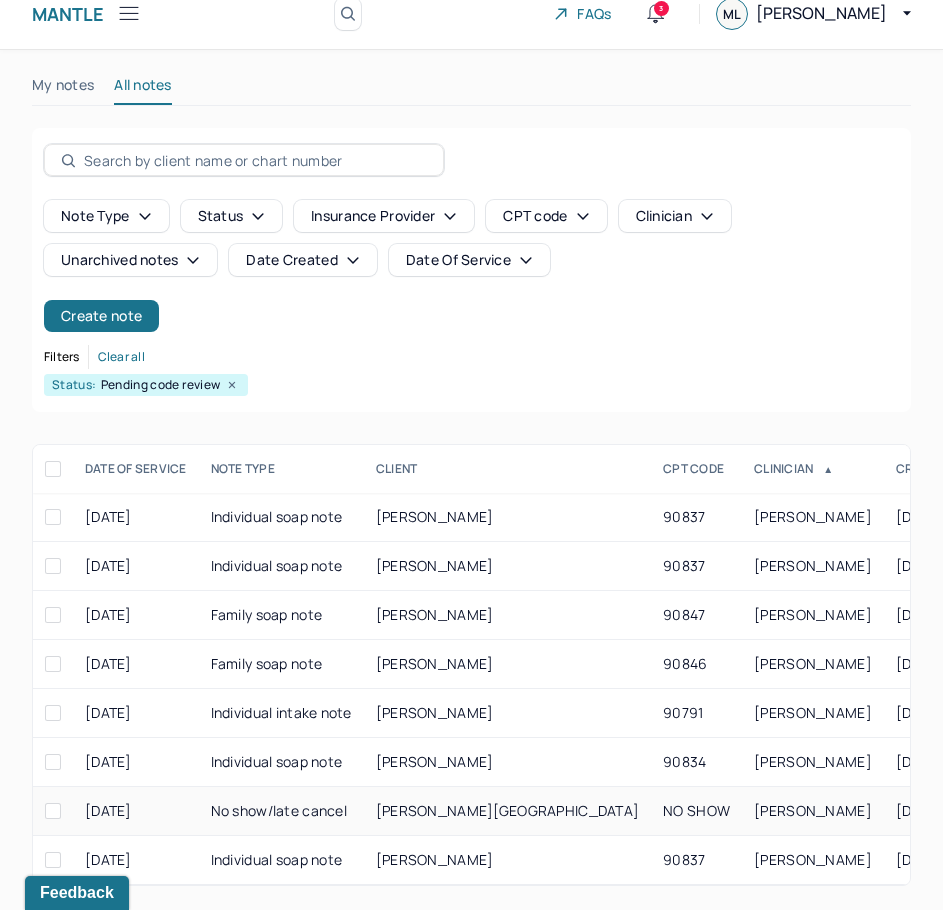 click on "CARABALLO, ALEXANDRIA" at bounding box center (507, 810) 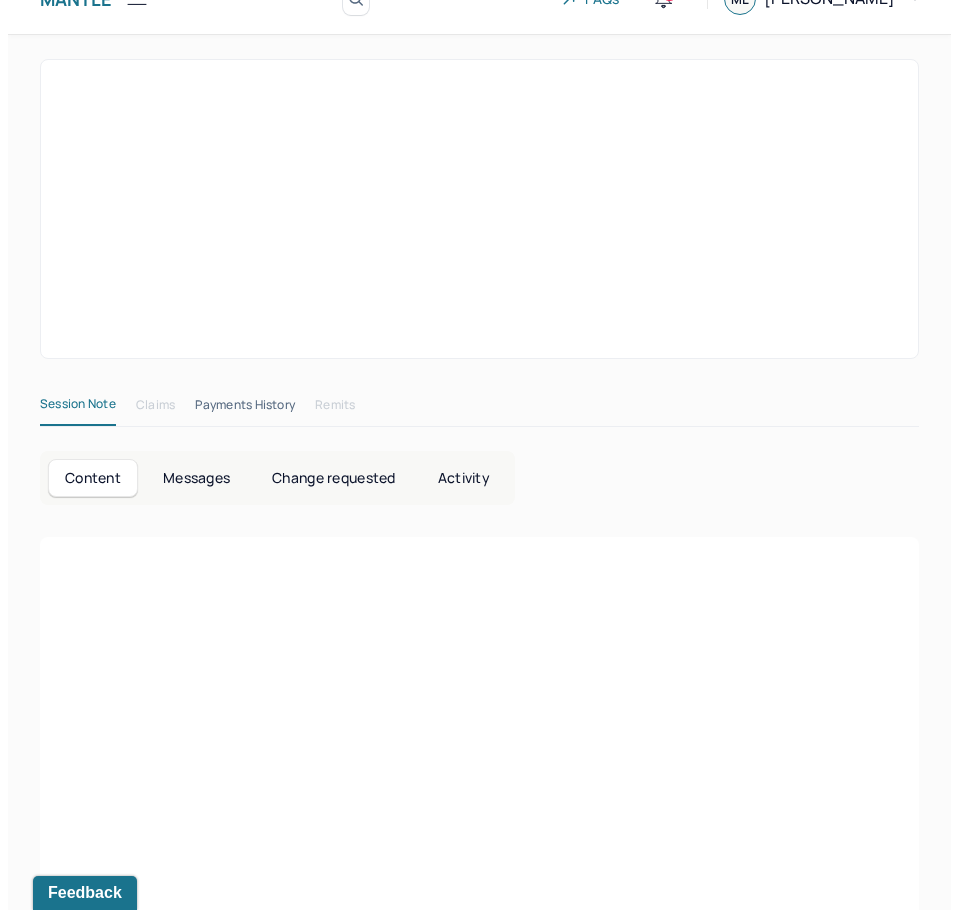 scroll, scrollTop: 0, scrollLeft: 0, axis: both 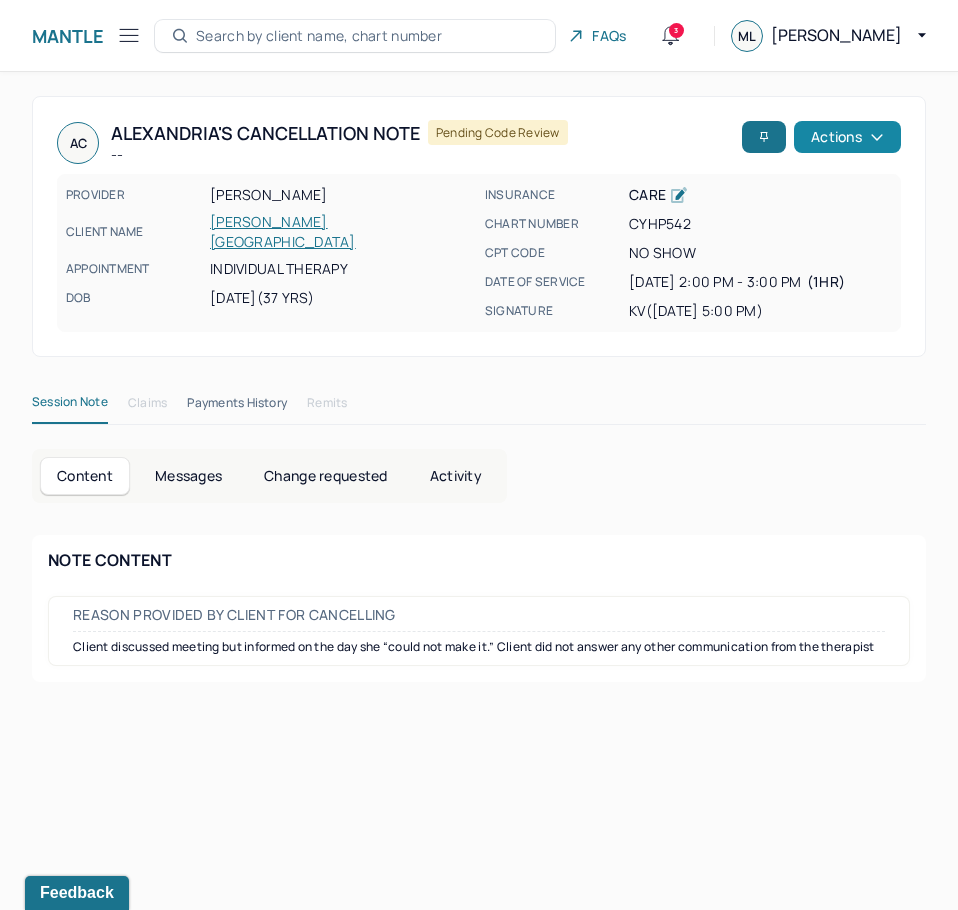 click on "Actions" at bounding box center [847, 137] 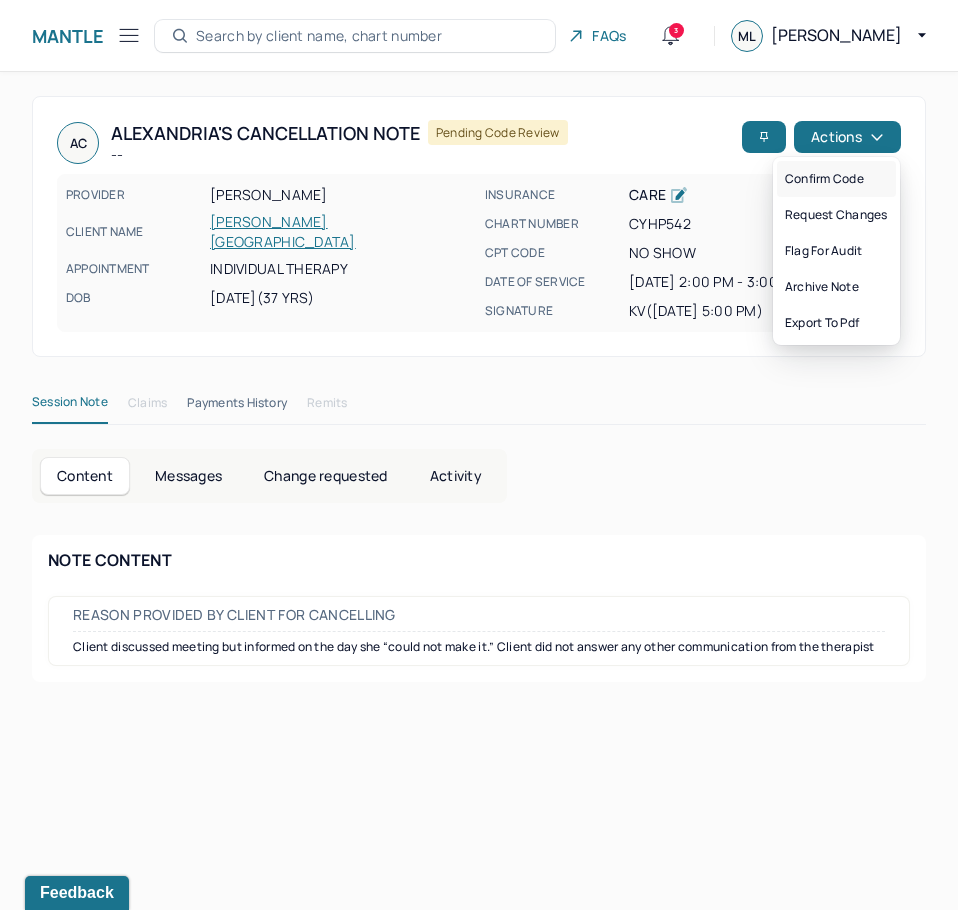 click on "Confirm code" at bounding box center [836, 179] 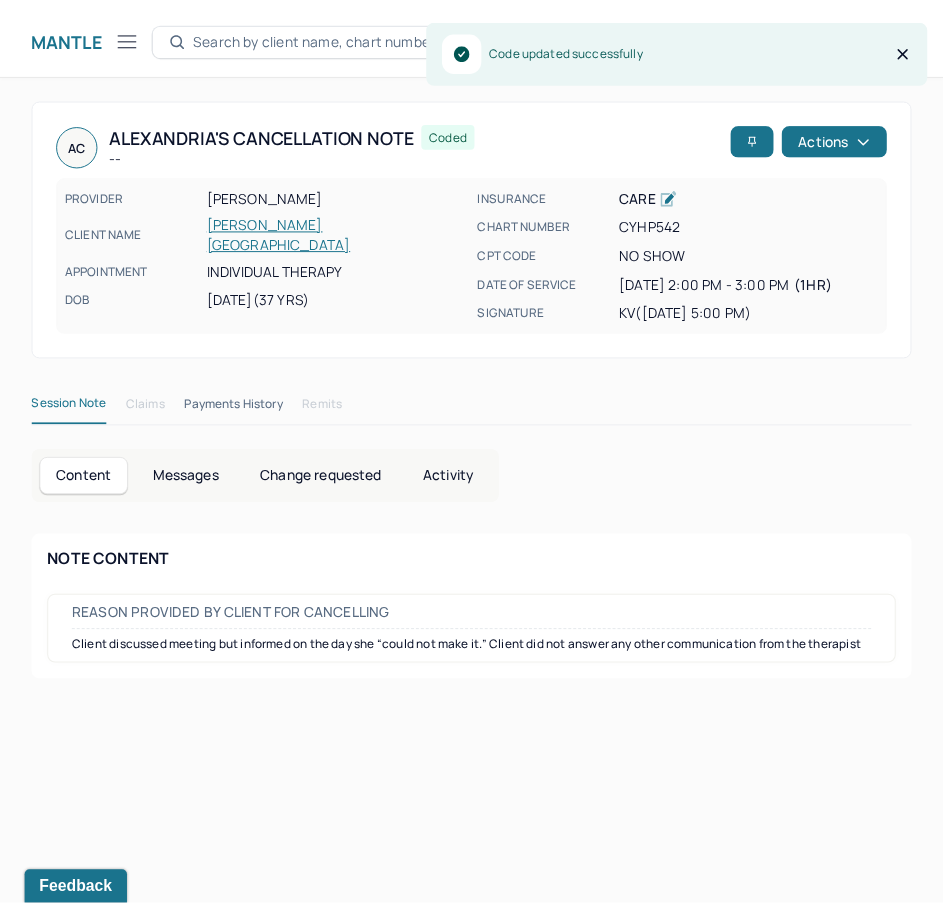 scroll, scrollTop: 37, scrollLeft: 0, axis: vertical 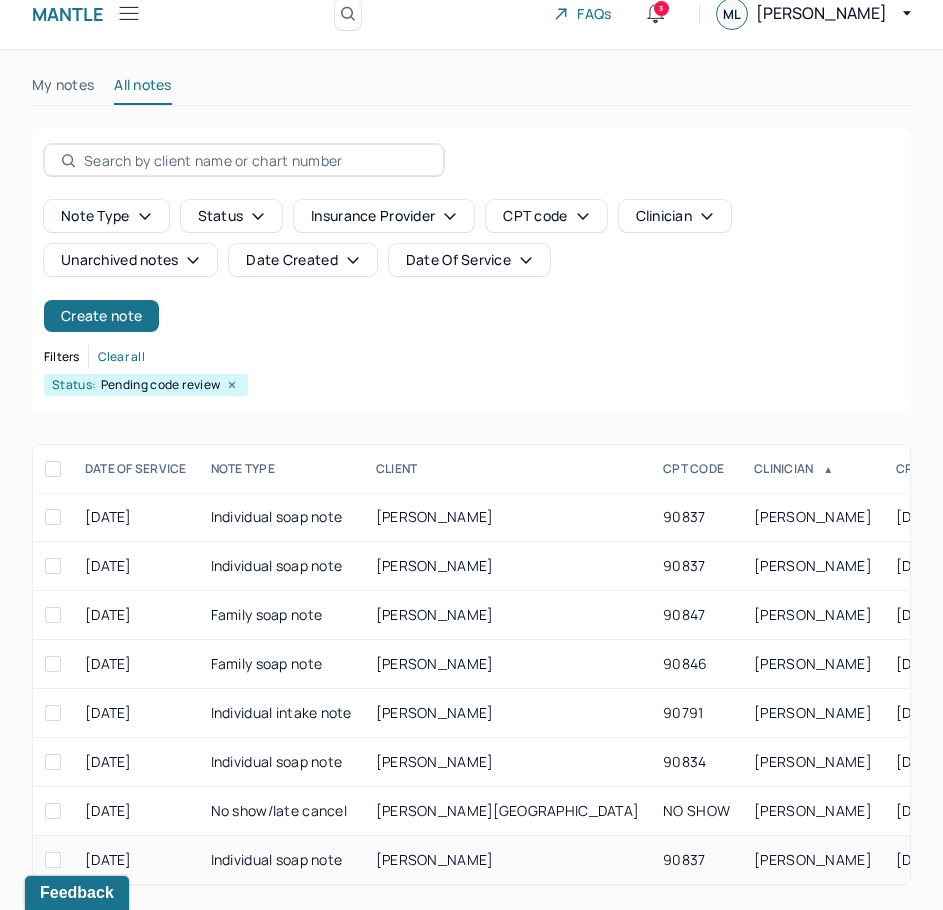 click on "[PERSON_NAME]" at bounding box center [813, 860] 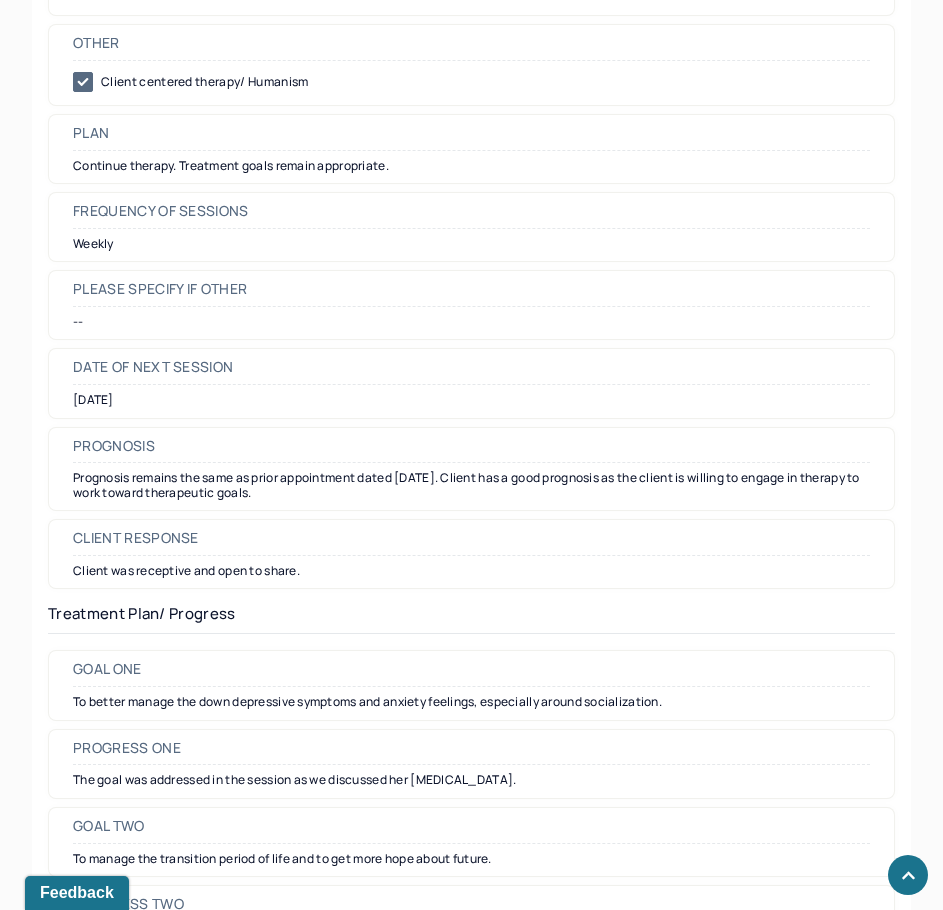 scroll, scrollTop: 2237, scrollLeft: 0, axis: vertical 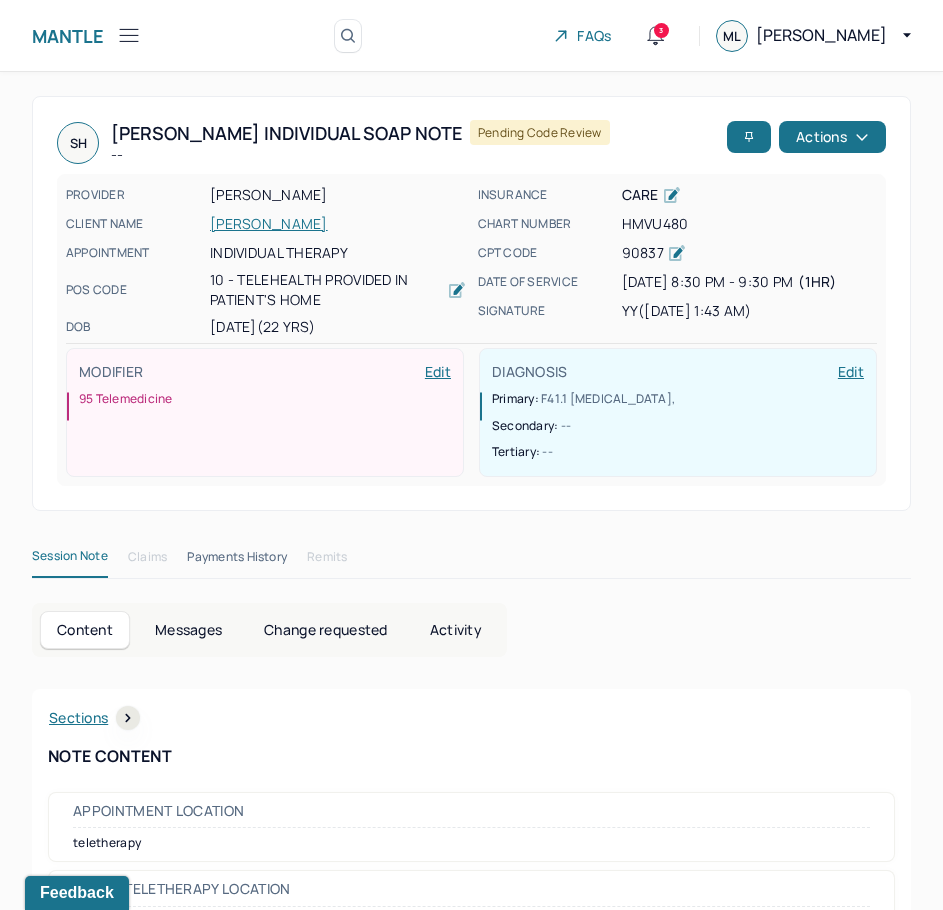 drag, startPoint x: 753, startPoint y: 615, endPoint x: 948, endPoint y: 143, distance: 510.6946 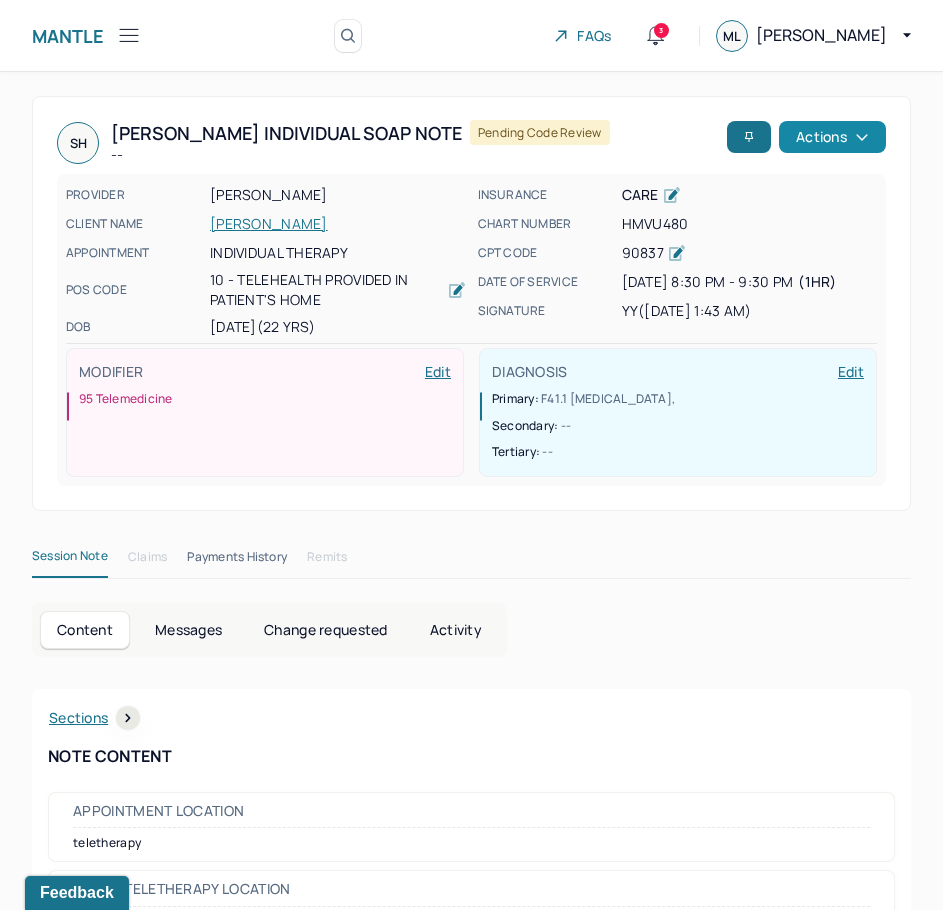click on "Actions" at bounding box center (832, 137) 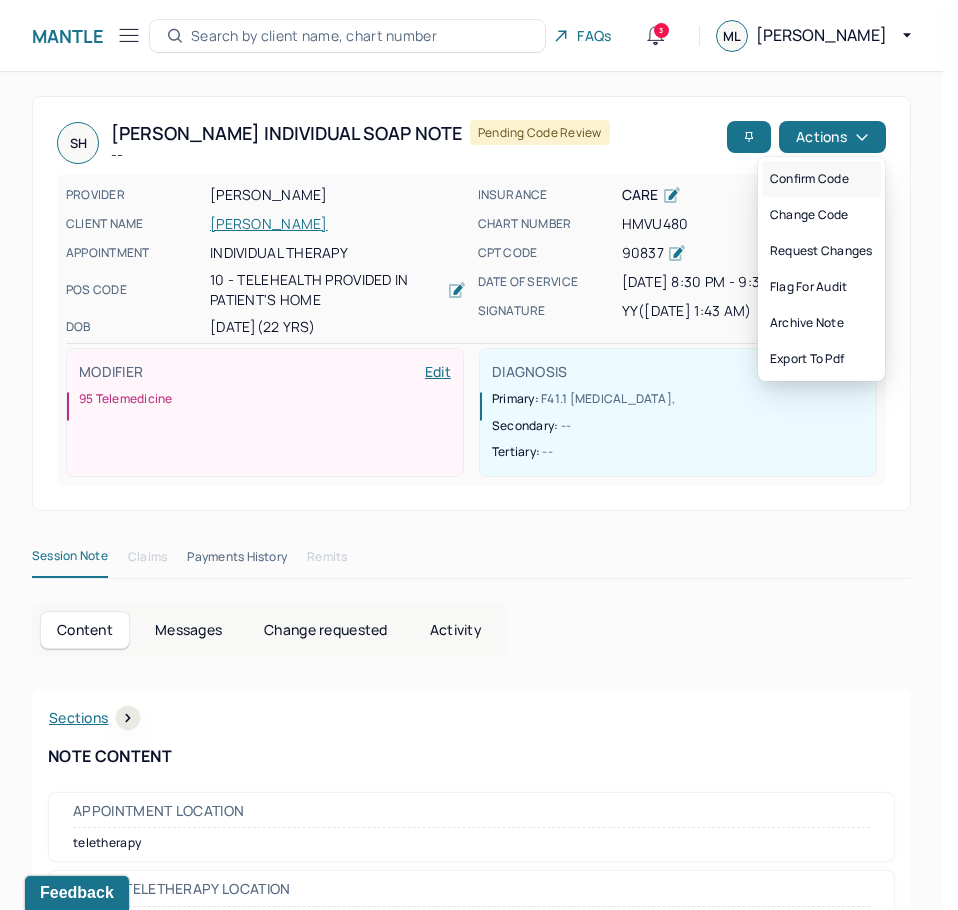 click on "Confirm code" at bounding box center (821, 179) 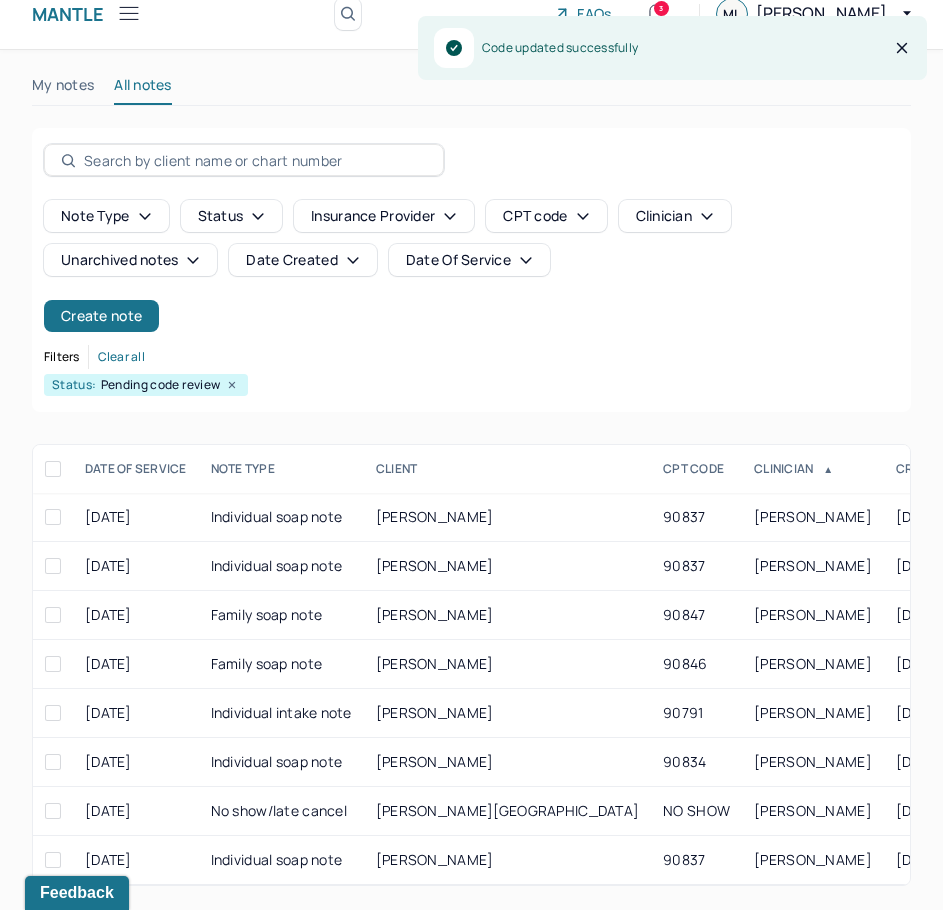 scroll, scrollTop: 0, scrollLeft: 0, axis: both 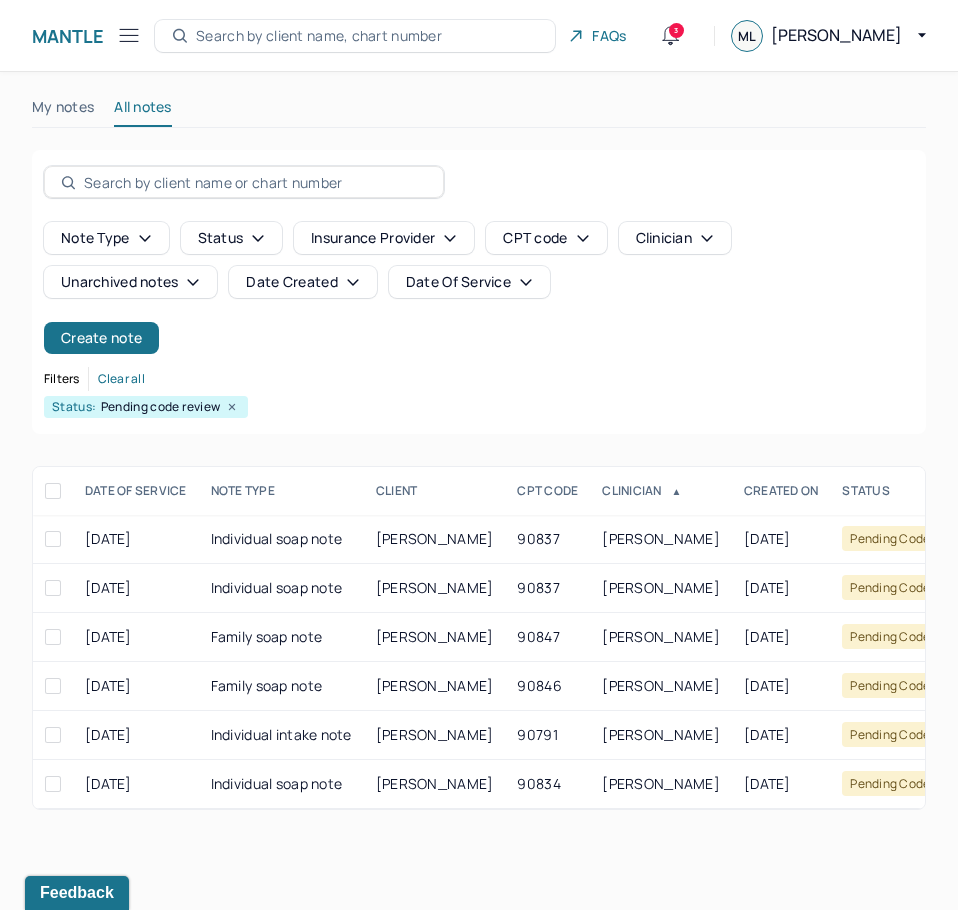 click on "Date Of Service" at bounding box center [469, 282] 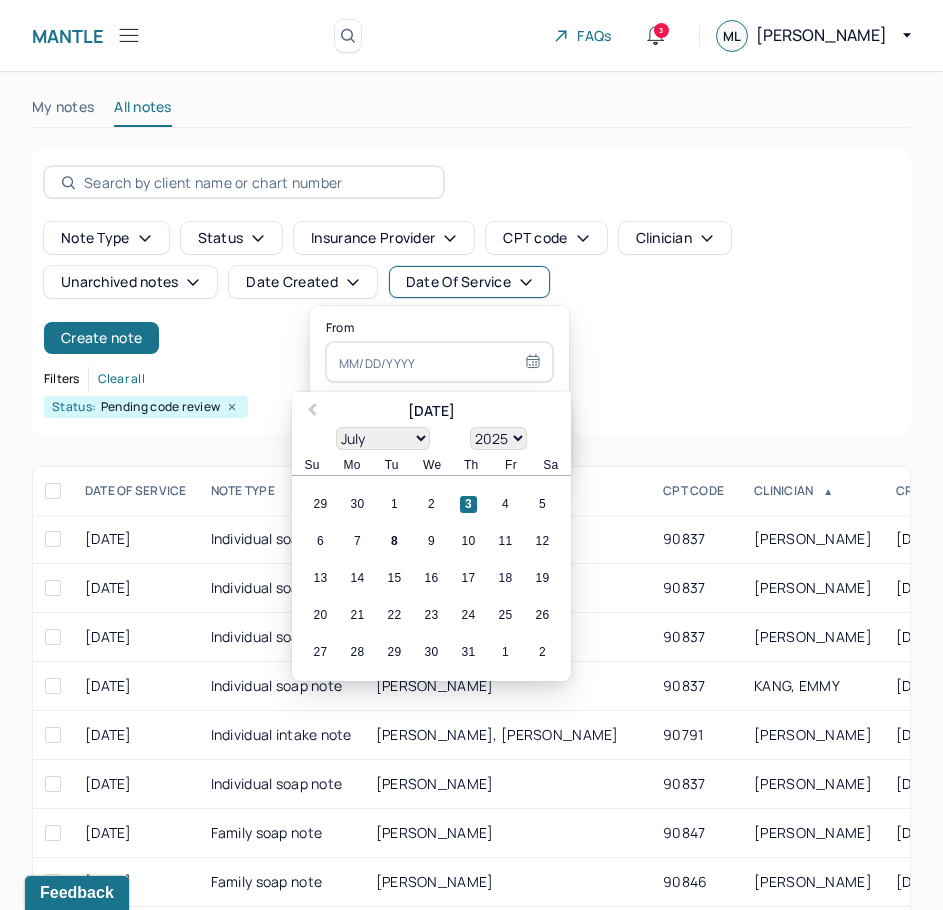 type 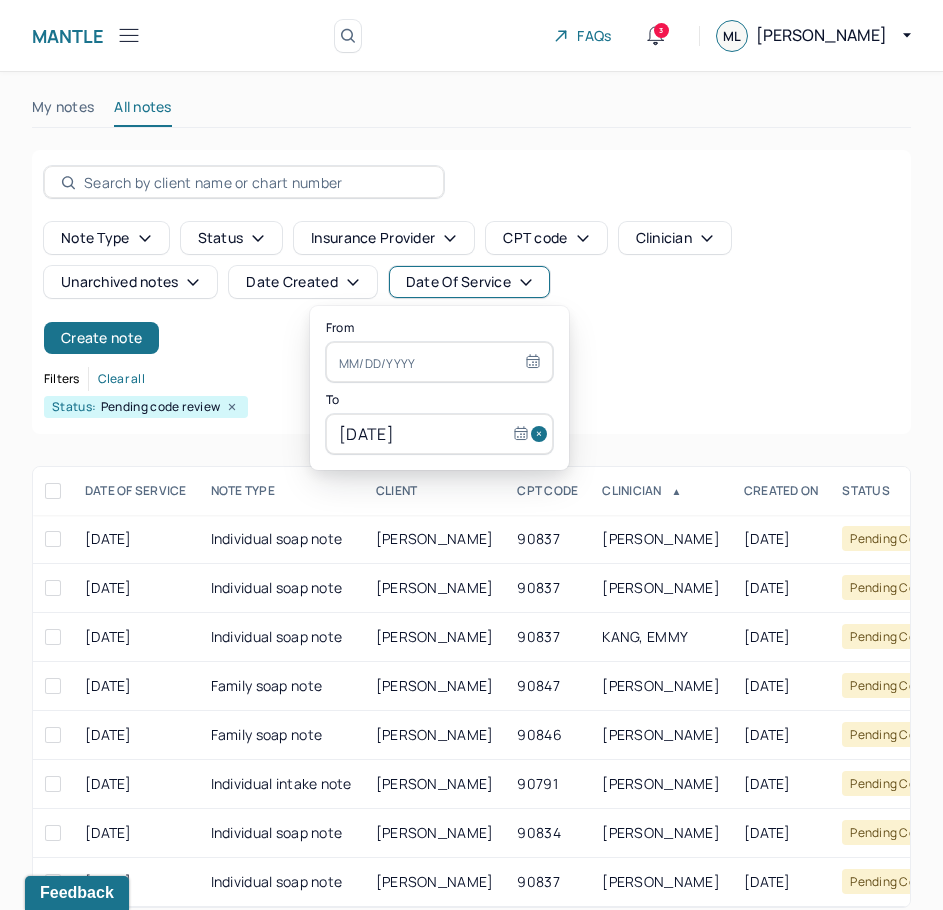 click on "[DATE]" at bounding box center (439, 434) 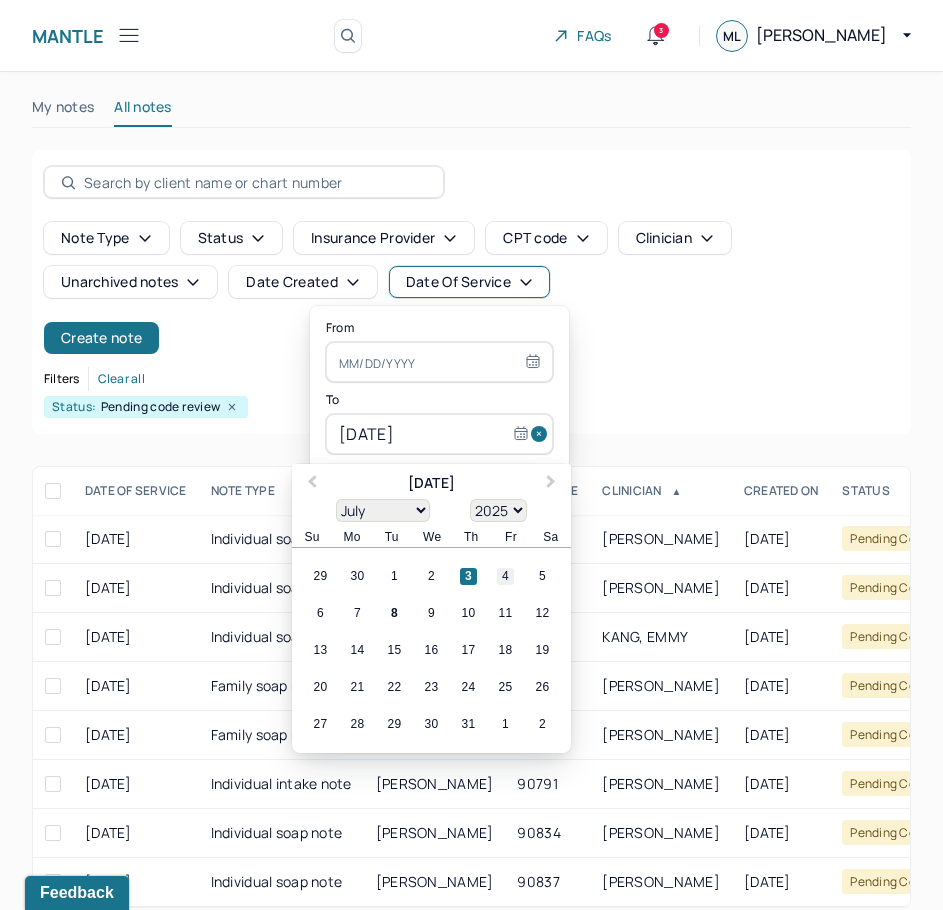 click on "4" at bounding box center [505, 576] 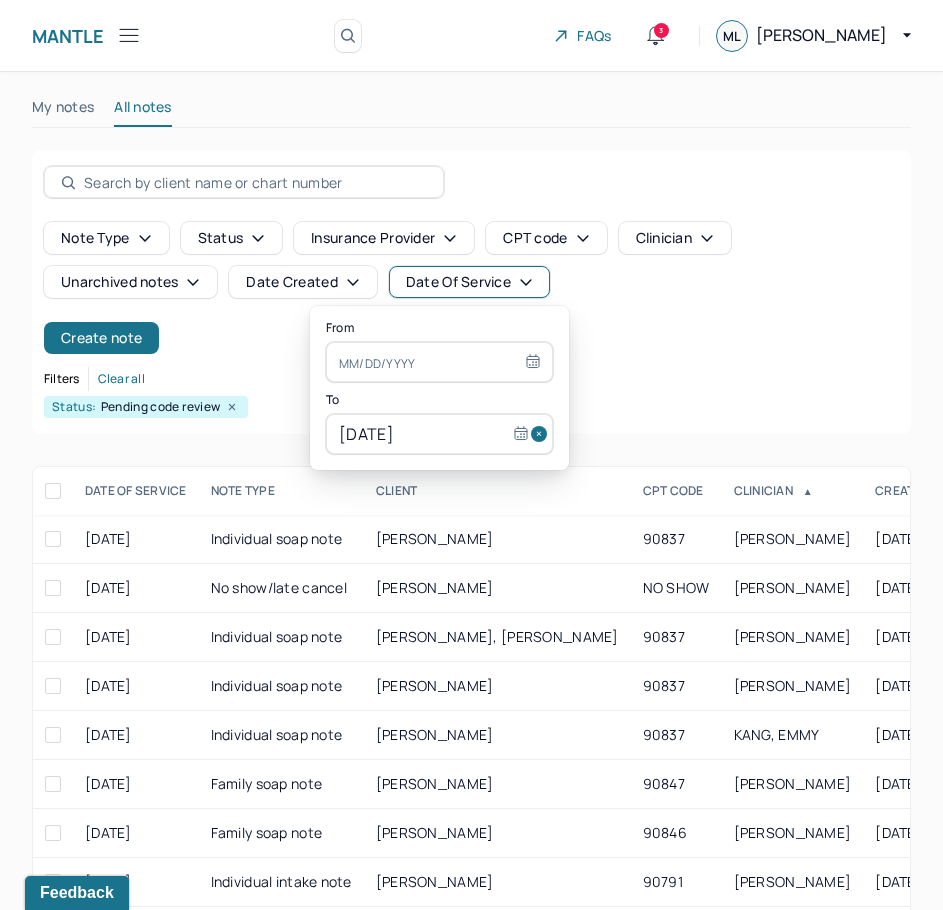 click at bounding box center (439, 362) 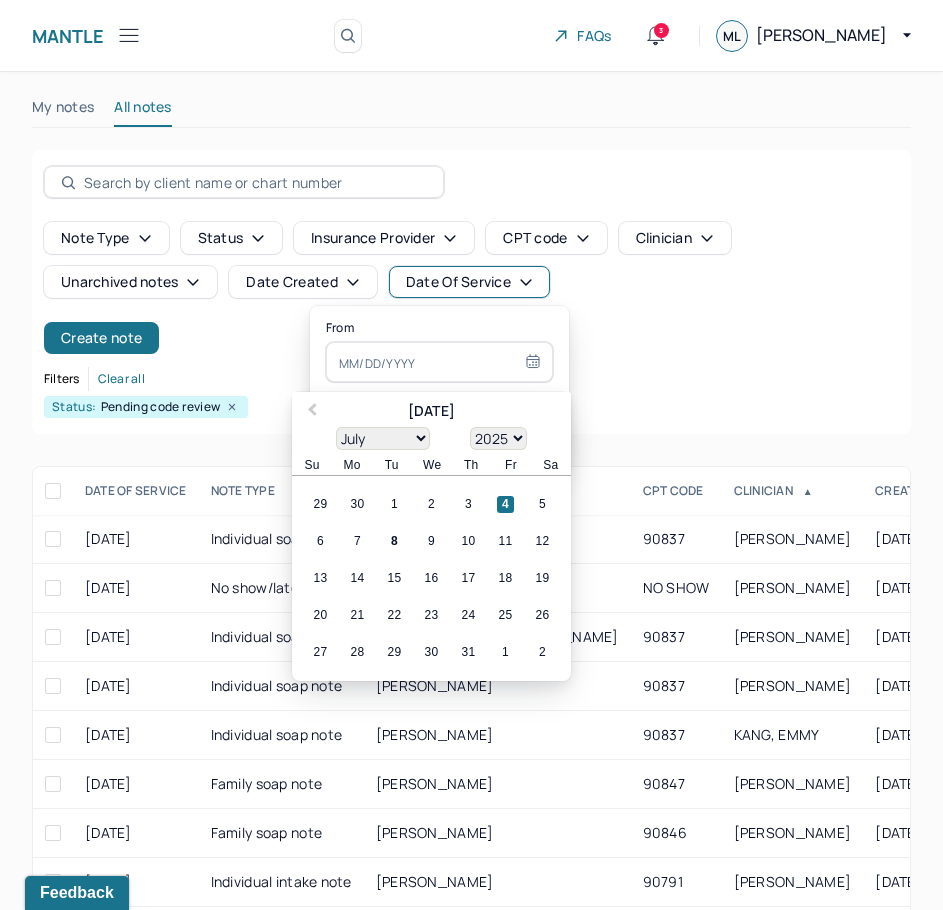 click on "4" at bounding box center (505, 504) 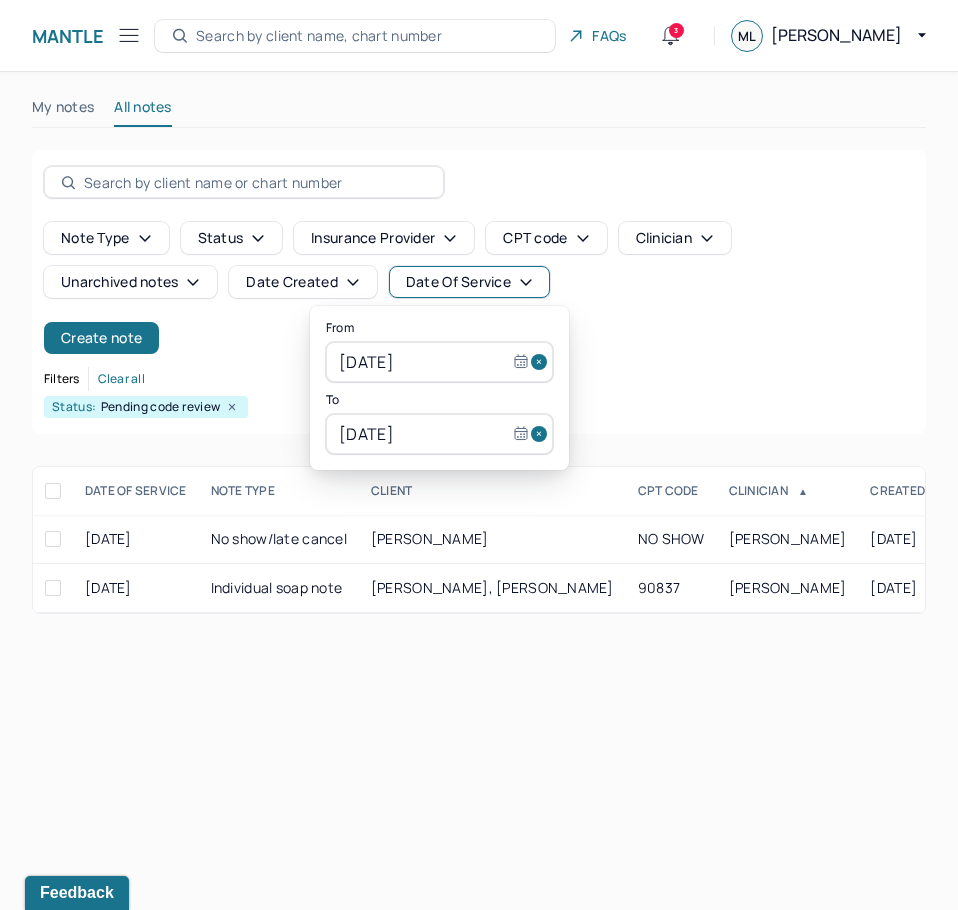 click on "Filters   Clear all" at bounding box center [479, 379] 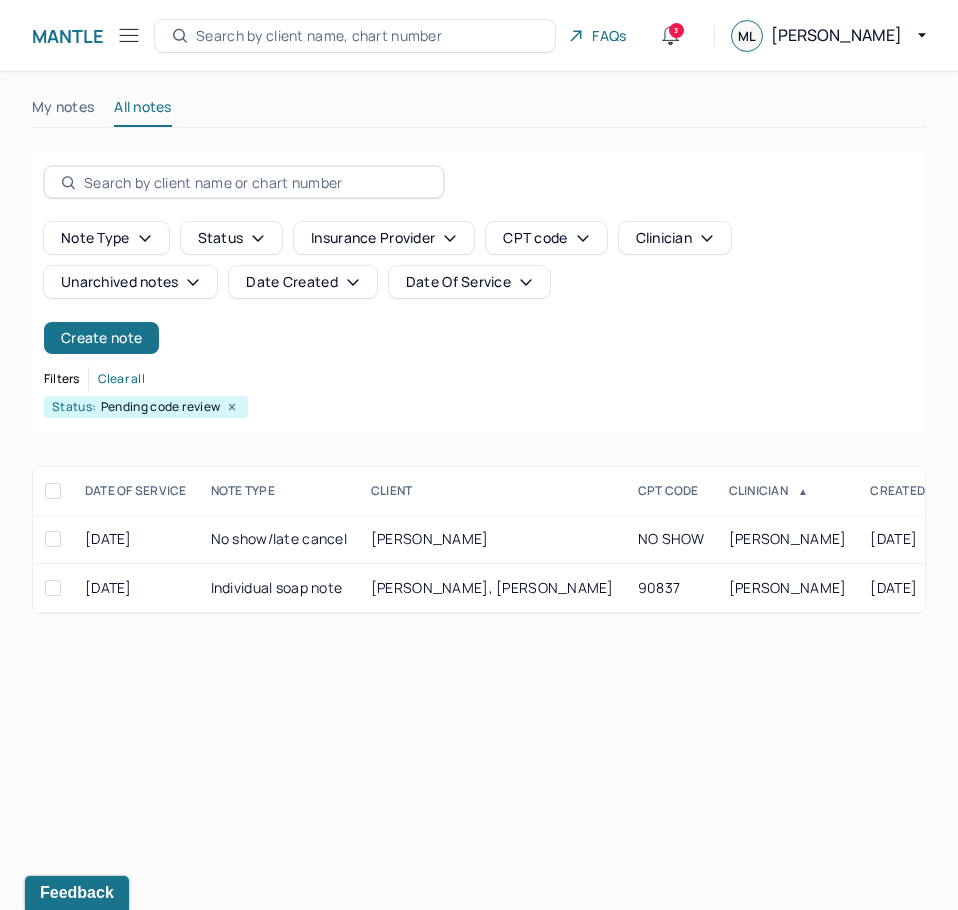 click on "Date Of Service" at bounding box center (469, 282) 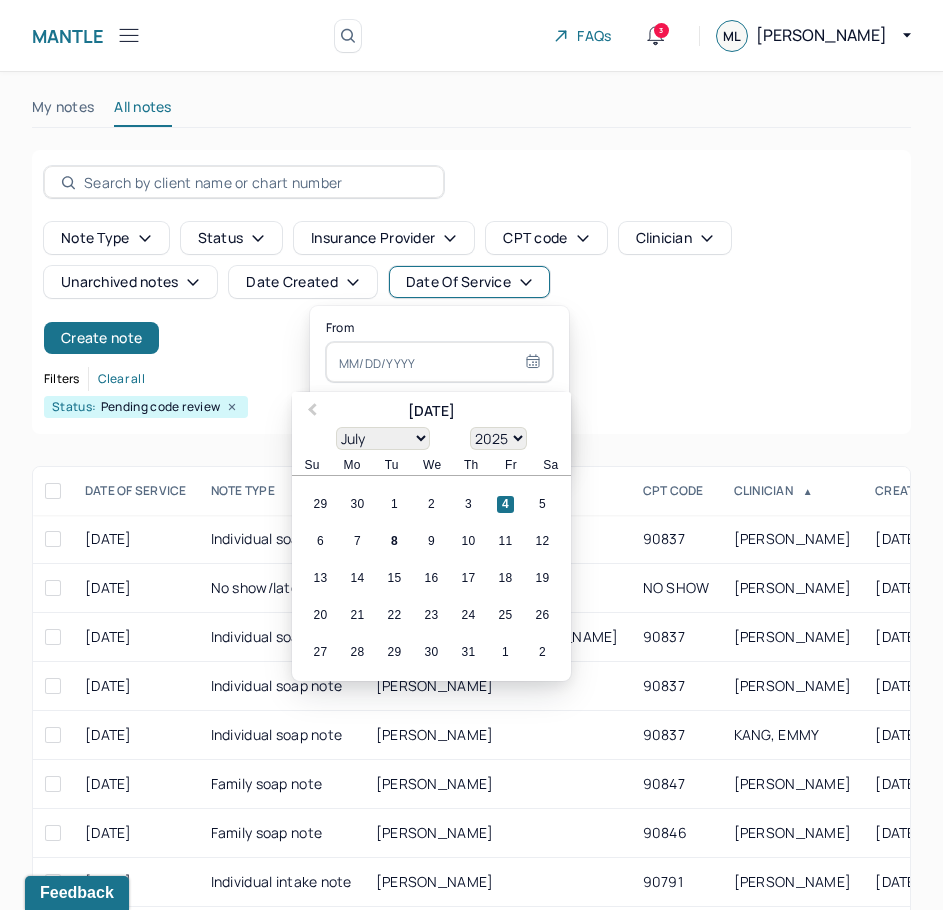 type 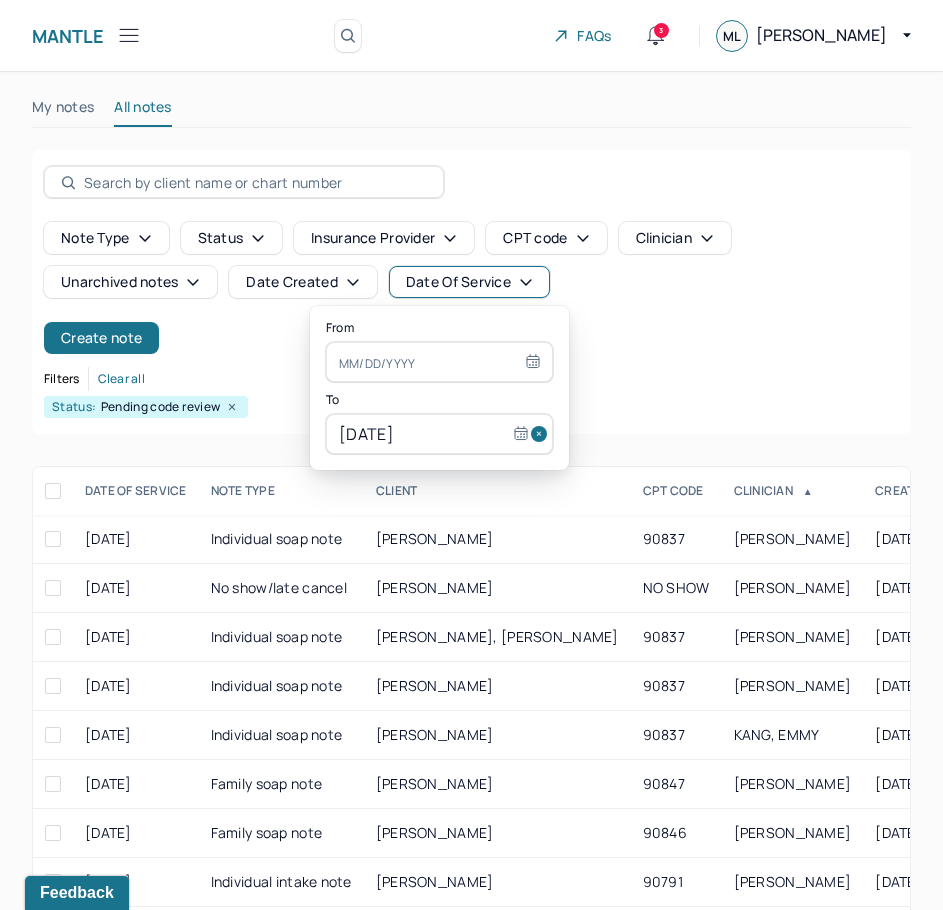 click on "[DATE]" at bounding box center [439, 434] 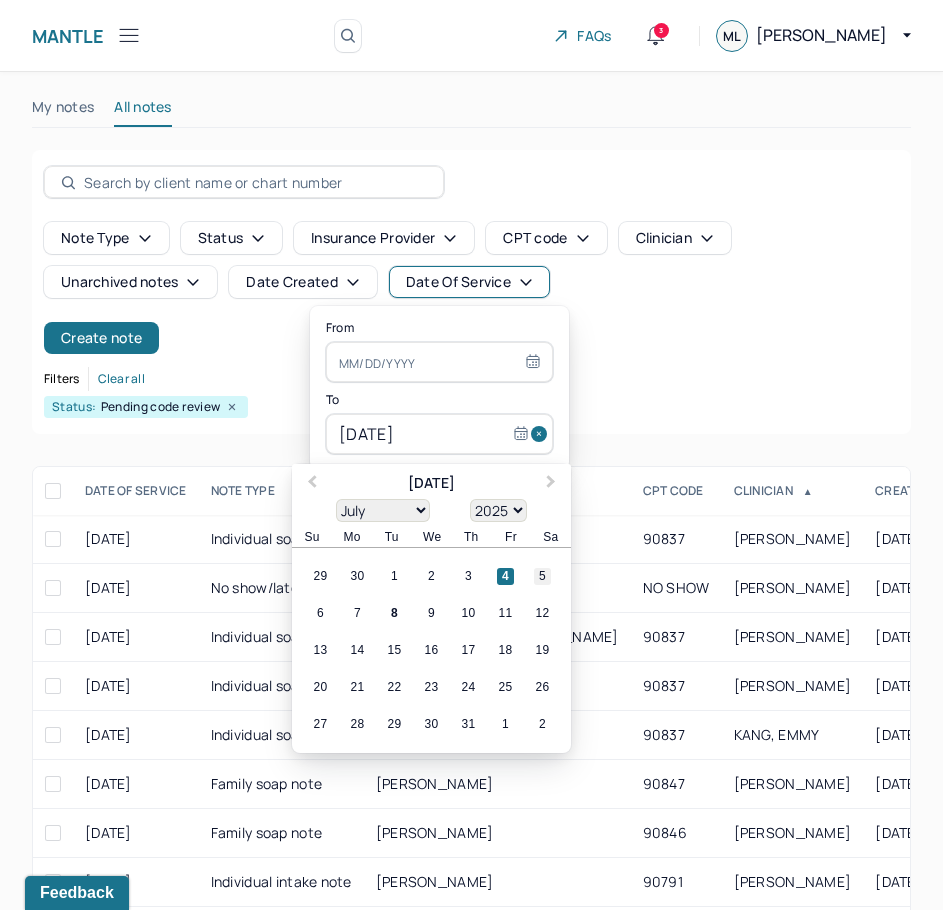 click on "5" at bounding box center [542, 576] 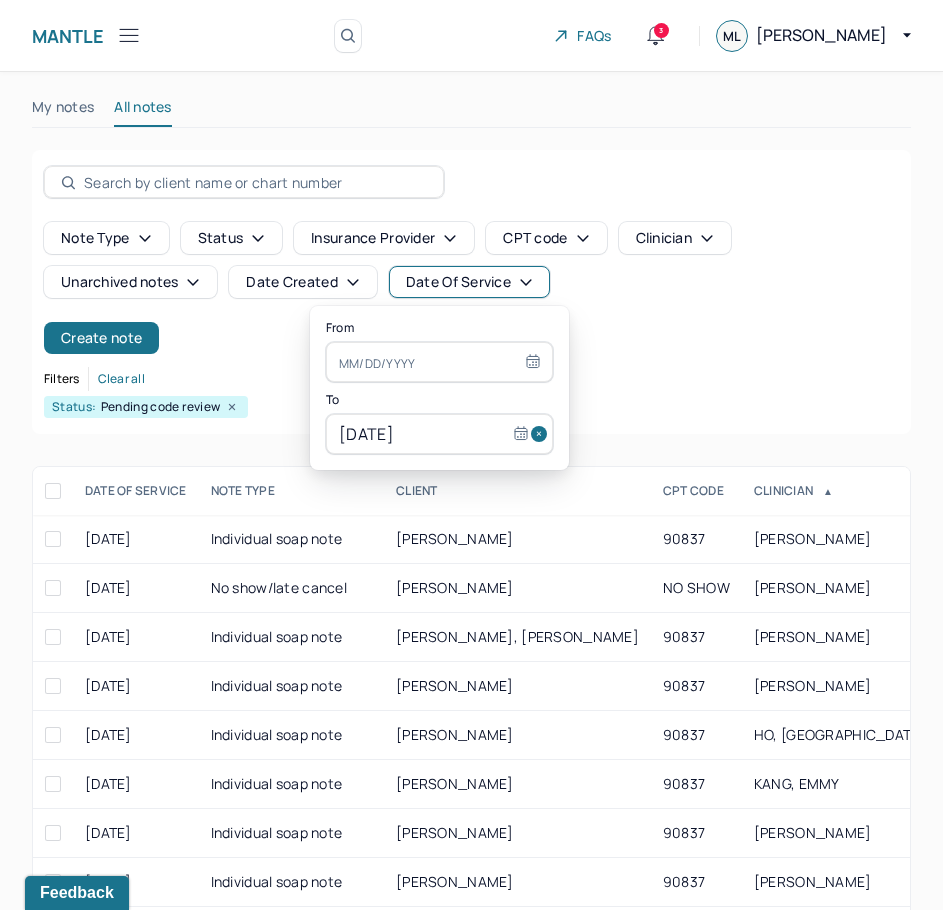 click at bounding box center [439, 362] 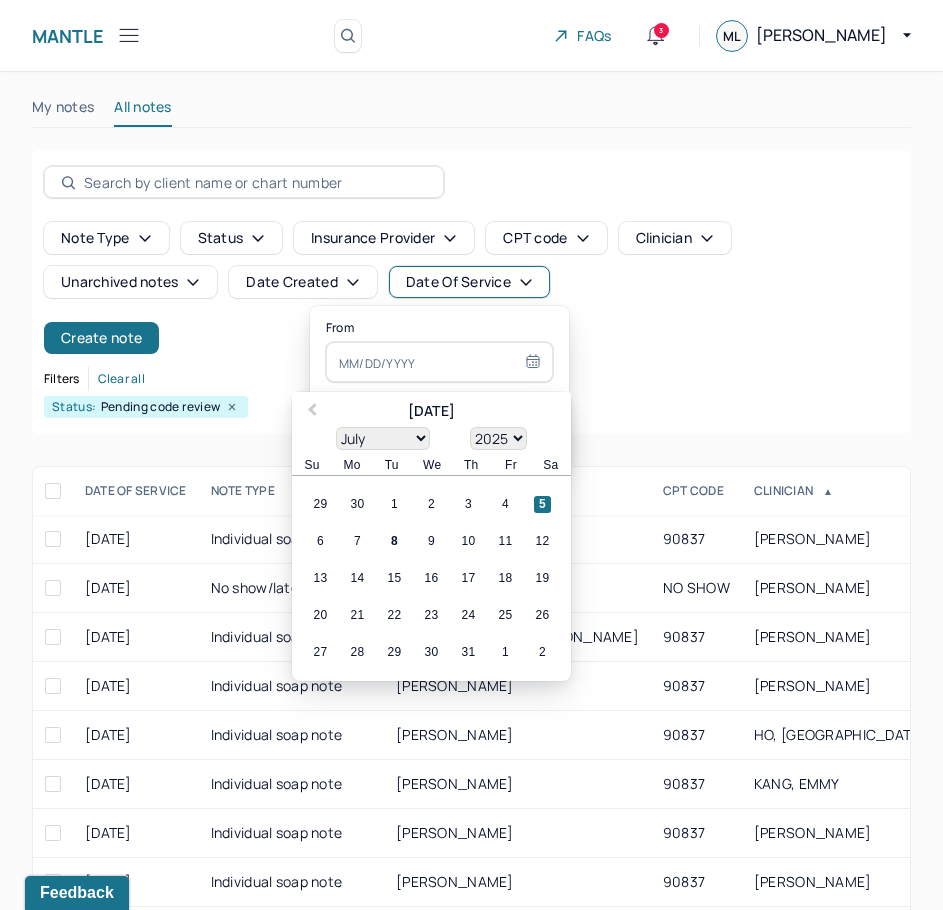 click on "5" at bounding box center [542, 504] 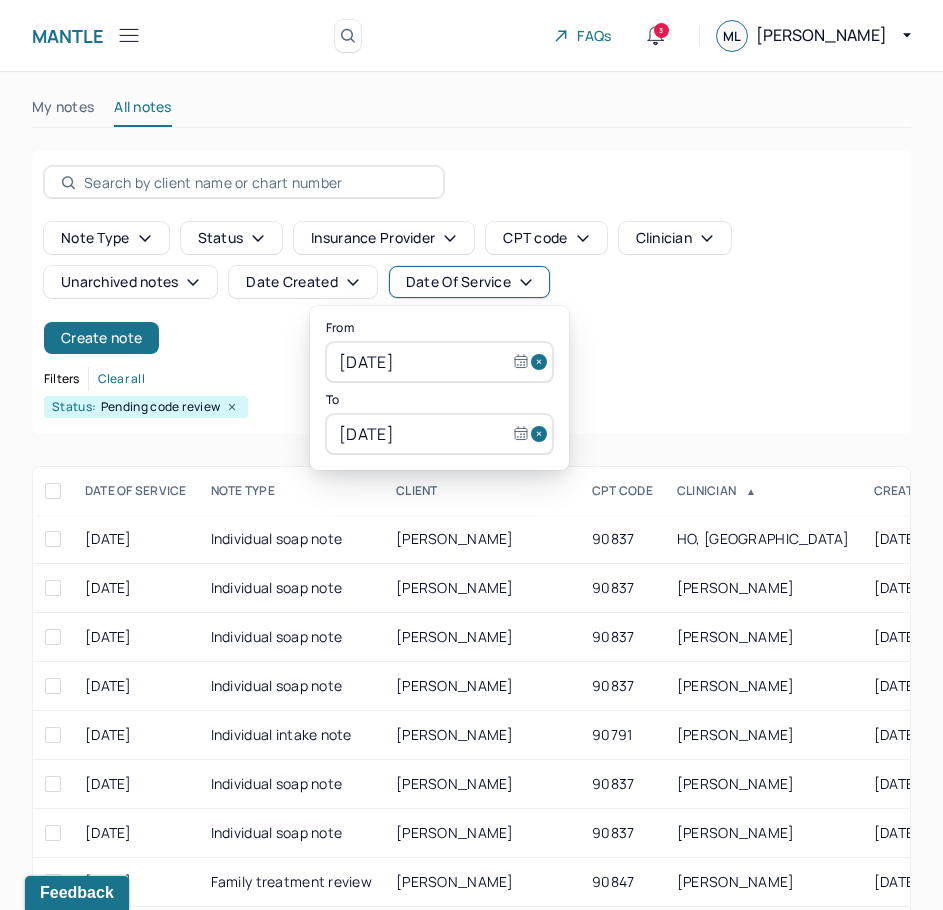 click on "Status: Pending code review" at bounding box center [471, 407] 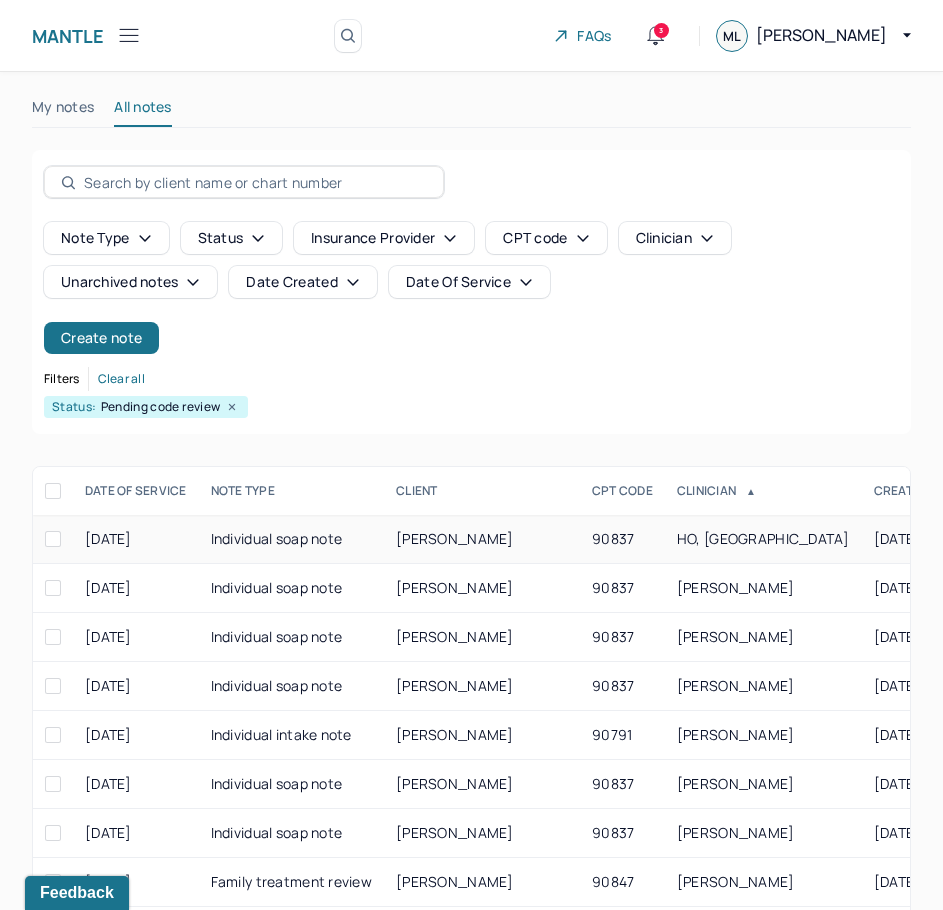 click on "HO, VENUS" at bounding box center (763, 538) 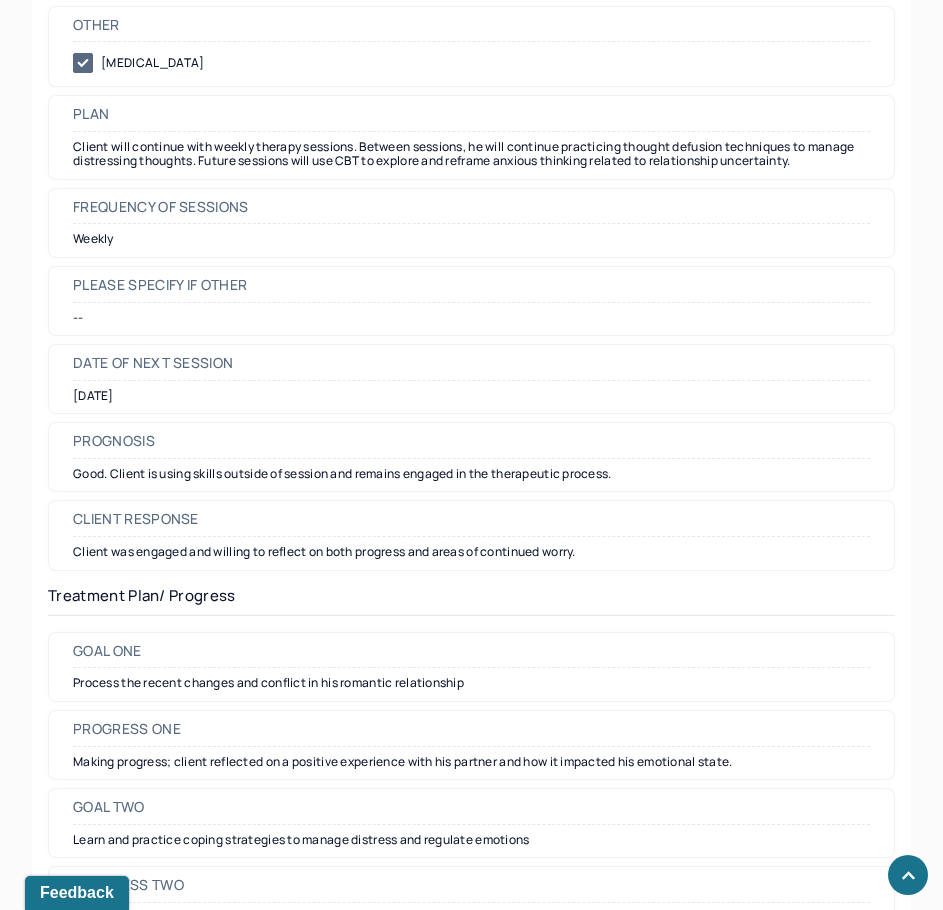 scroll, scrollTop: 0, scrollLeft: 0, axis: both 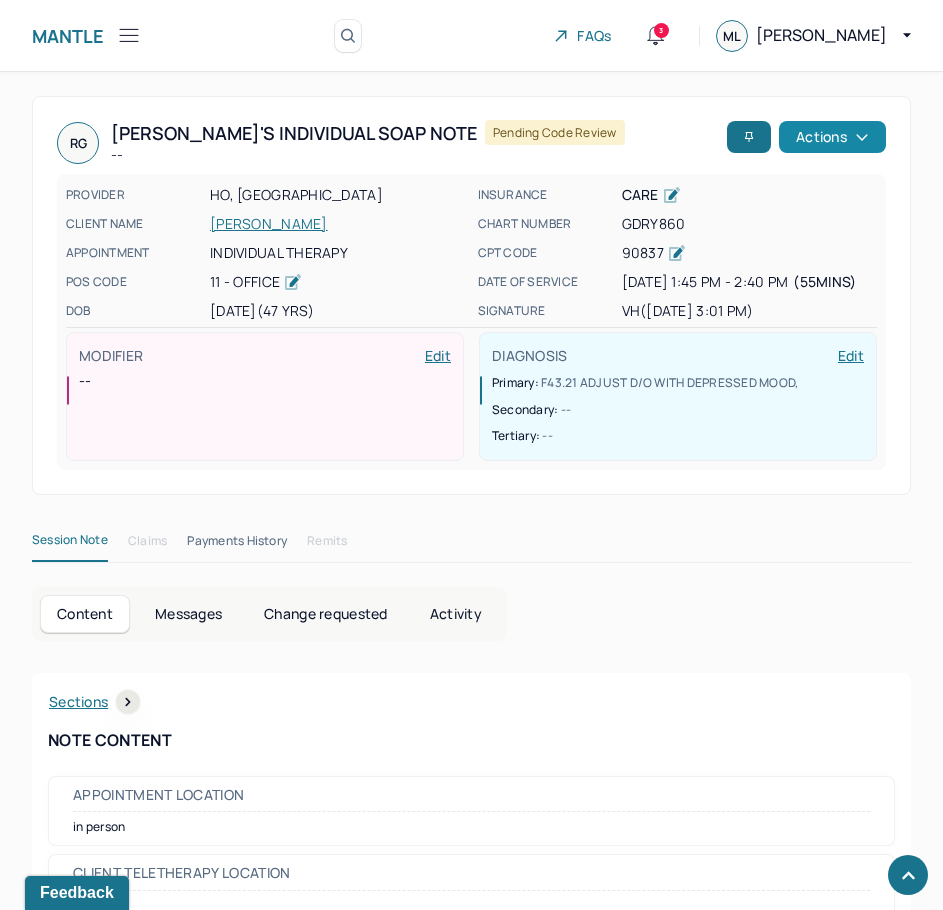 drag, startPoint x: 707, startPoint y: 568, endPoint x: 855, endPoint y: 125, distance: 467.0685 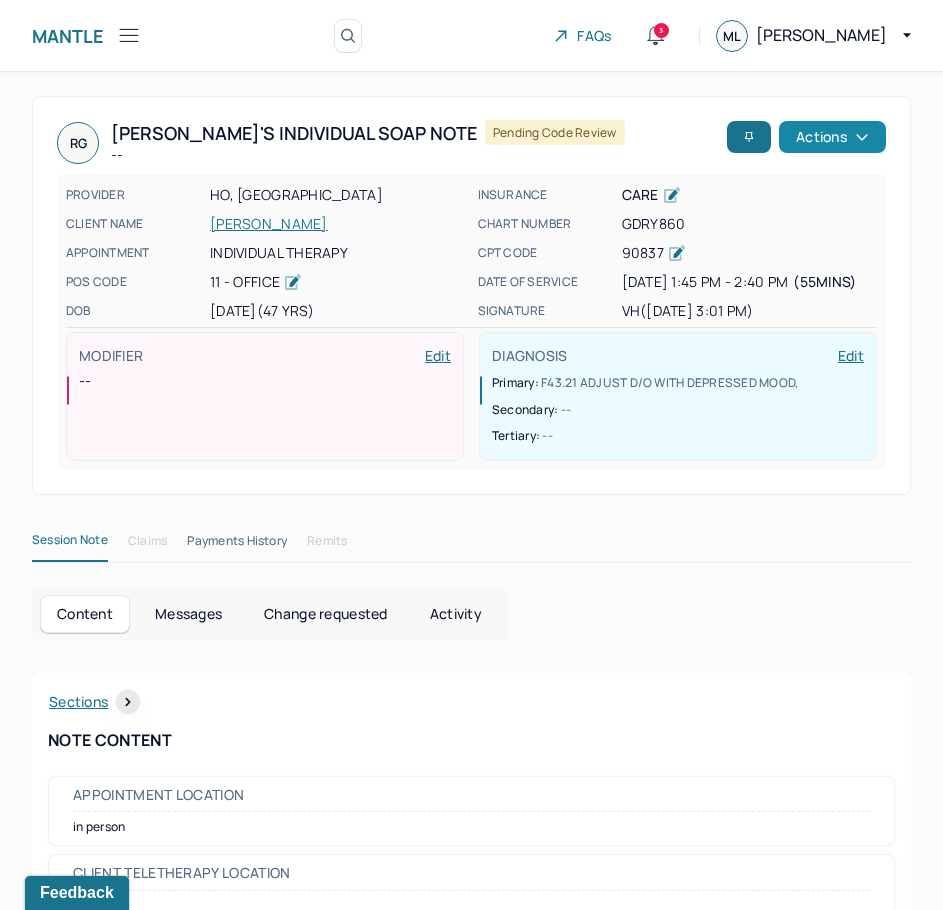 click on "Actions" at bounding box center [832, 137] 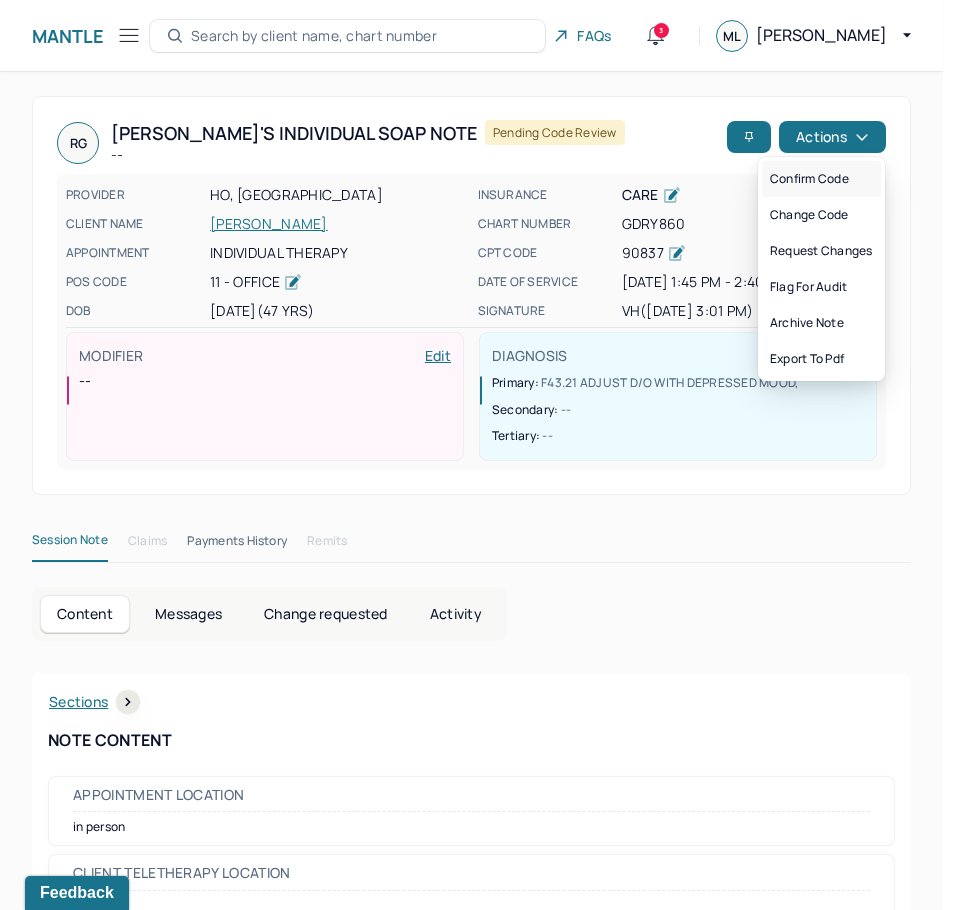 click on "Confirm code" at bounding box center (821, 179) 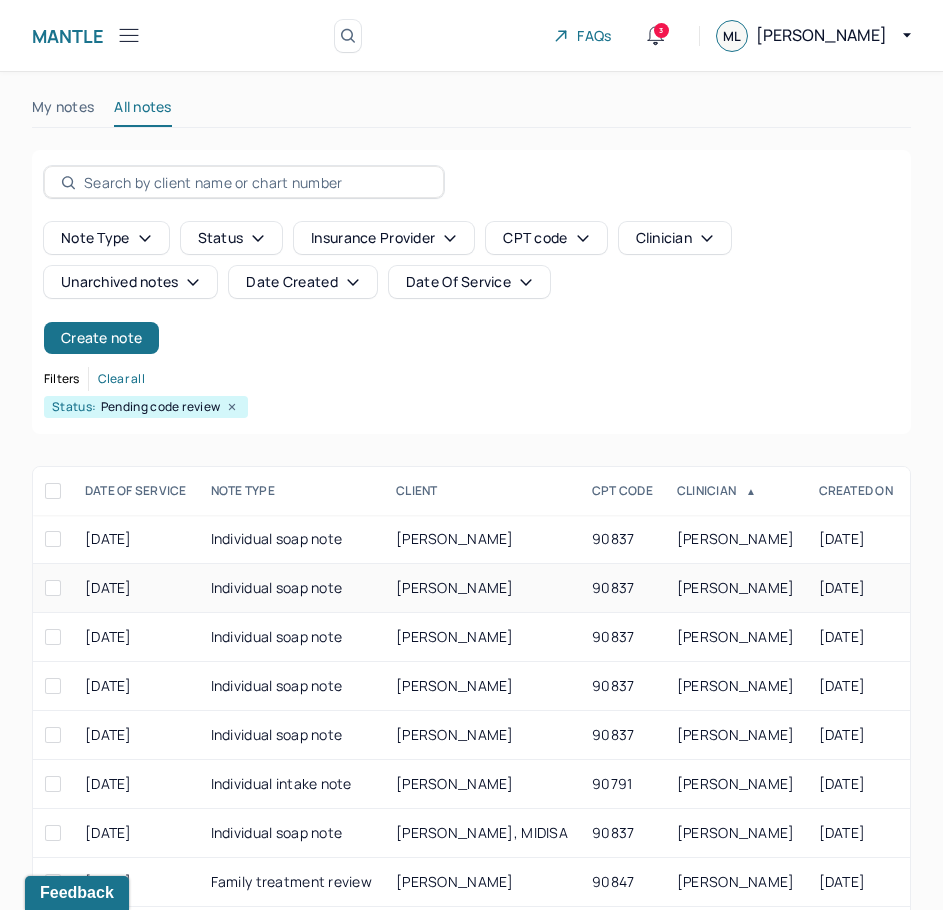 click on "90837" at bounding box center [622, 588] 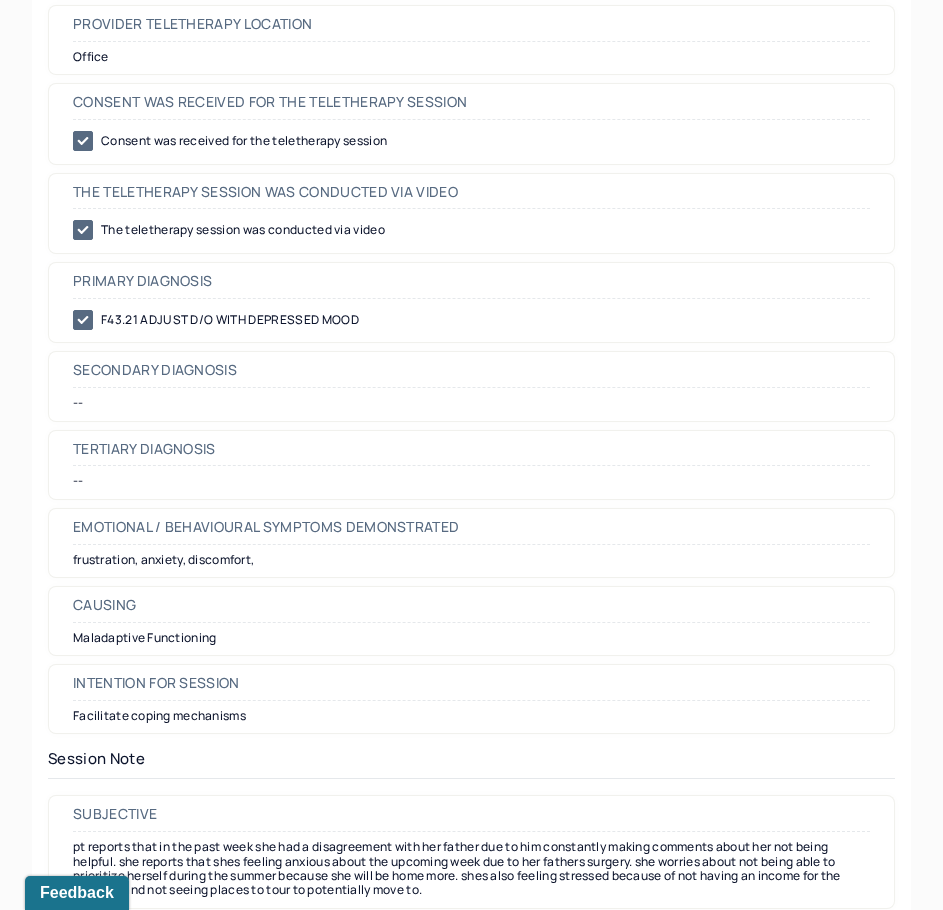 scroll, scrollTop: 0, scrollLeft: 0, axis: both 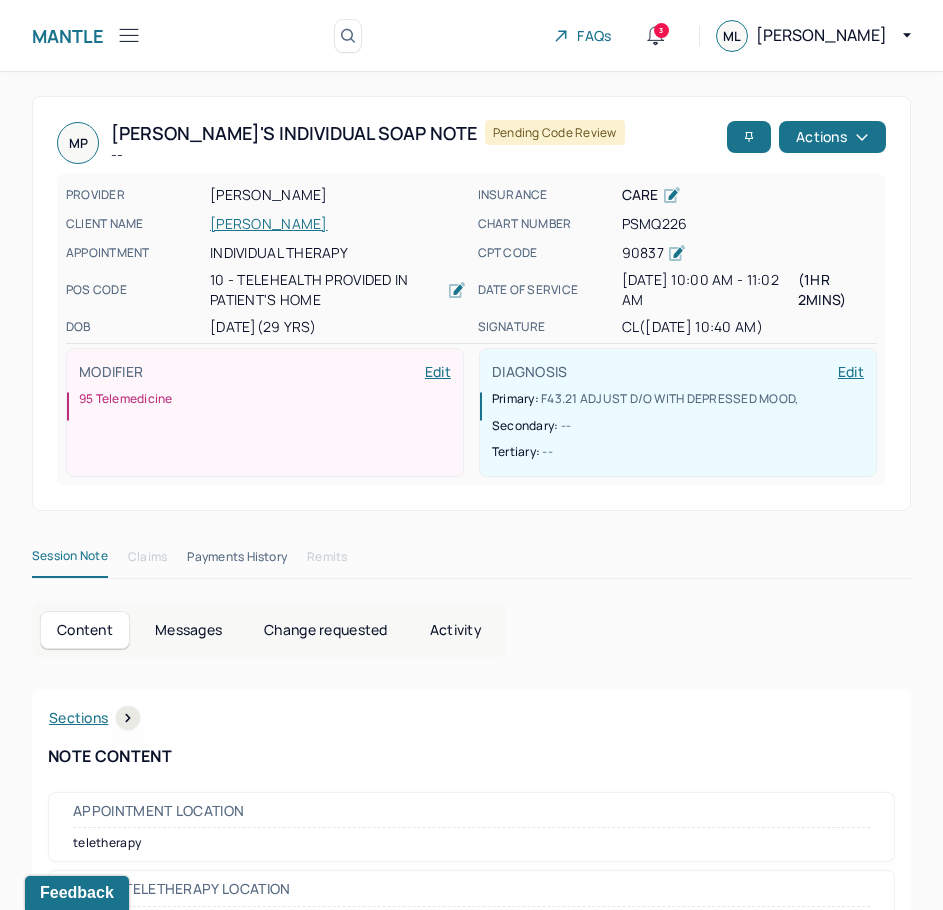 drag, startPoint x: 757, startPoint y: 602, endPoint x: 856, endPoint y: 275, distance: 341.6577 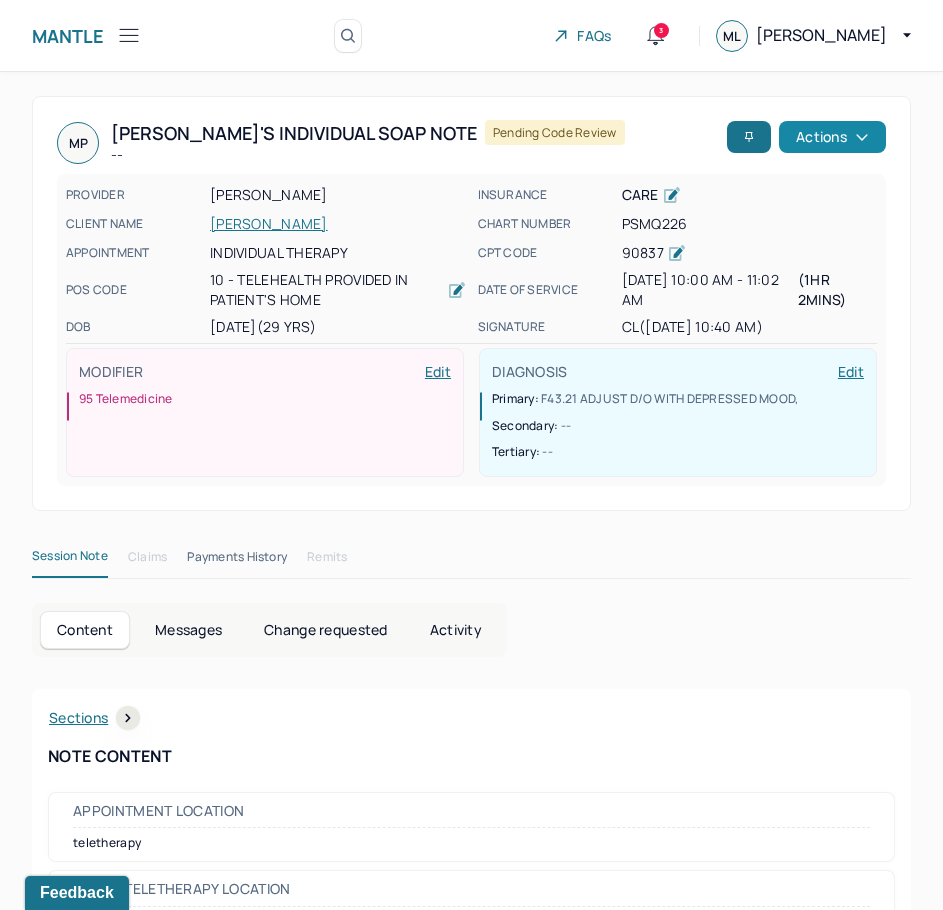 click on "Actions" at bounding box center [832, 137] 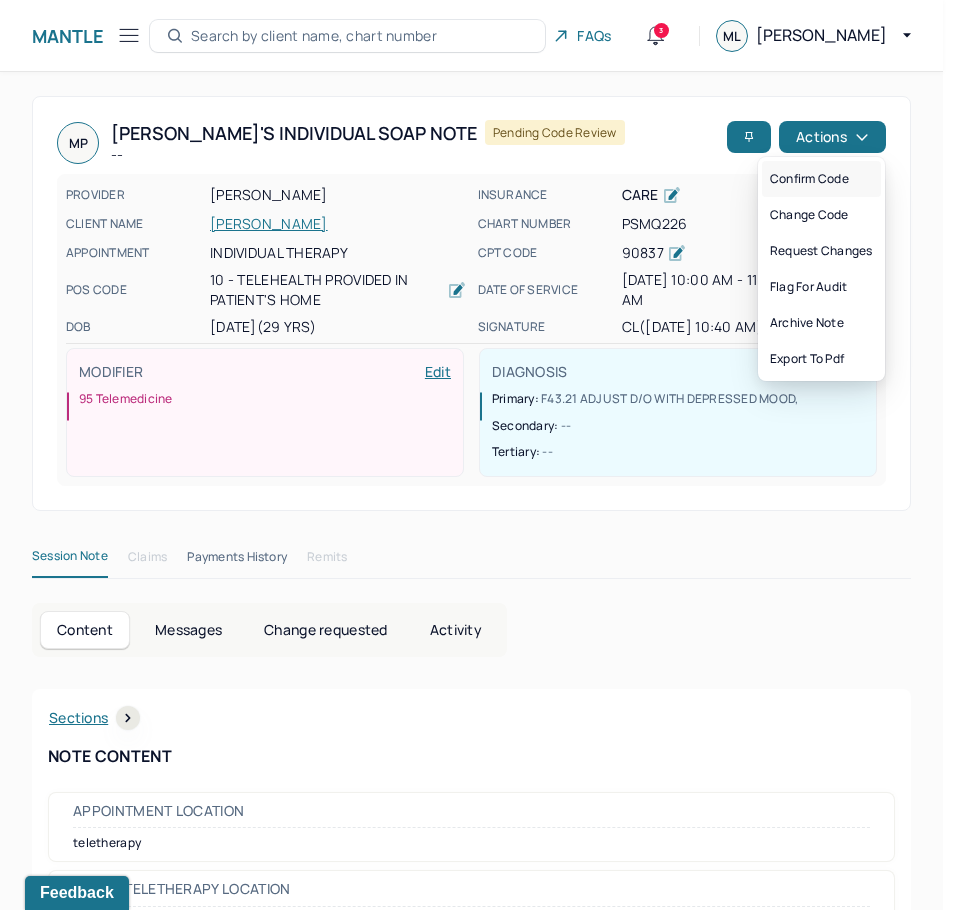 click on "Confirm code" at bounding box center (821, 179) 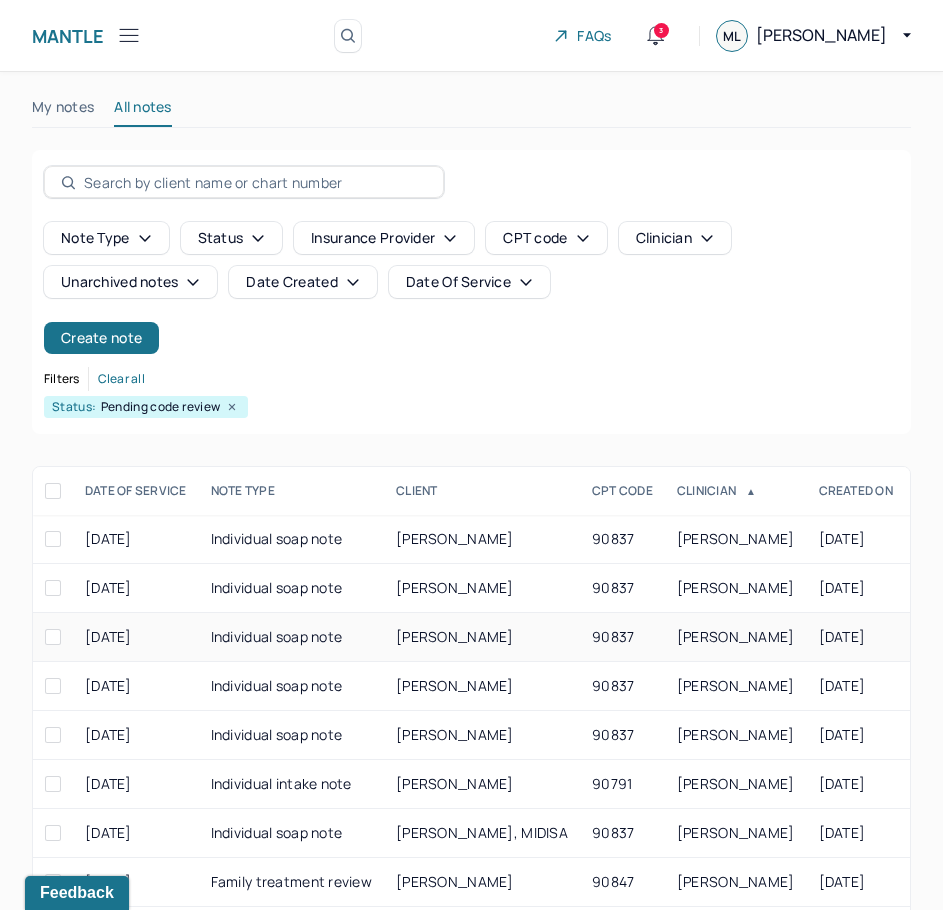 click on "[PERSON_NAME]" at bounding box center [736, 637] 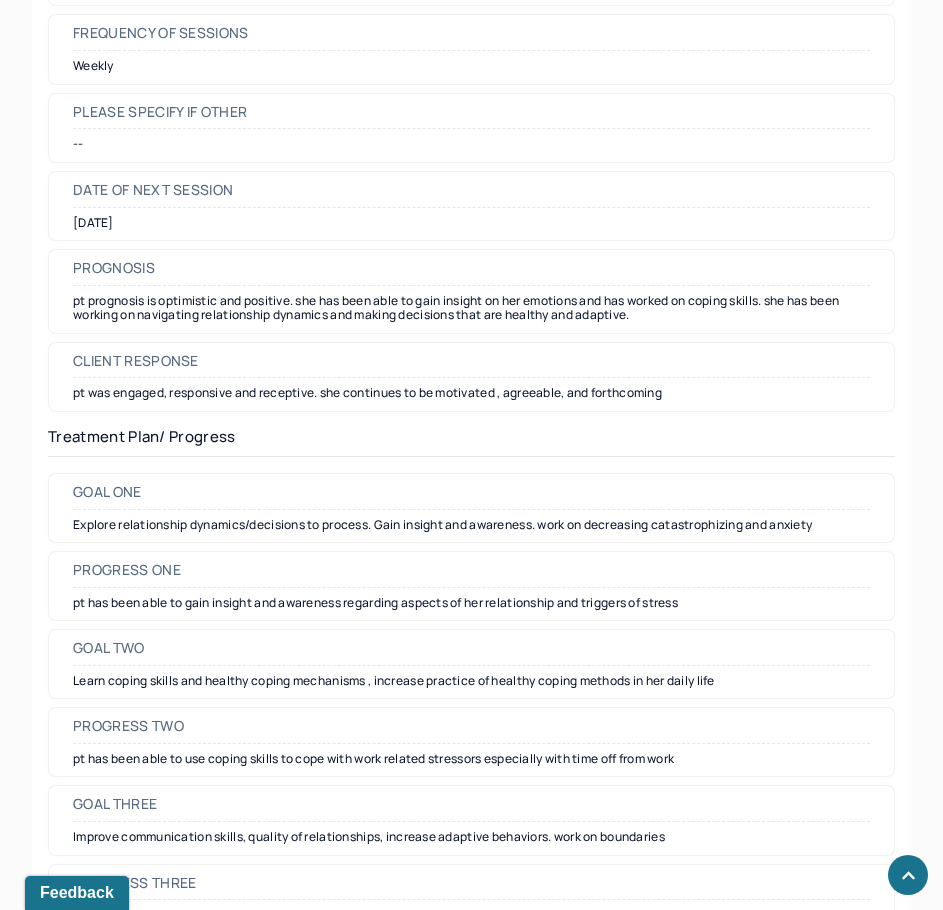 scroll, scrollTop: 2500, scrollLeft: 0, axis: vertical 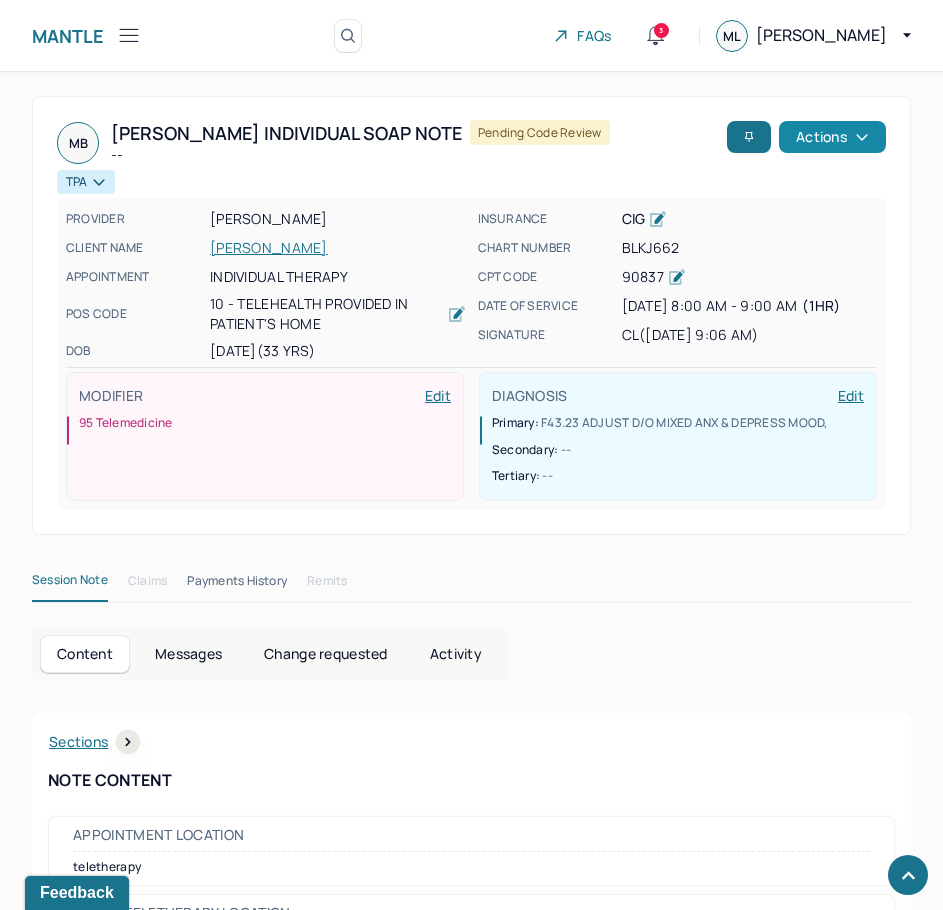 drag, startPoint x: 737, startPoint y: 680, endPoint x: 840, endPoint y: 149, distance: 540.8974 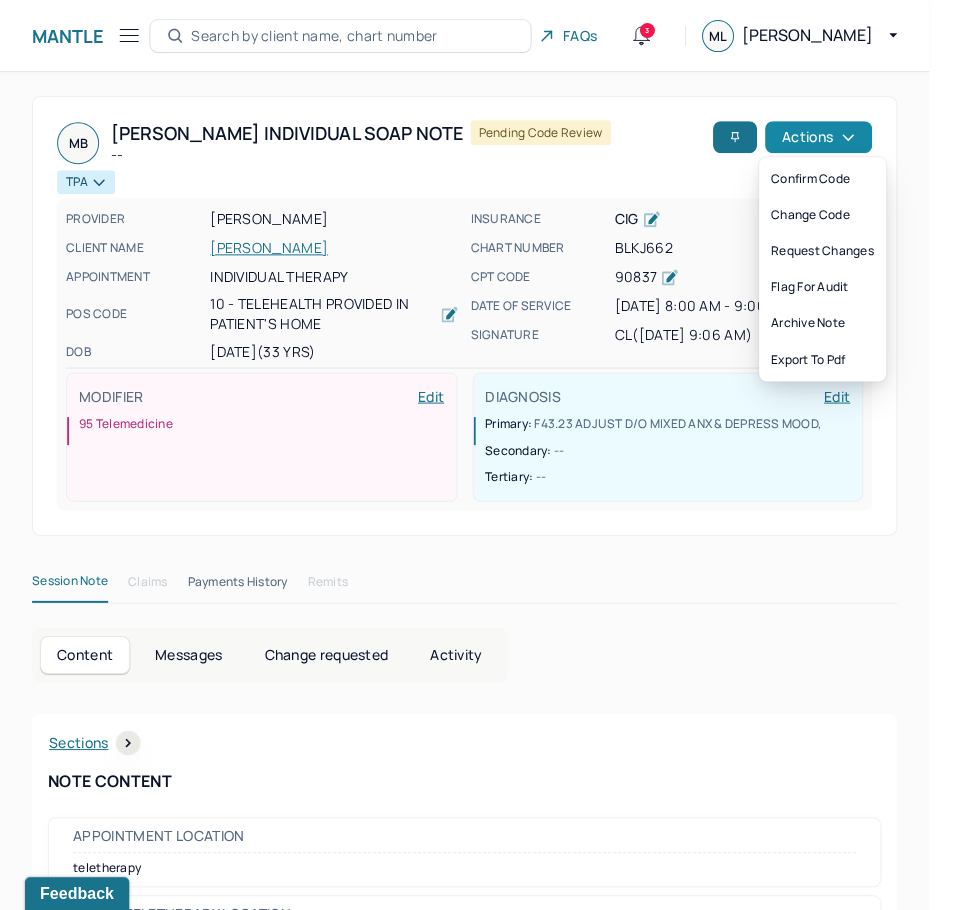 click on "Actions" at bounding box center (817, 137) 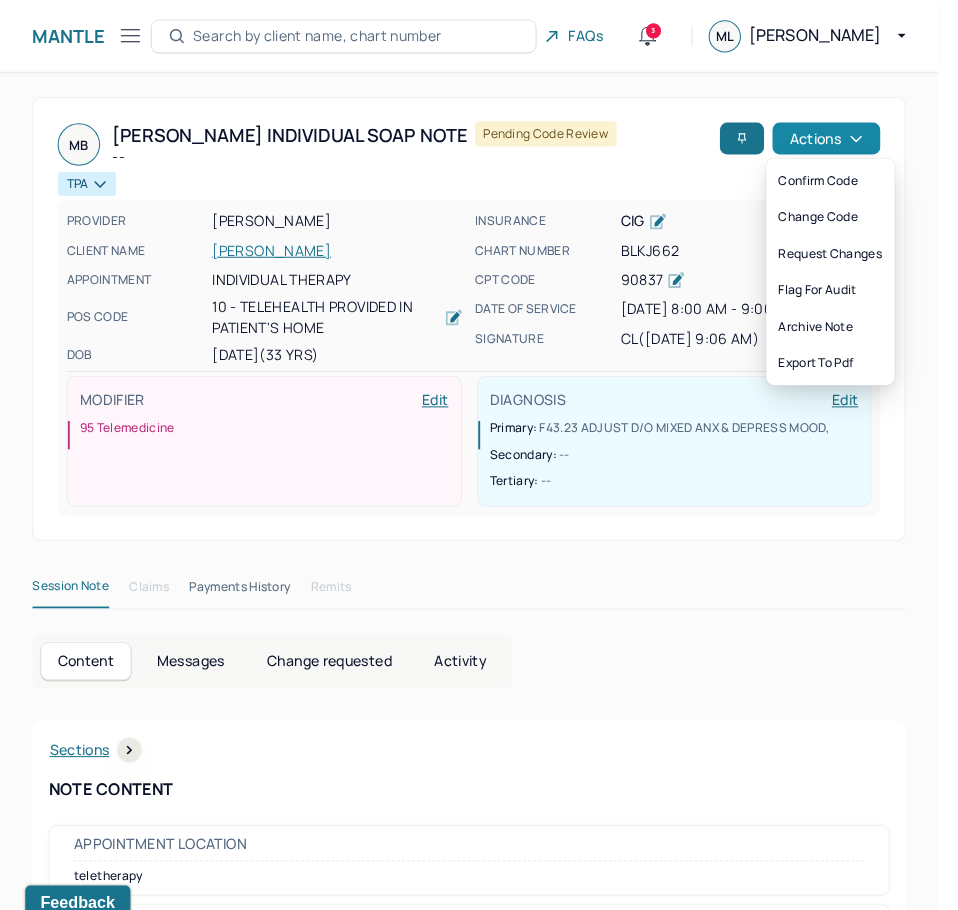 click on "Actions" at bounding box center (817, 137) 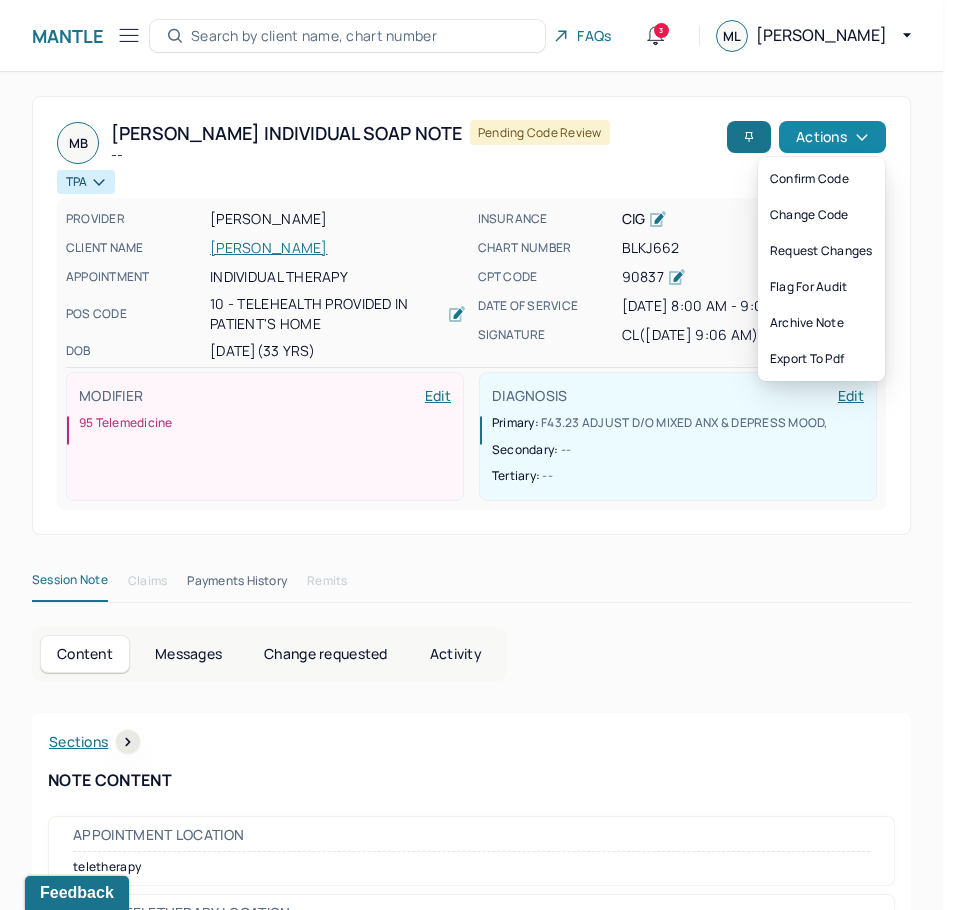 click on "Actions" at bounding box center [832, 137] 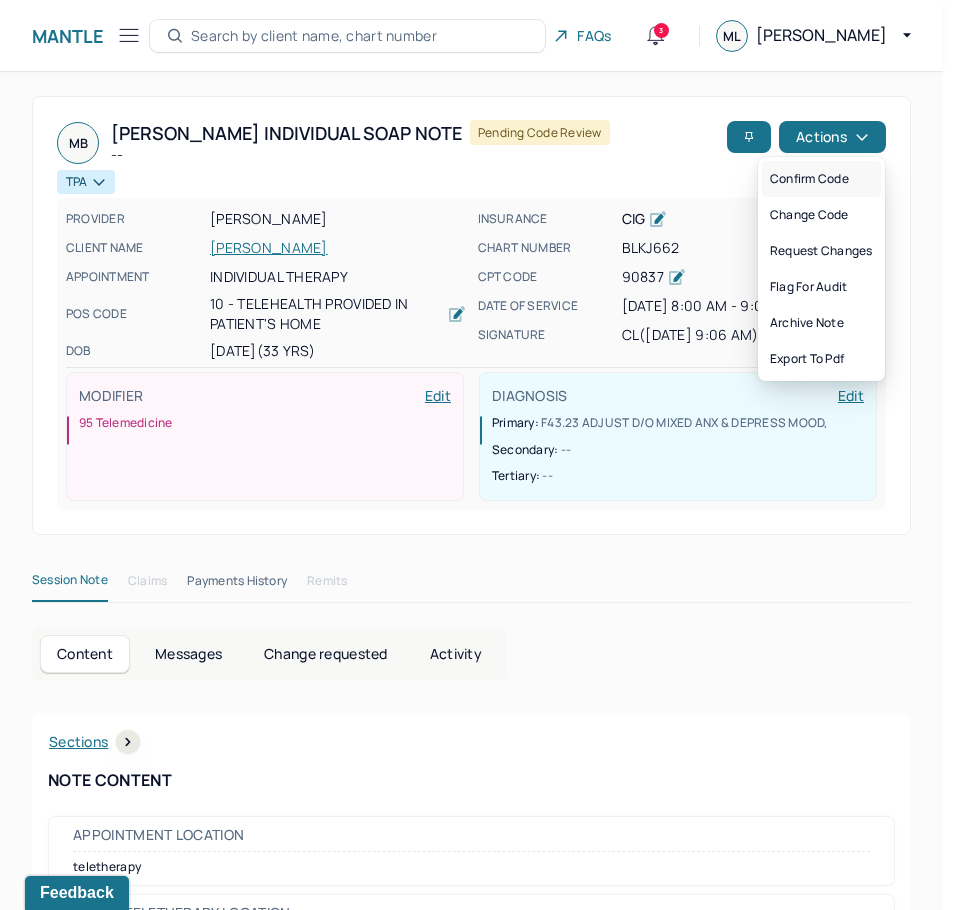 click on "Confirm code" at bounding box center (821, 179) 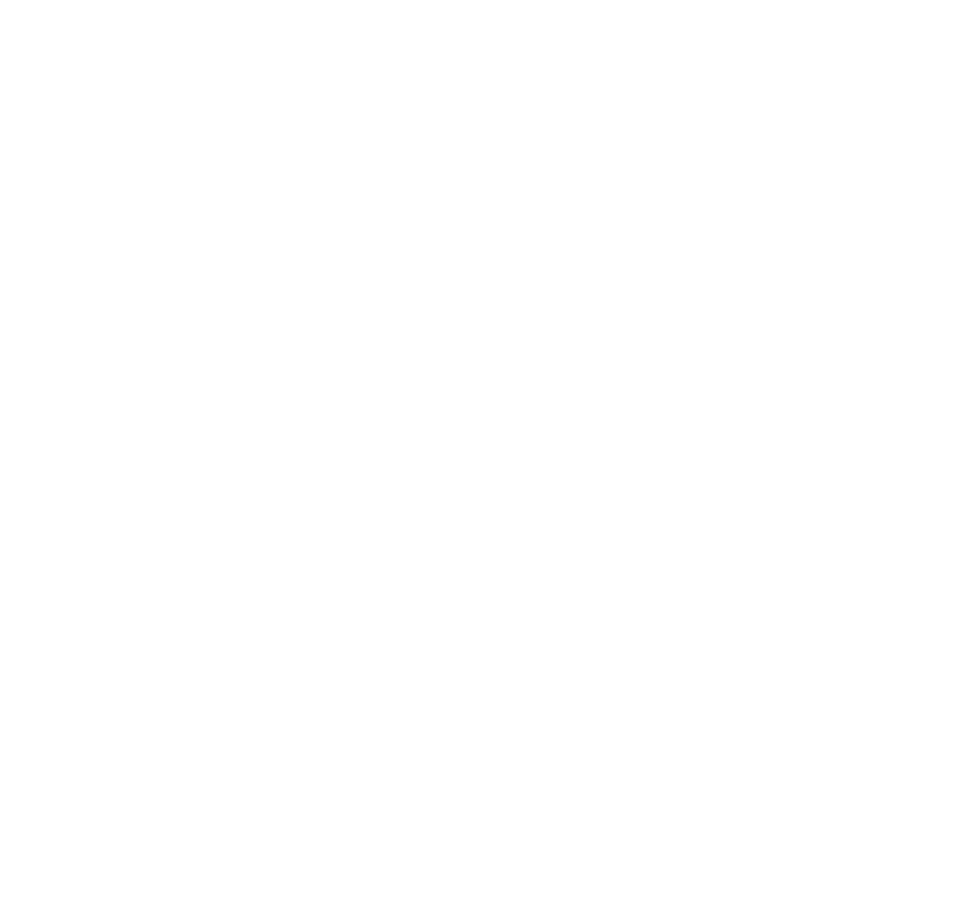 scroll, scrollTop: 0, scrollLeft: 0, axis: both 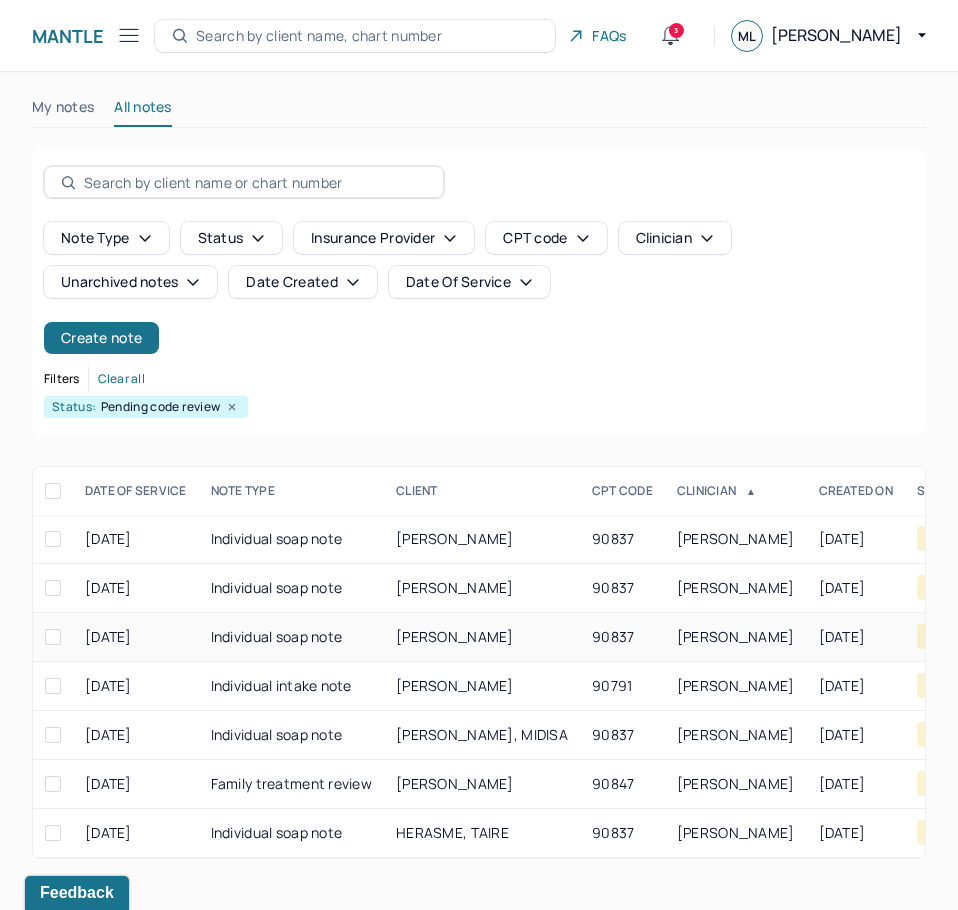 click on "[PERSON_NAME]" at bounding box center [482, 637] 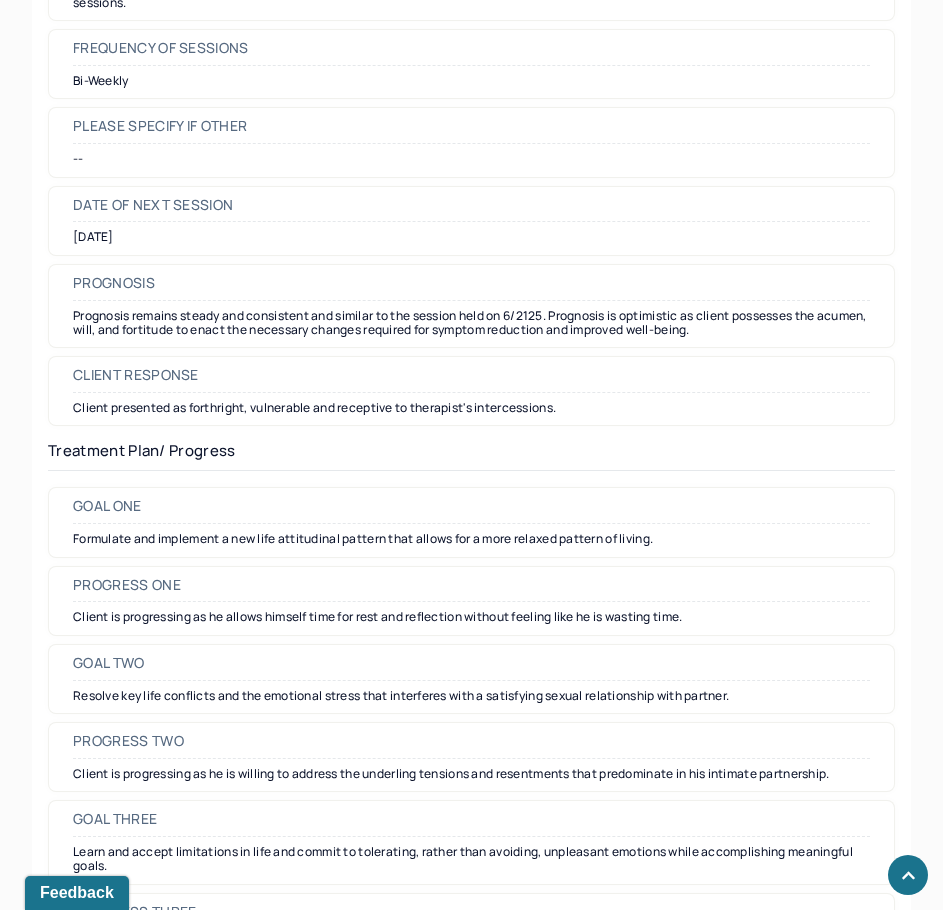 scroll, scrollTop: 2600, scrollLeft: 0, axis: vertical 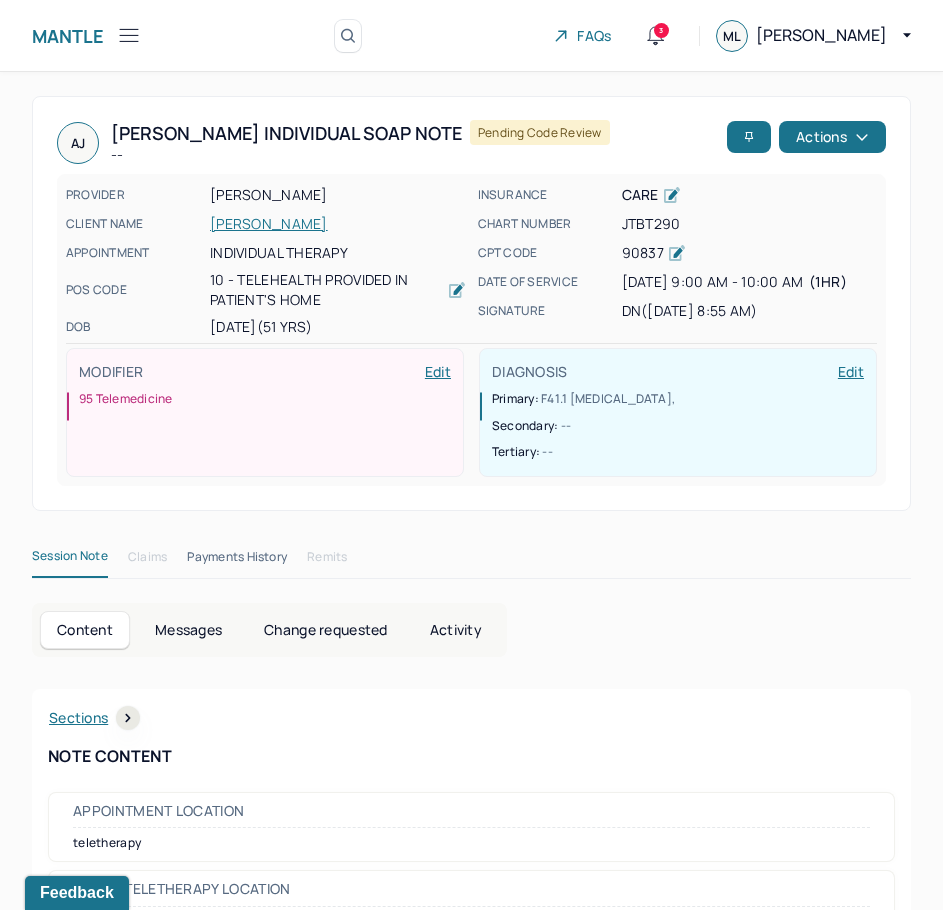 drag, startPoint x: 637, startPoint y: 682, endPoint x: 789, endPoint y: 197, distance: 508.26077 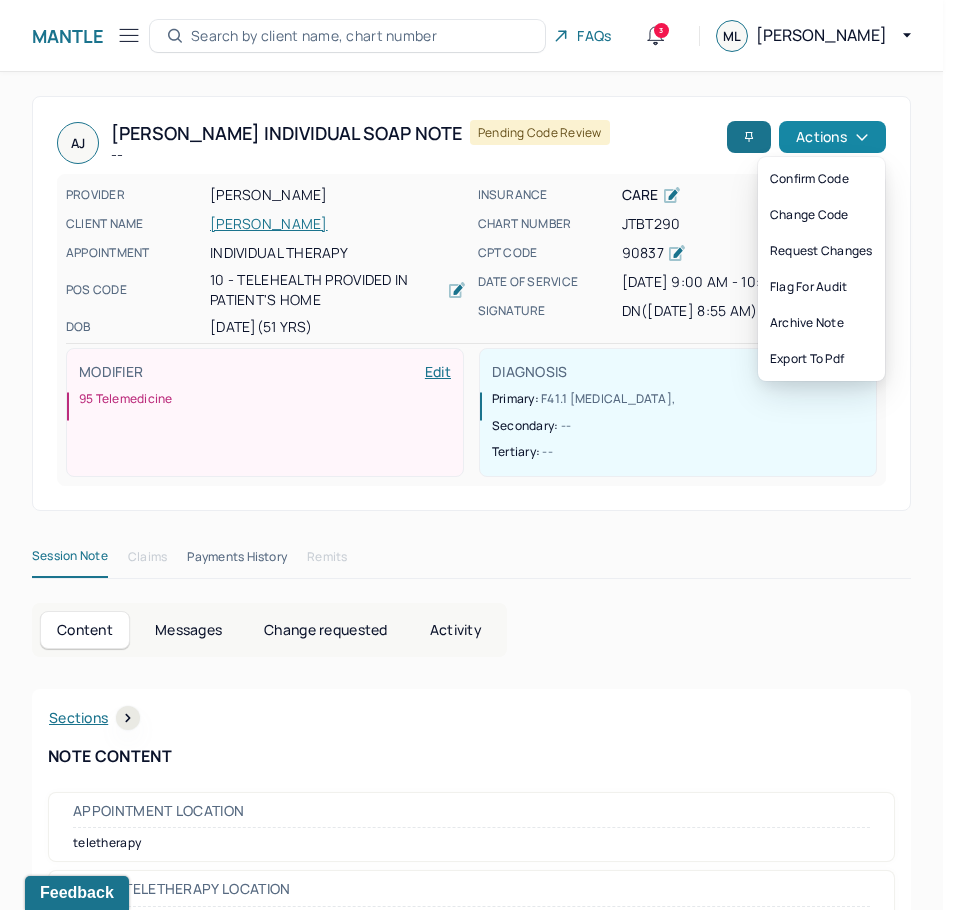 click on "Actions" at bounding box center [832, 137] 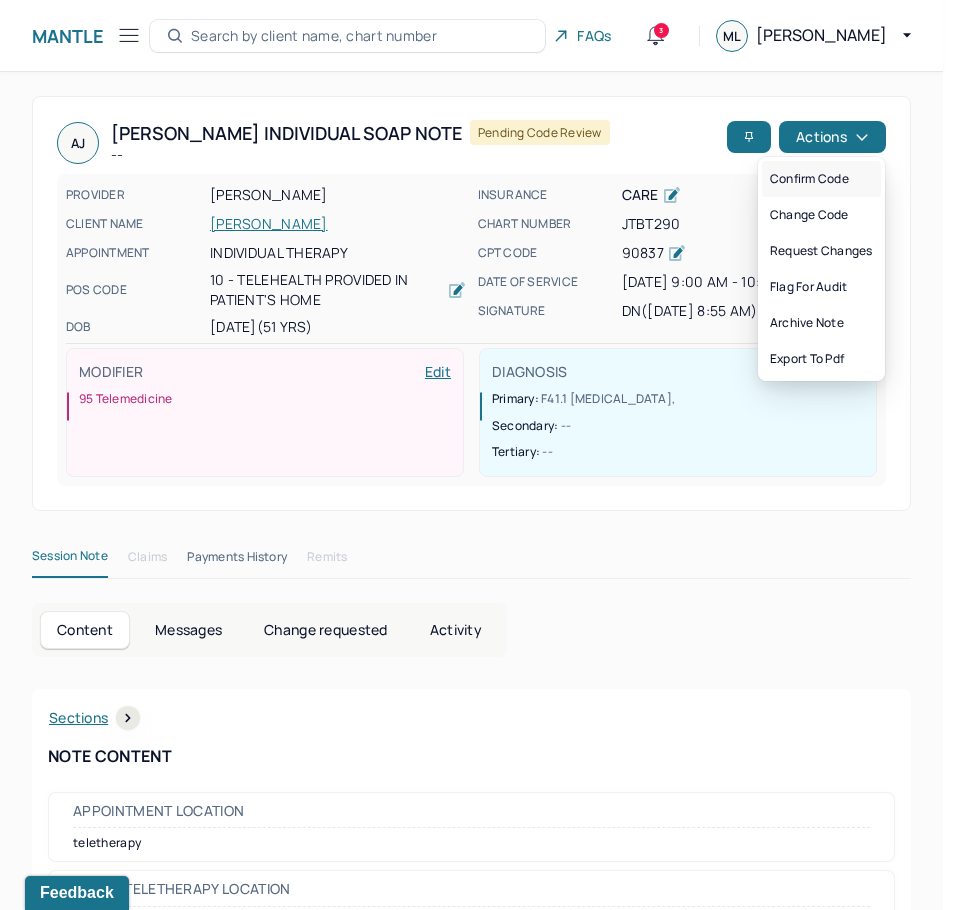 click on "Confirm code" at bounding box center [821, 179] 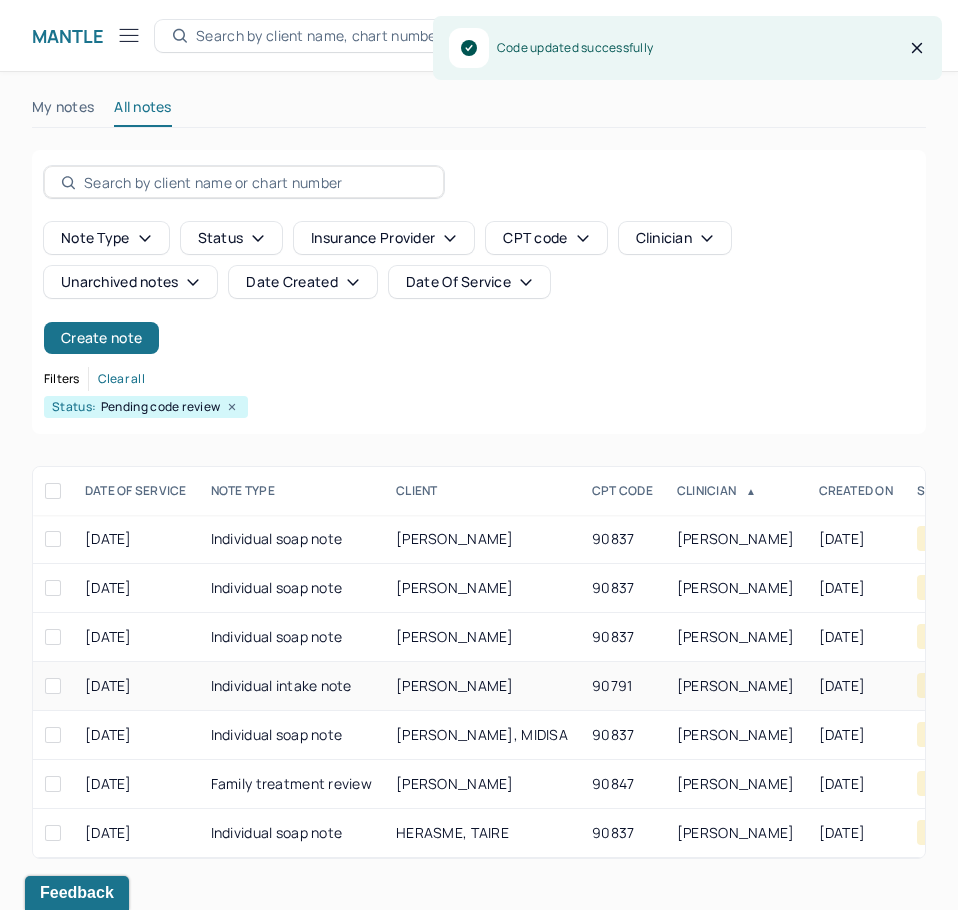 click on "[PERSON_NAME]" at bounding box center [455, 685] 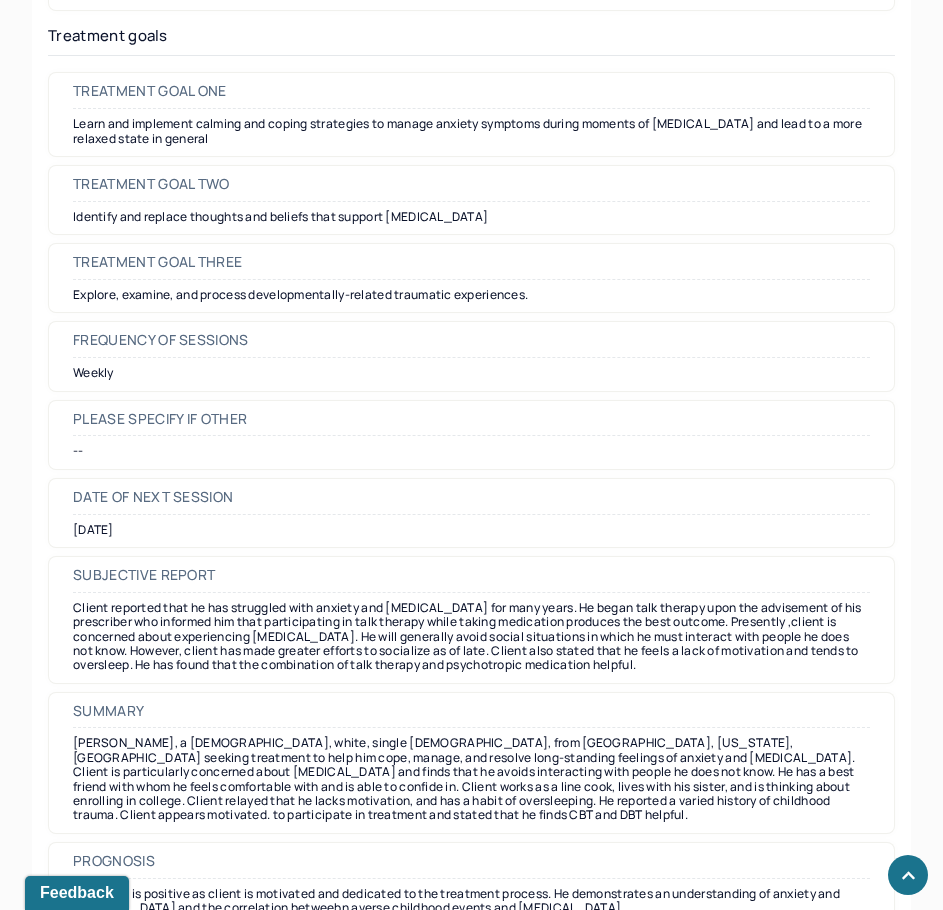scroll, scrollTop: 9300, scrollLeft: 0, axis: vertical 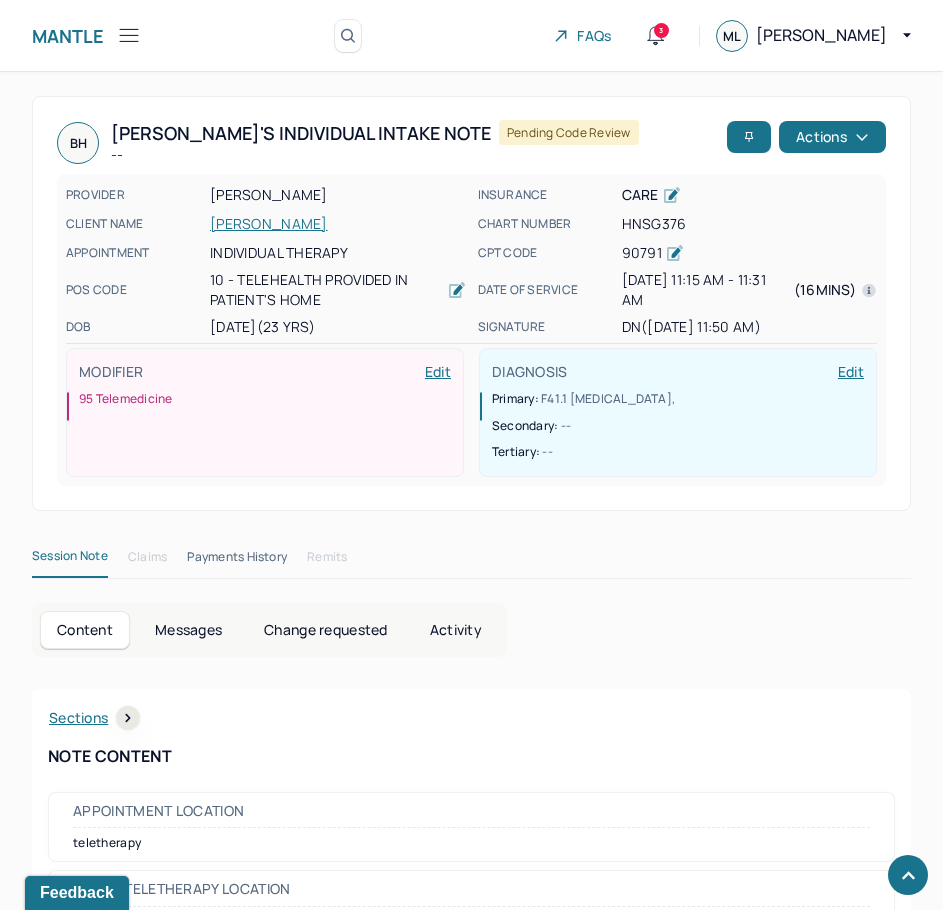 drag, startPoint x: 413, startPoint y: 276, endPoint x: 637, endPoint y: -113, distance: 448.8842 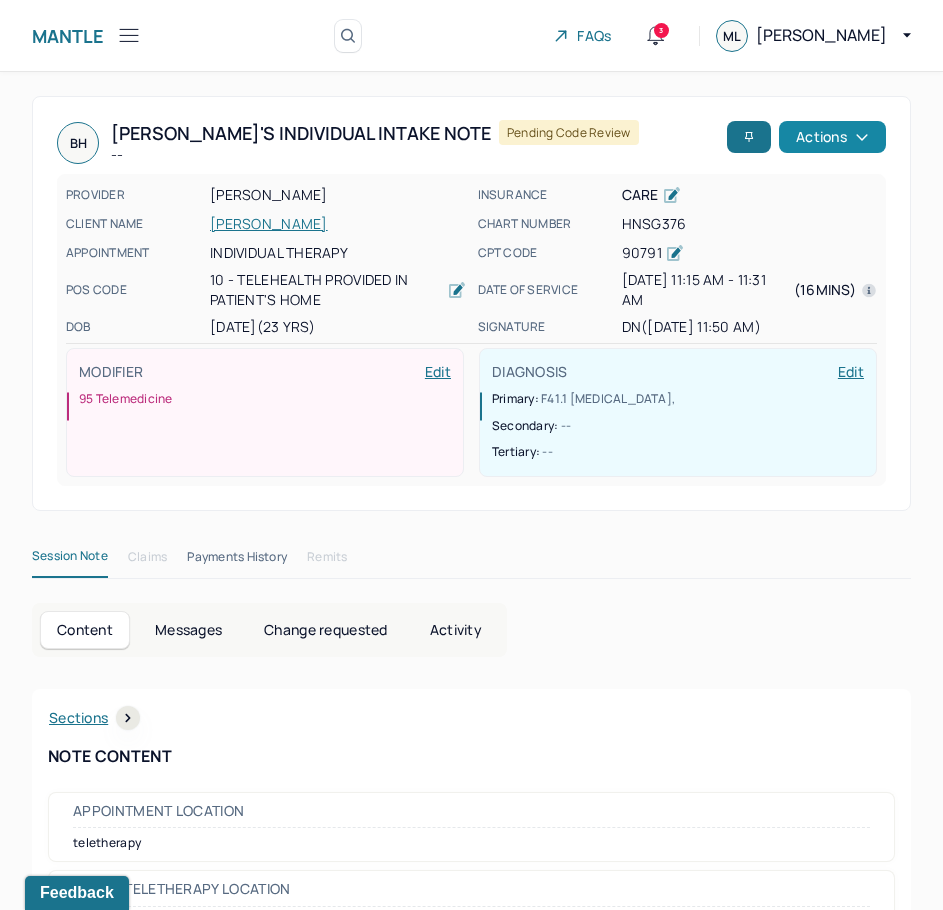 click on "Actions" at bounding box center (832, 137) 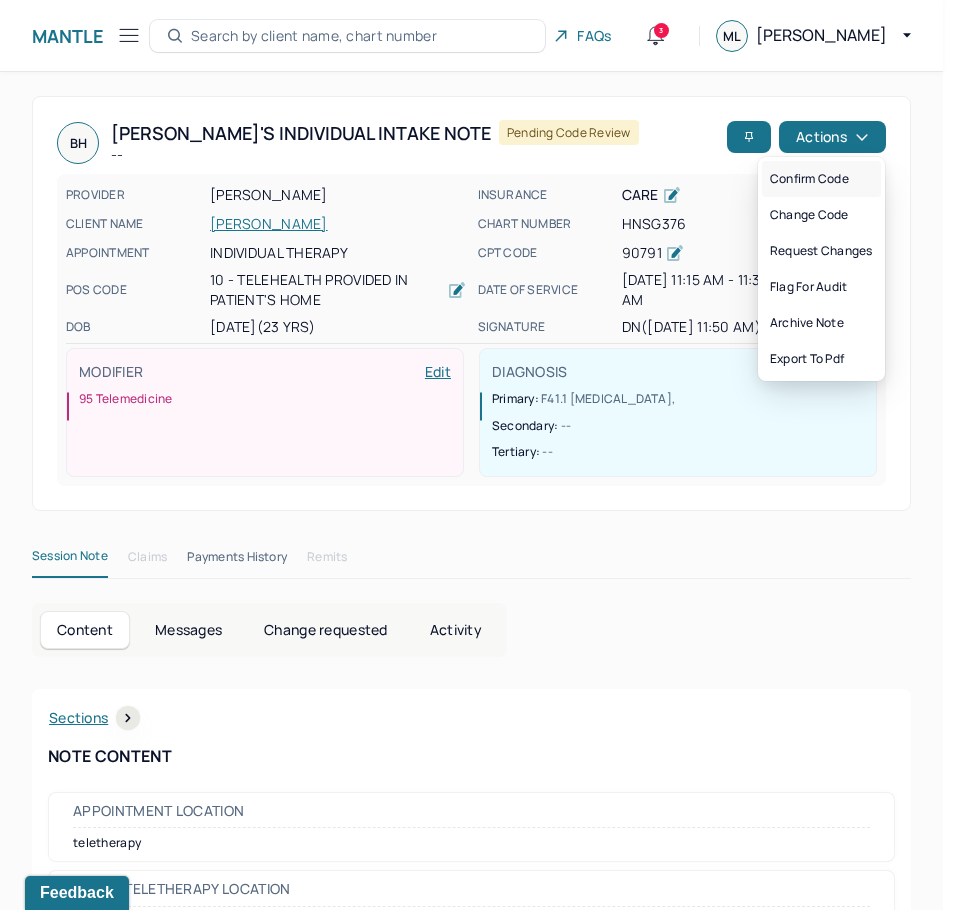 click on "Confirm code" at bounding box center (821, 179) 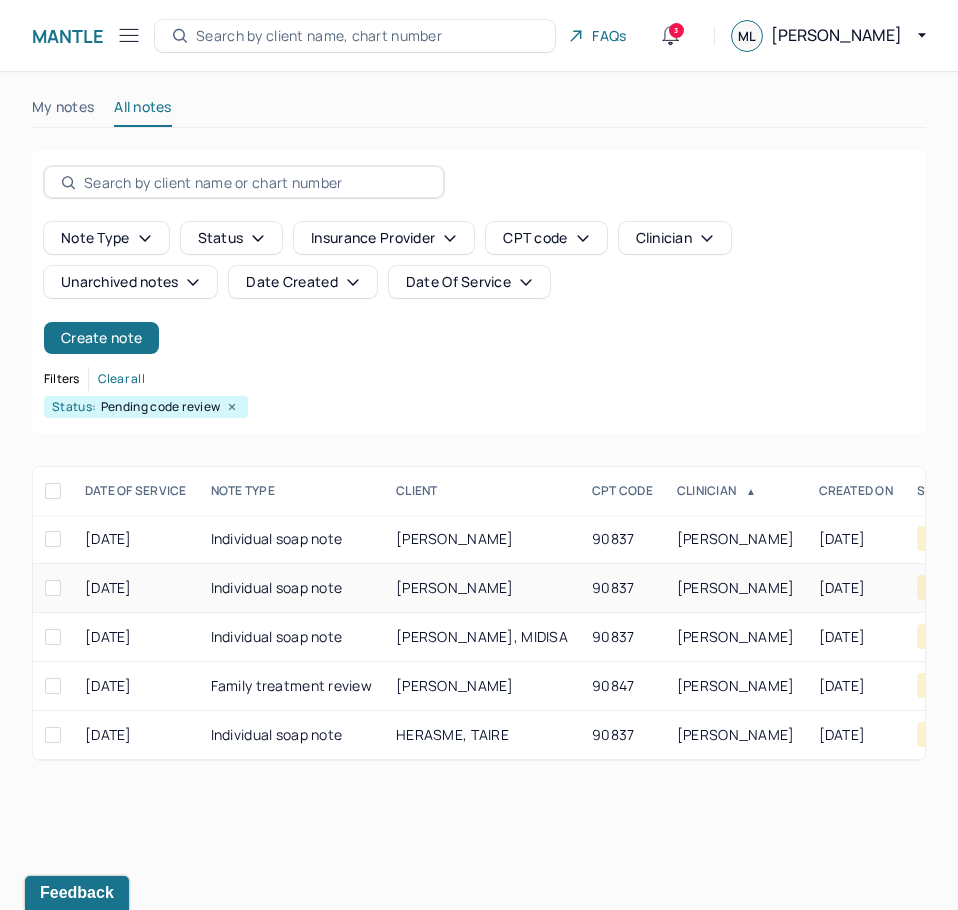 click on "[PERSON_NAME]" at bounding box center [736, 587] 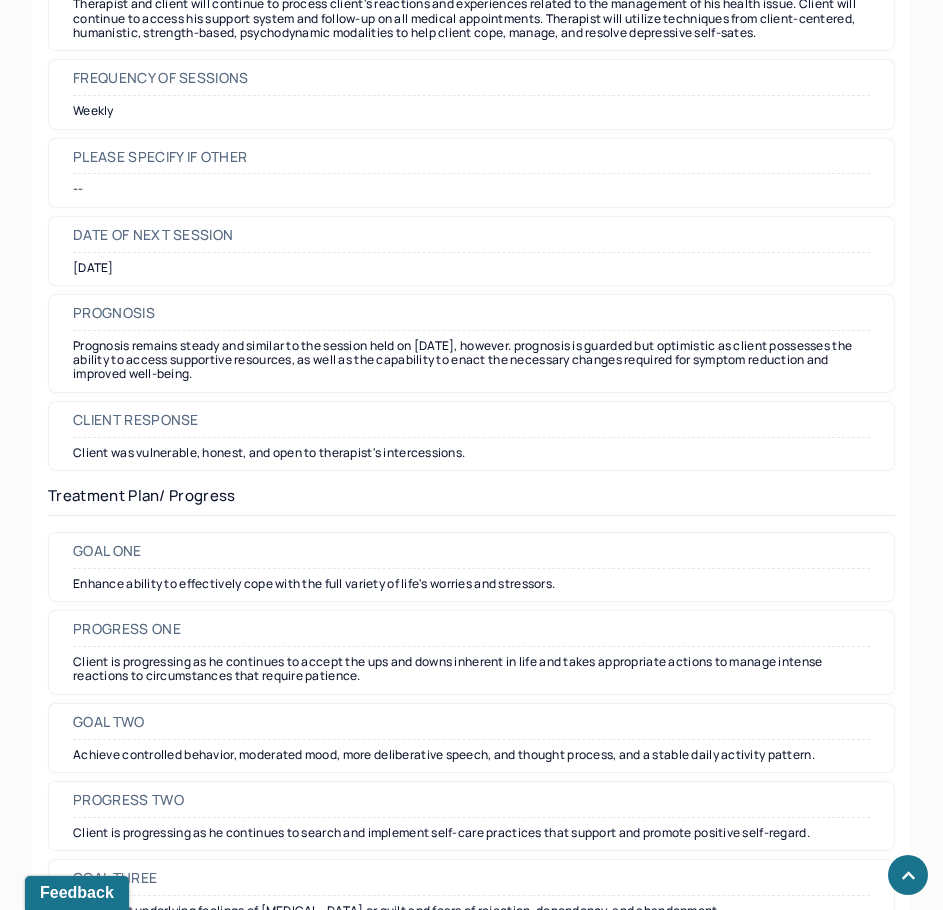 scroll, scrollTop: 2624, scrollLeft: 0, axis: vertical 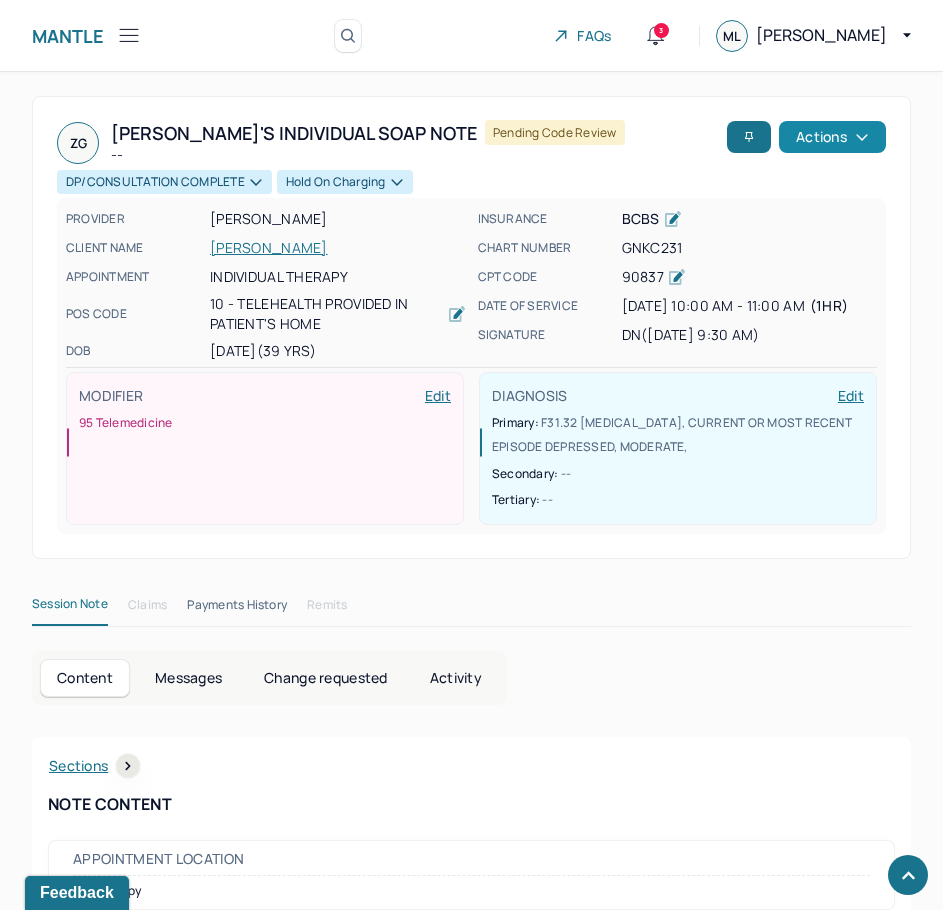 drag, startPoint x: 688, startPoint y: 612, endPoint x: 801, endPoint y: 151, distance: 474.64725 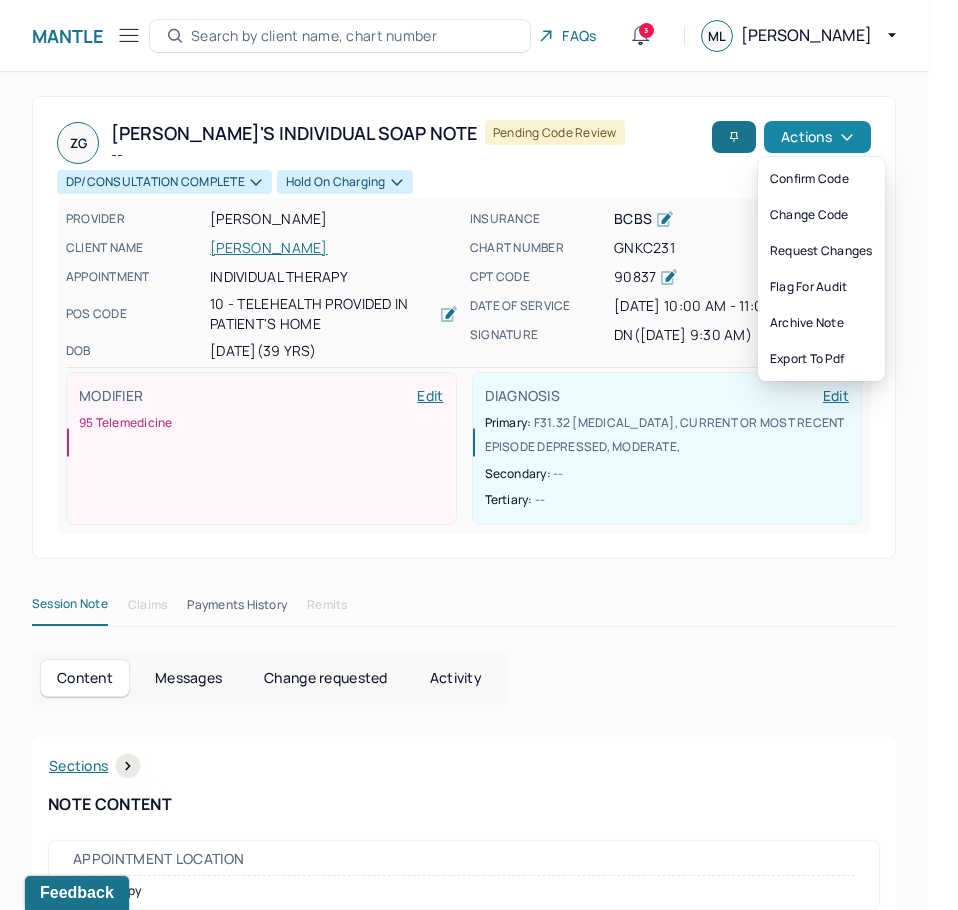 click on "Actions" at bounding box center (817, 137) 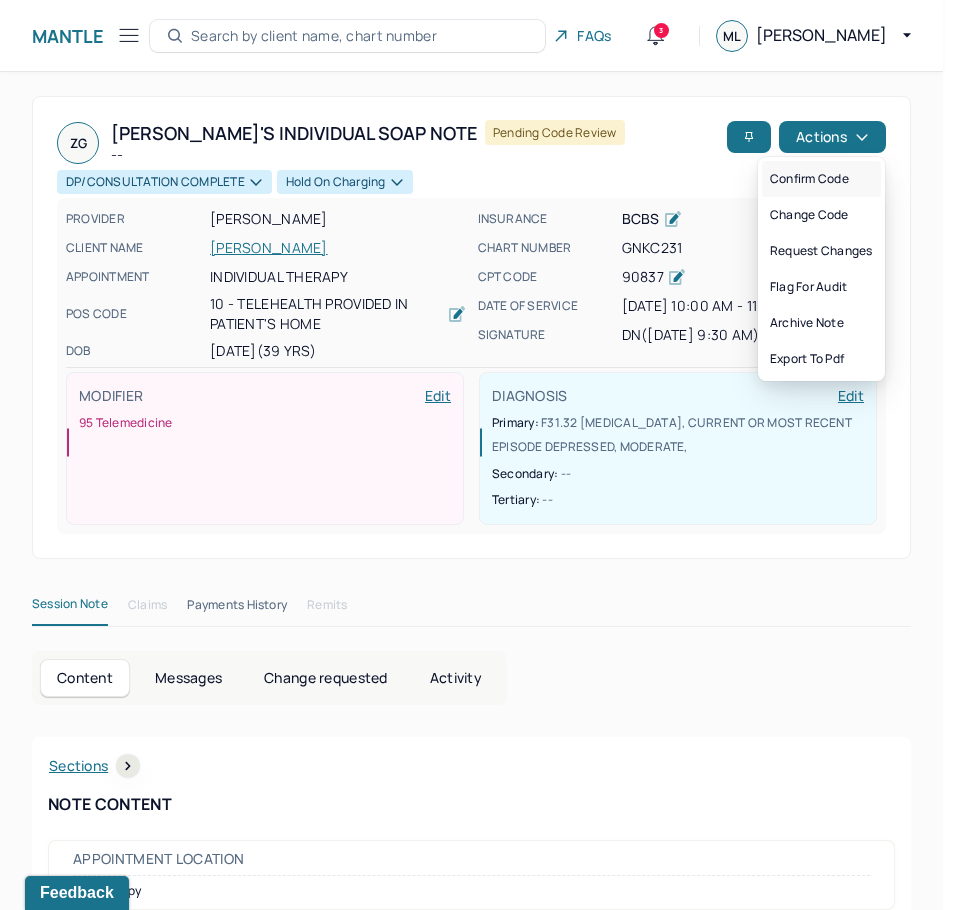 click on "Confirm code" at bounding box center [821, 179] 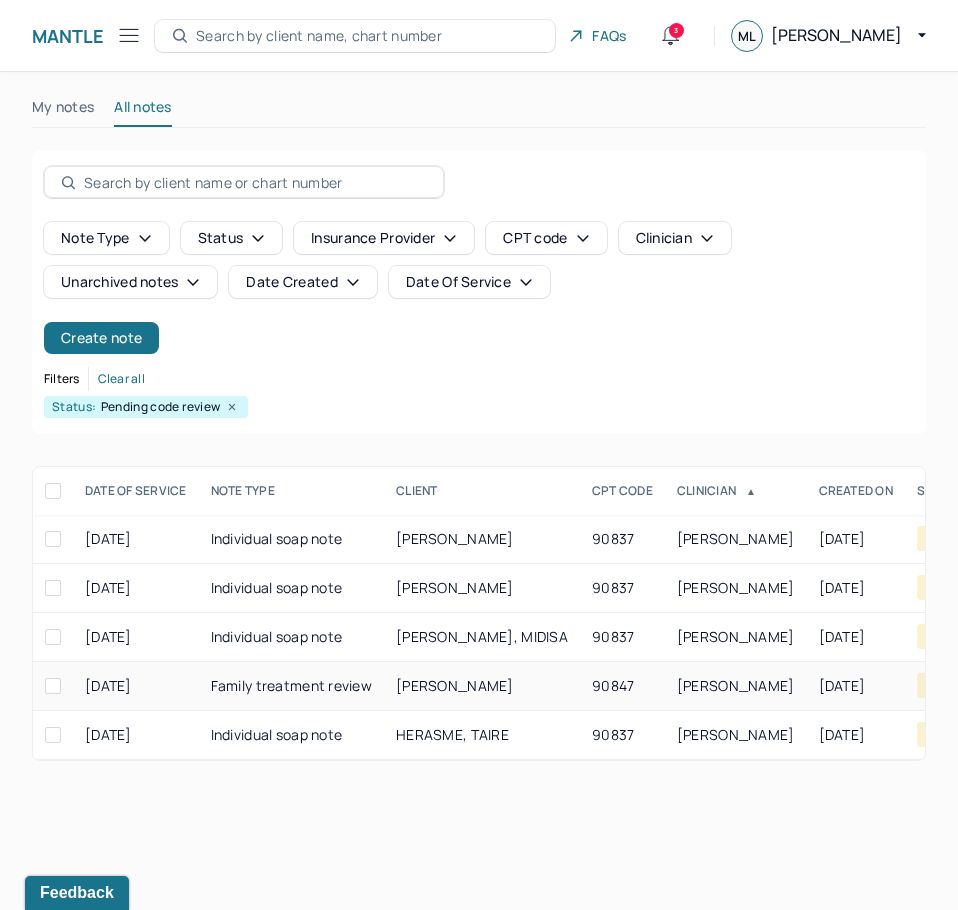click on "[PERSON_NAME]" at bounding box center [736, 685] 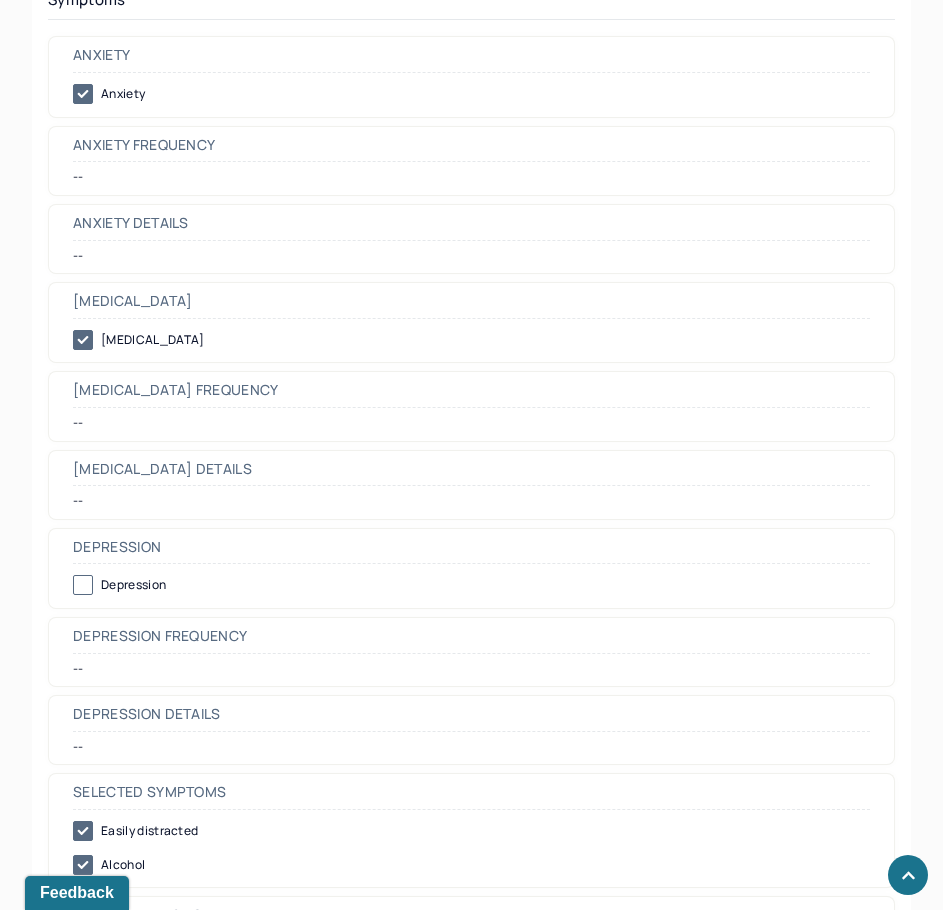 scroll, scrollTop: 1700, scrollLeft: 0, axis: vertical 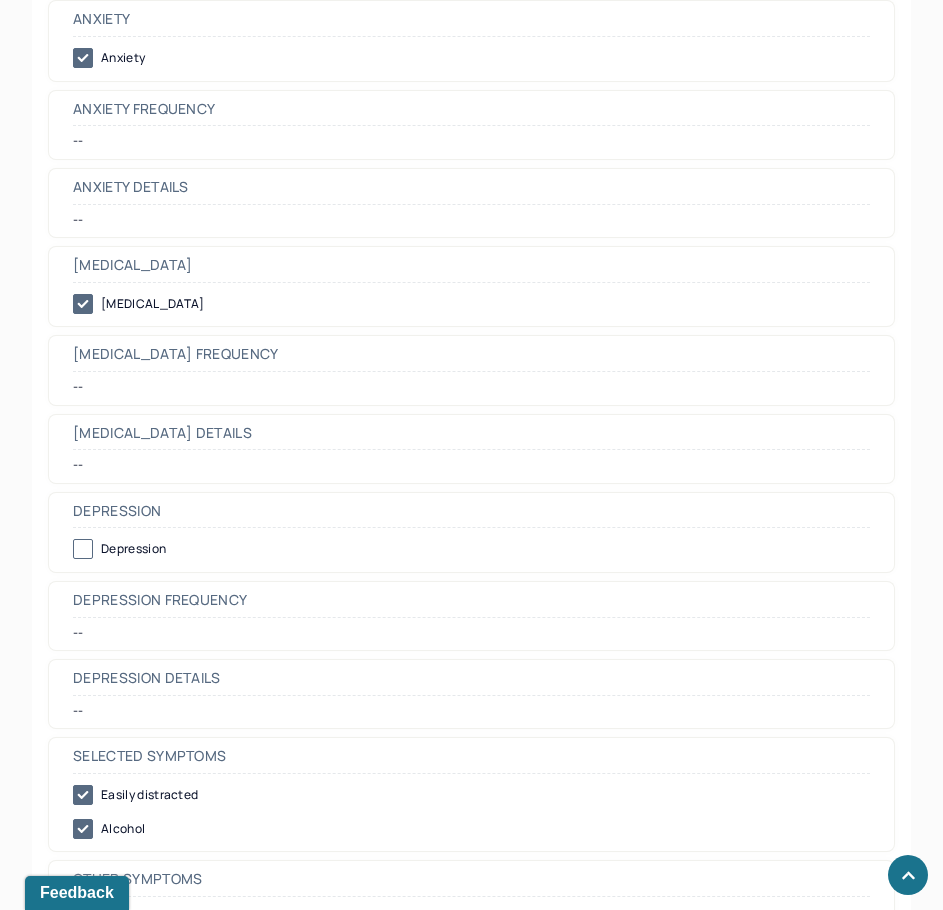 click on "Anxiety frequency" at bounding box center (471, 114) 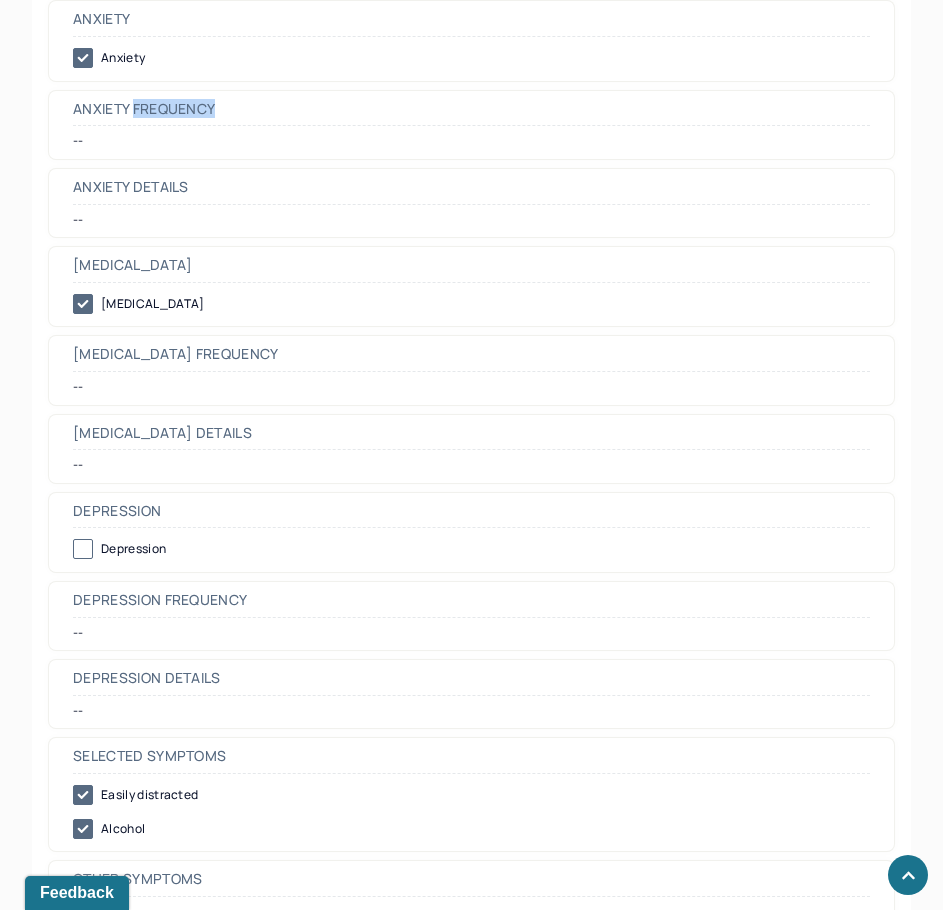 click on "Anxiety frequency" at bounding box center [471, 114] 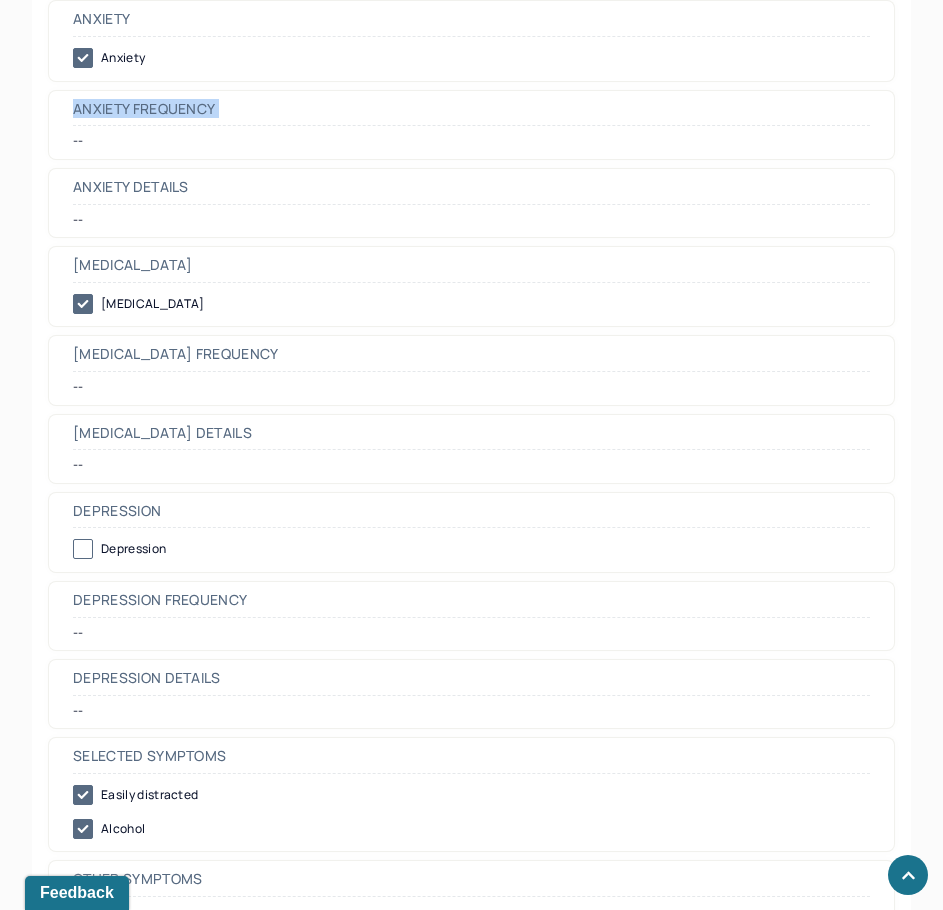 click on "Anxiety frequency" at bounding box center [471, 114] 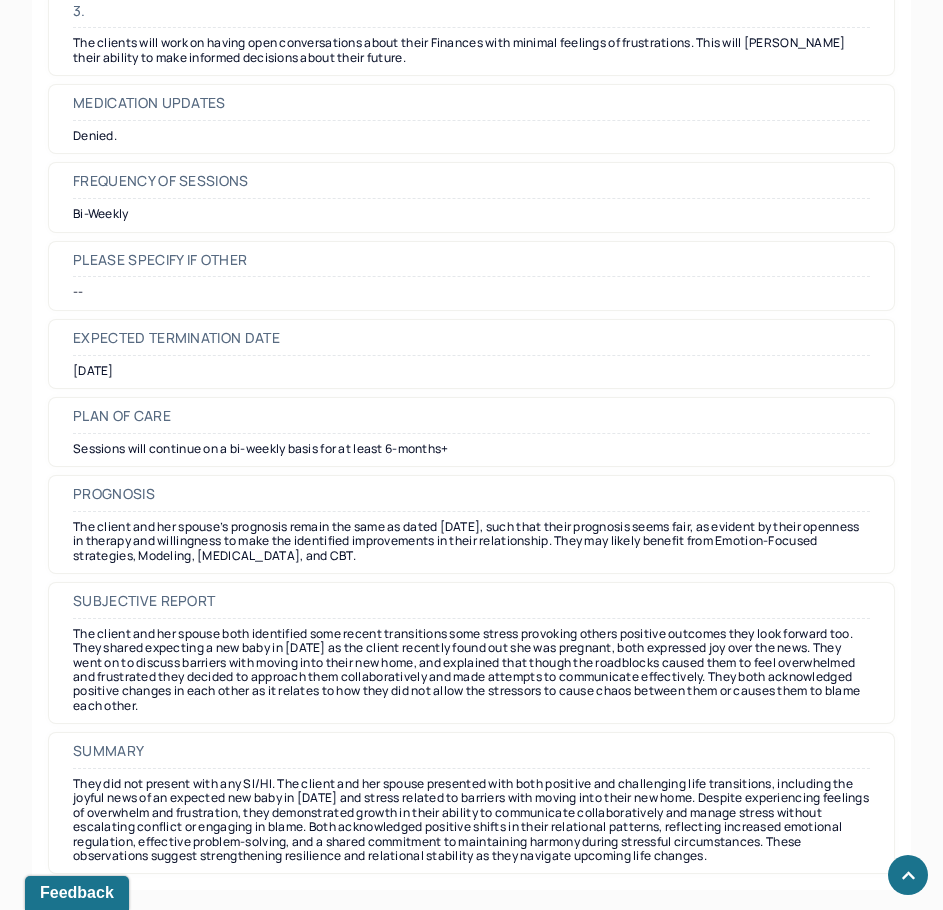 scroll, scrollTop: 5389, scrollLeft: 0, axis: vertical 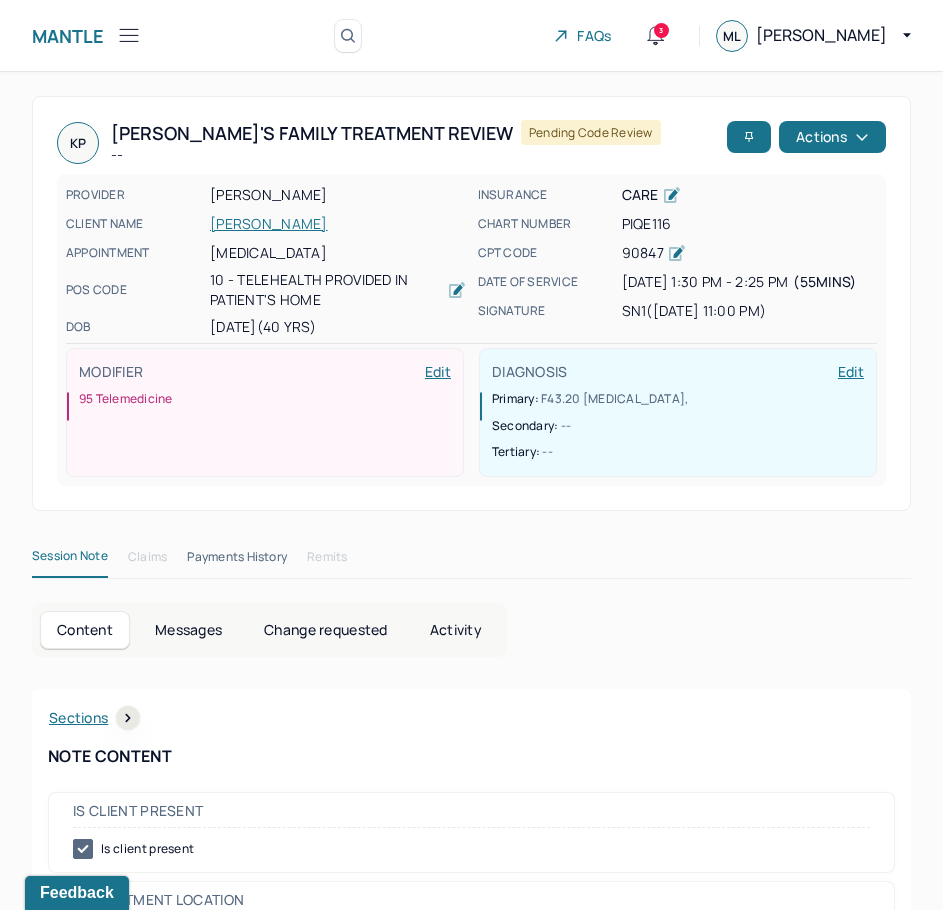 drag, startPoint x: 675, startPoint y: 631, endPoint x: 810, endPoint y: -59, distance: 703.0825 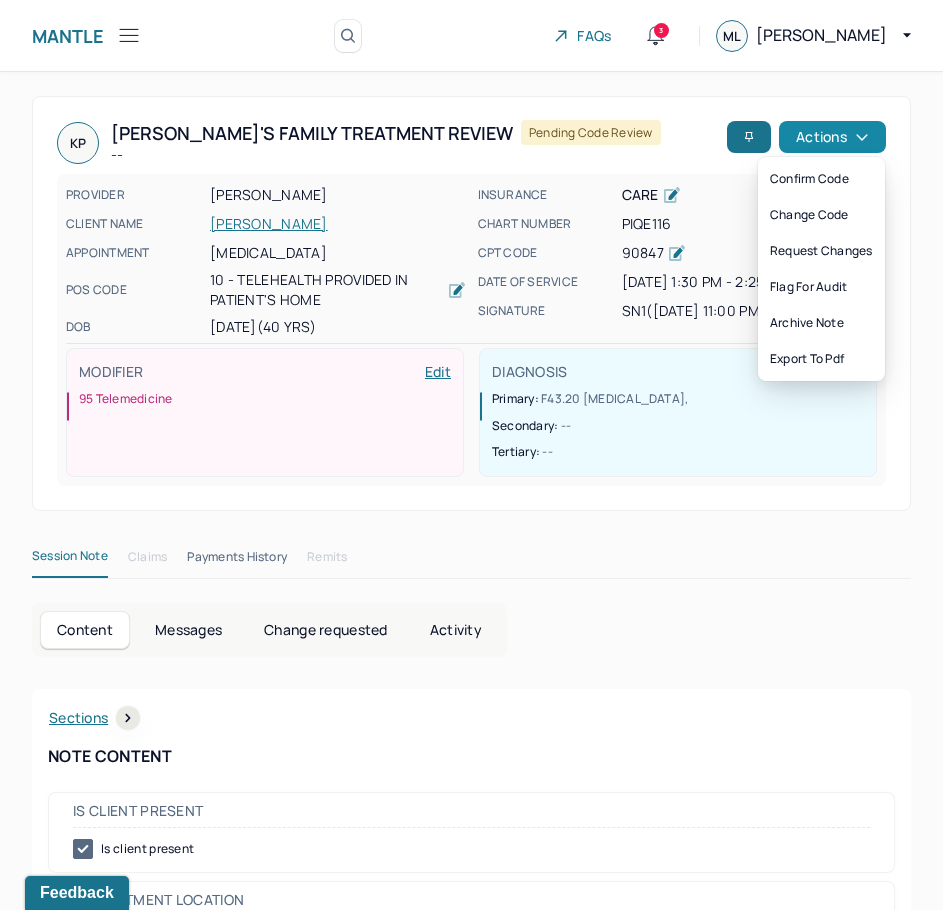 click on "Actions" at bounding box center (832, 137) 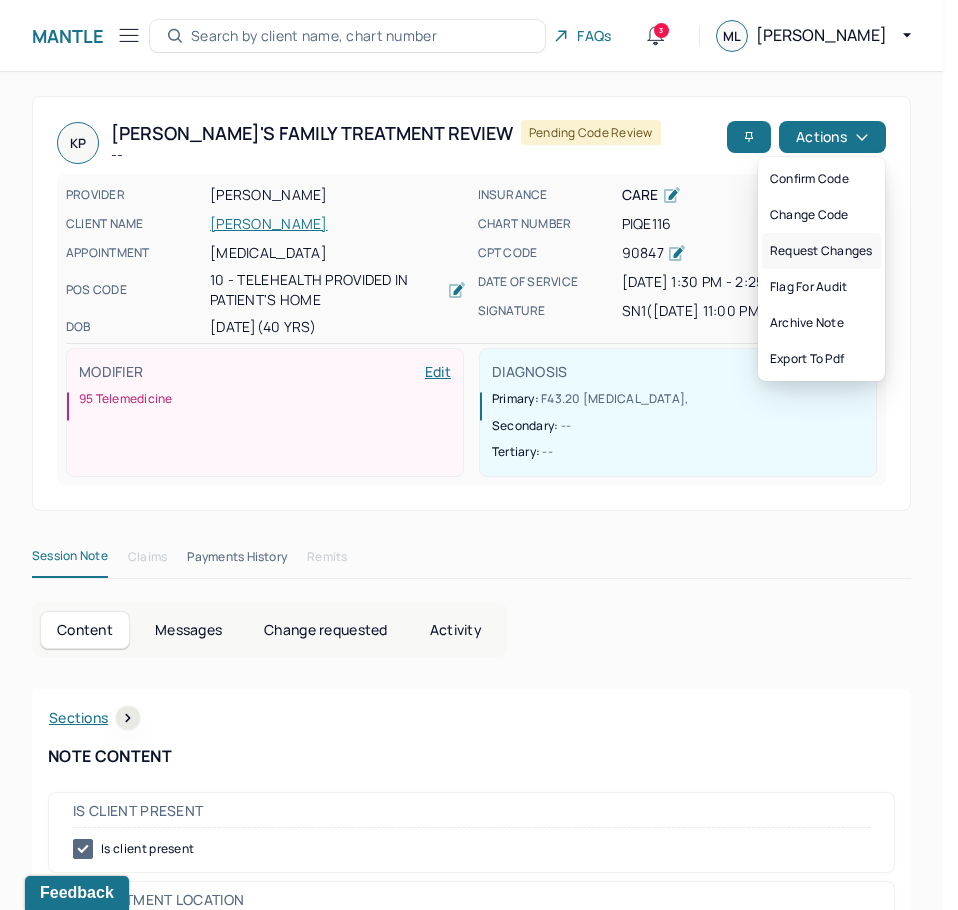 click on "Request changes" at bounding box center (821, 251) 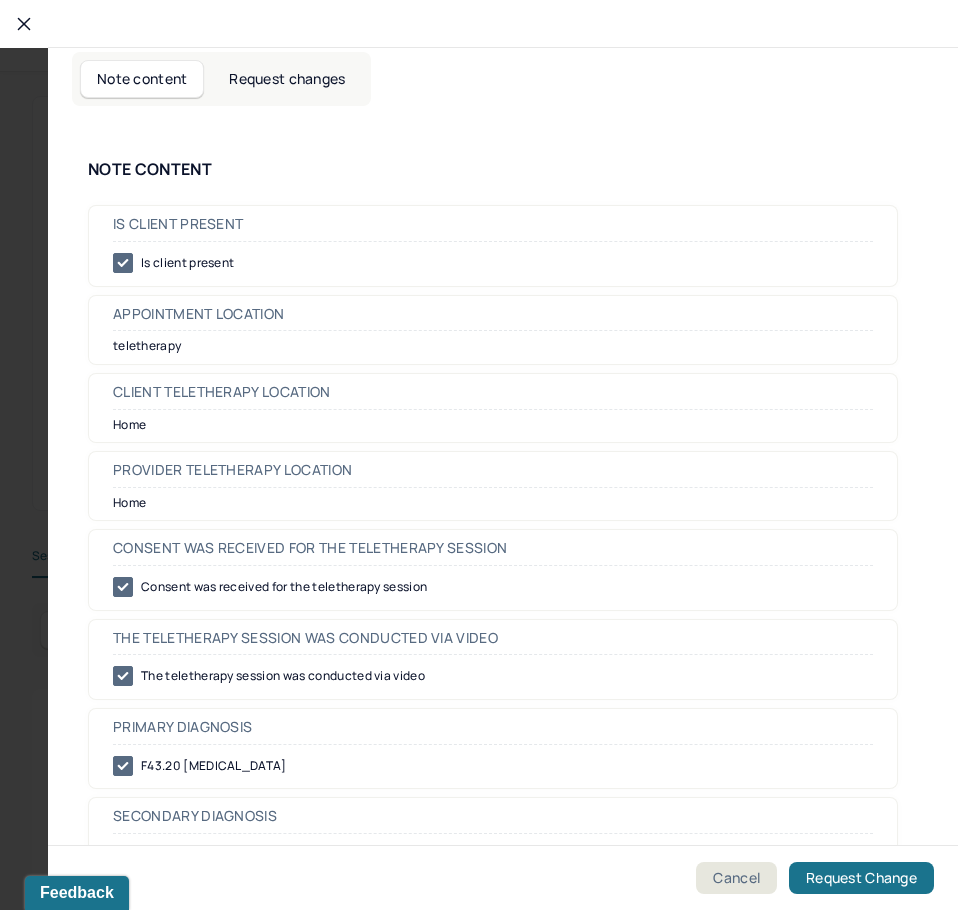 click on "Request changes" at bounding box center (287, 79) 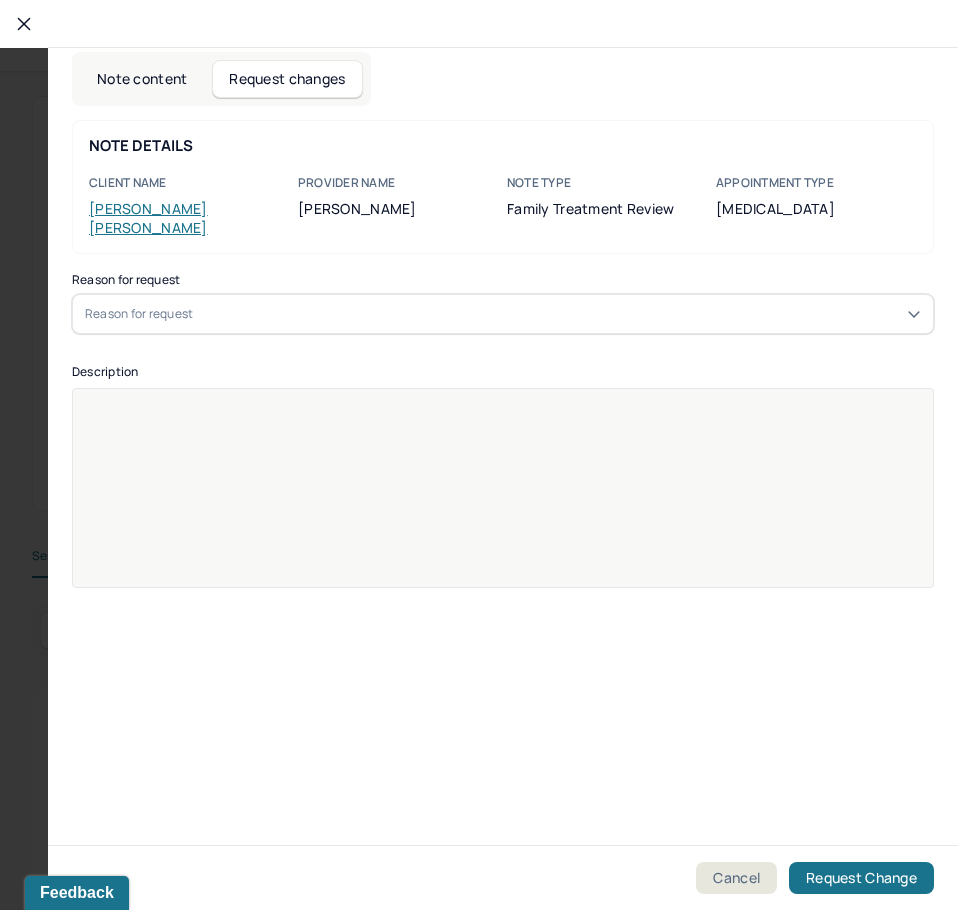 click on "Reason for request" at bounding box center (503, 314) 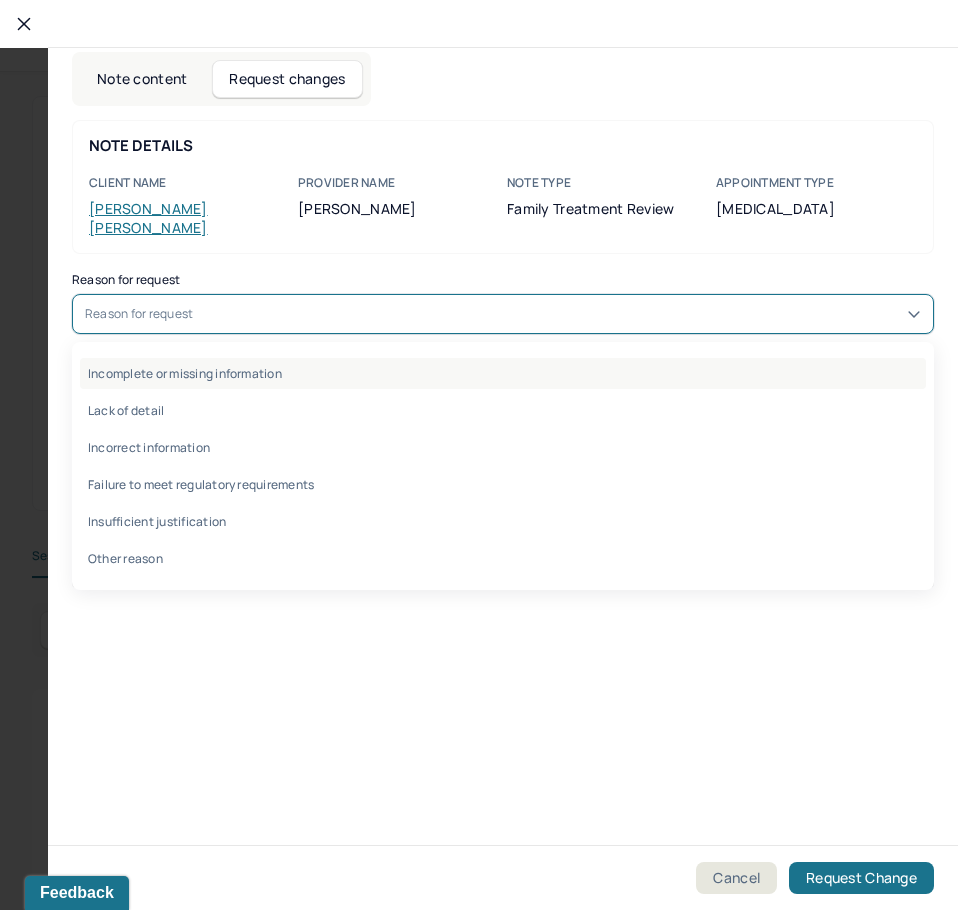 click on "Incomplete or missing information" at bounding box center [503, 373] 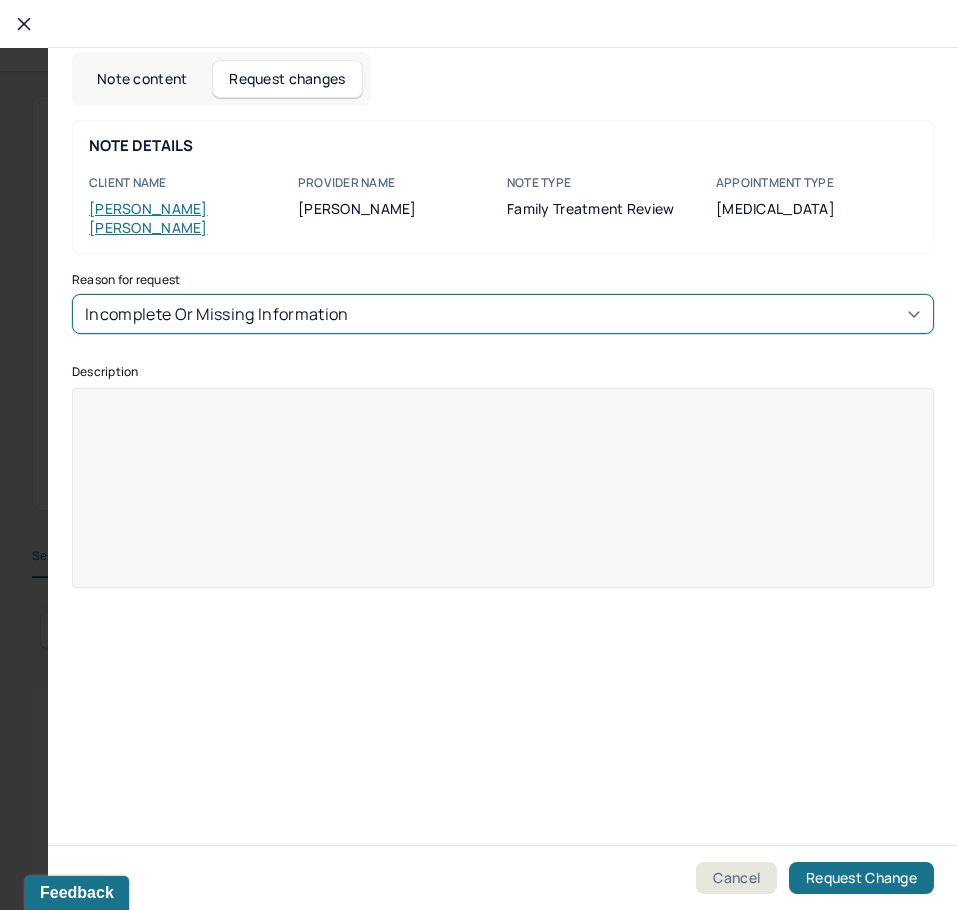 click at bounding box center [503, 501] 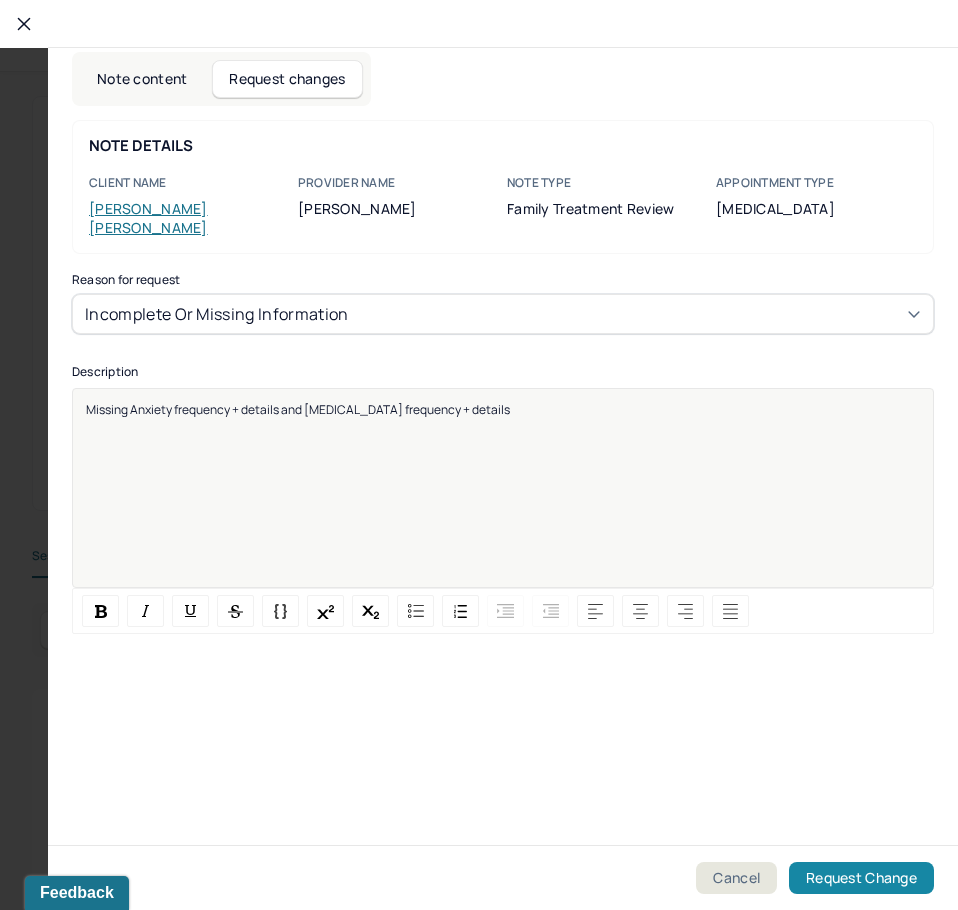 click on "Request Change" at bounding box center (861, 878) 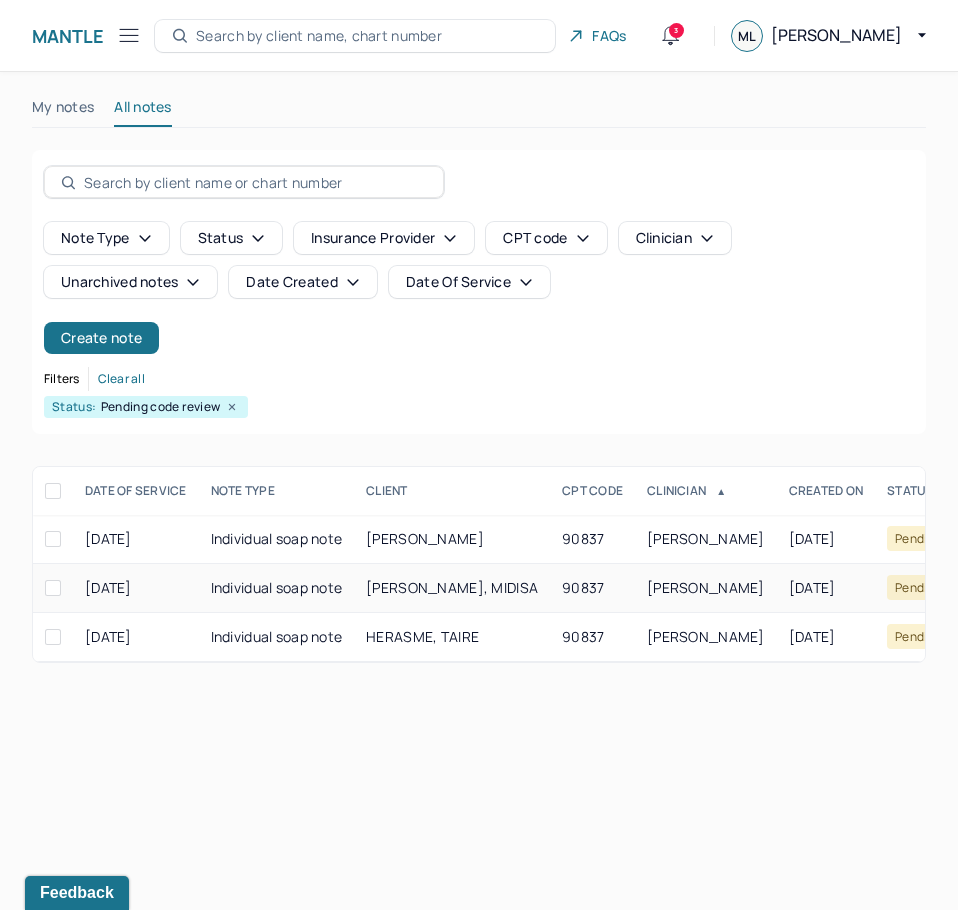 click on "[PERSON_NAME]" at bounding box center (706, 587) 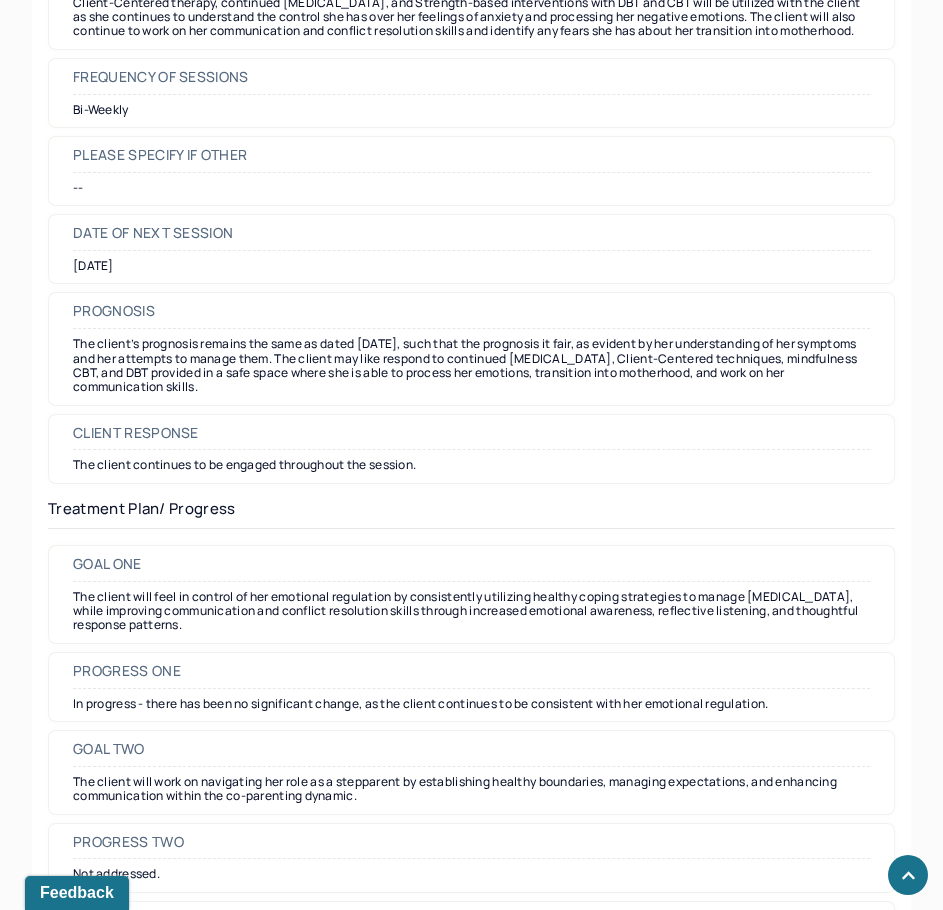 scroll, scrollTop: 2600, scrollLeft: 0, axis: vertical 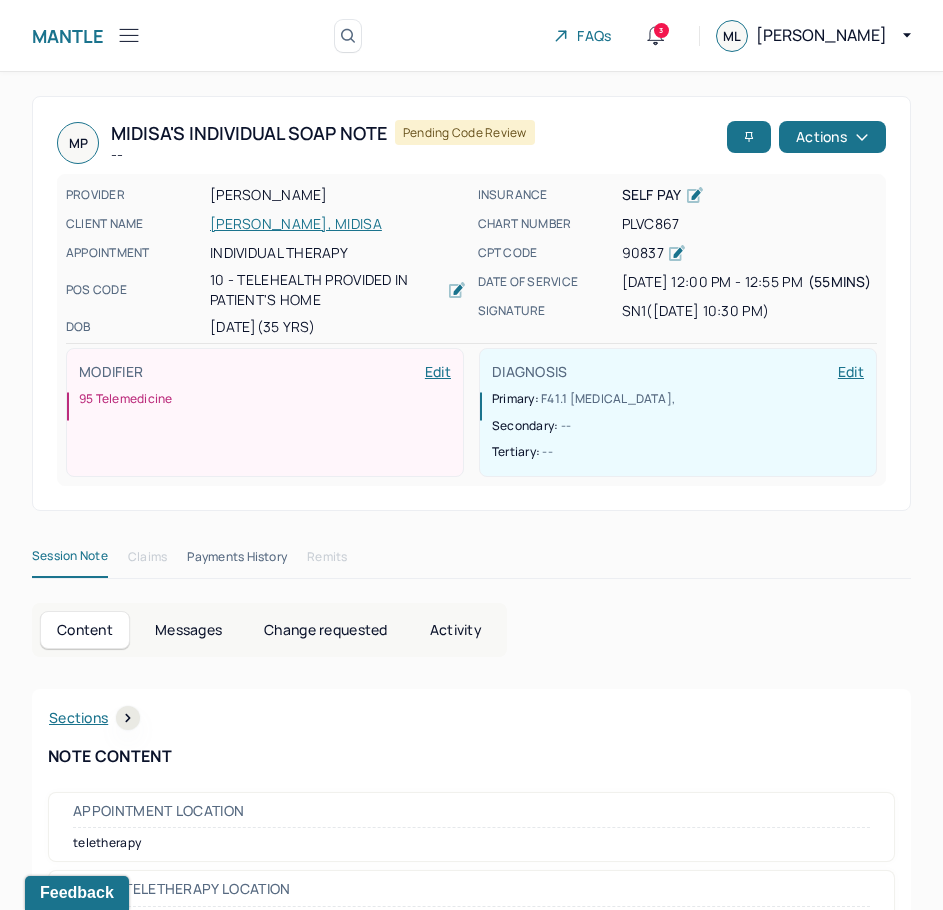 drag, startPoint x: 665, startPoint y: 652, endPoint x: 830, endPoint y: 178, distance: 501.8974 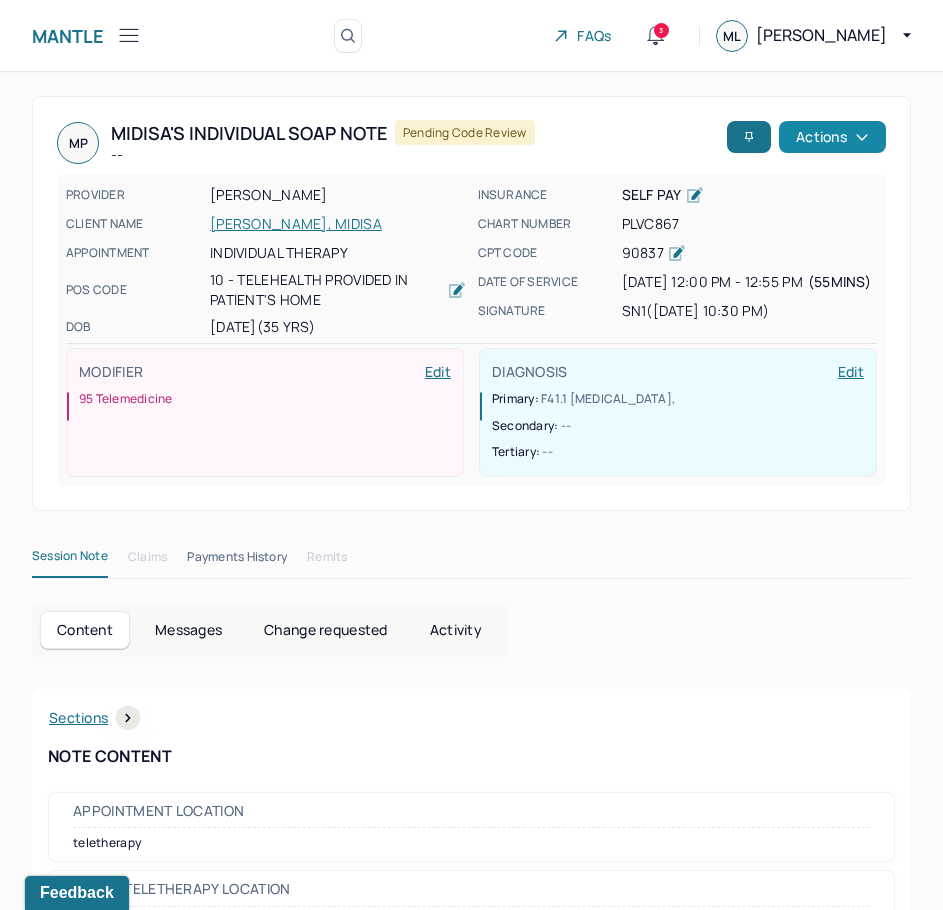 click on "Actions" at bounding box center [832, 137] 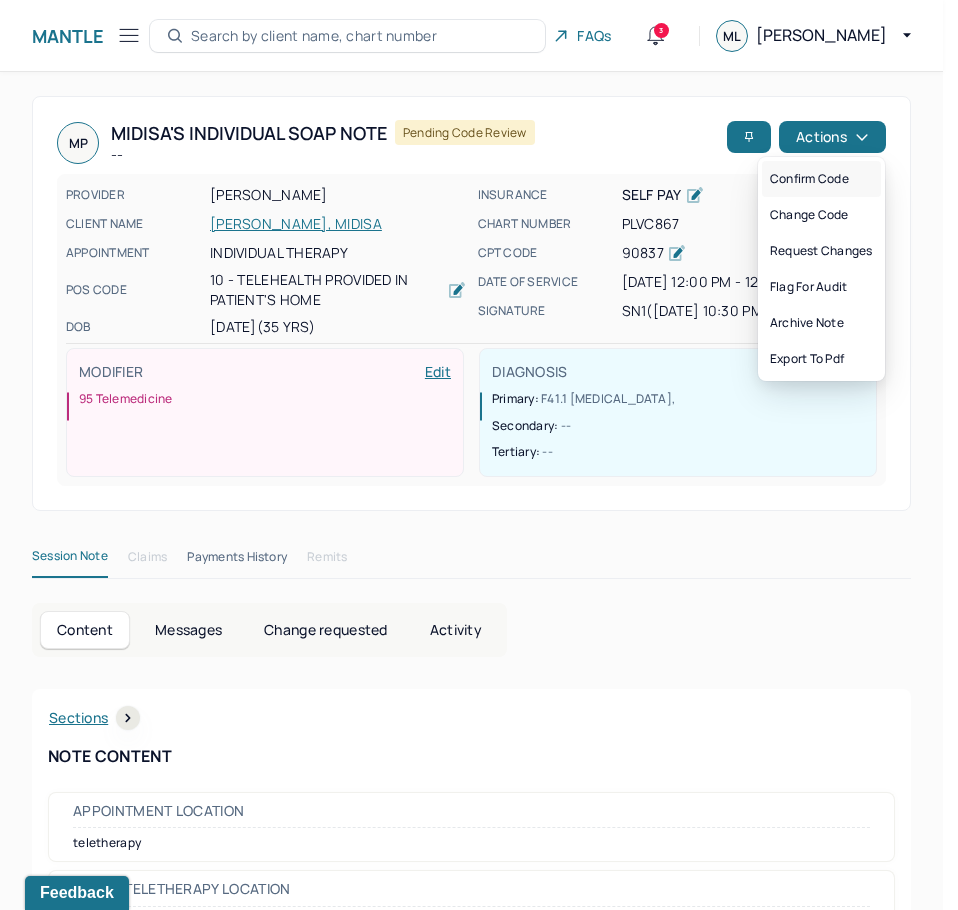 click on "Confirm code" at bounding box center [821, 179] 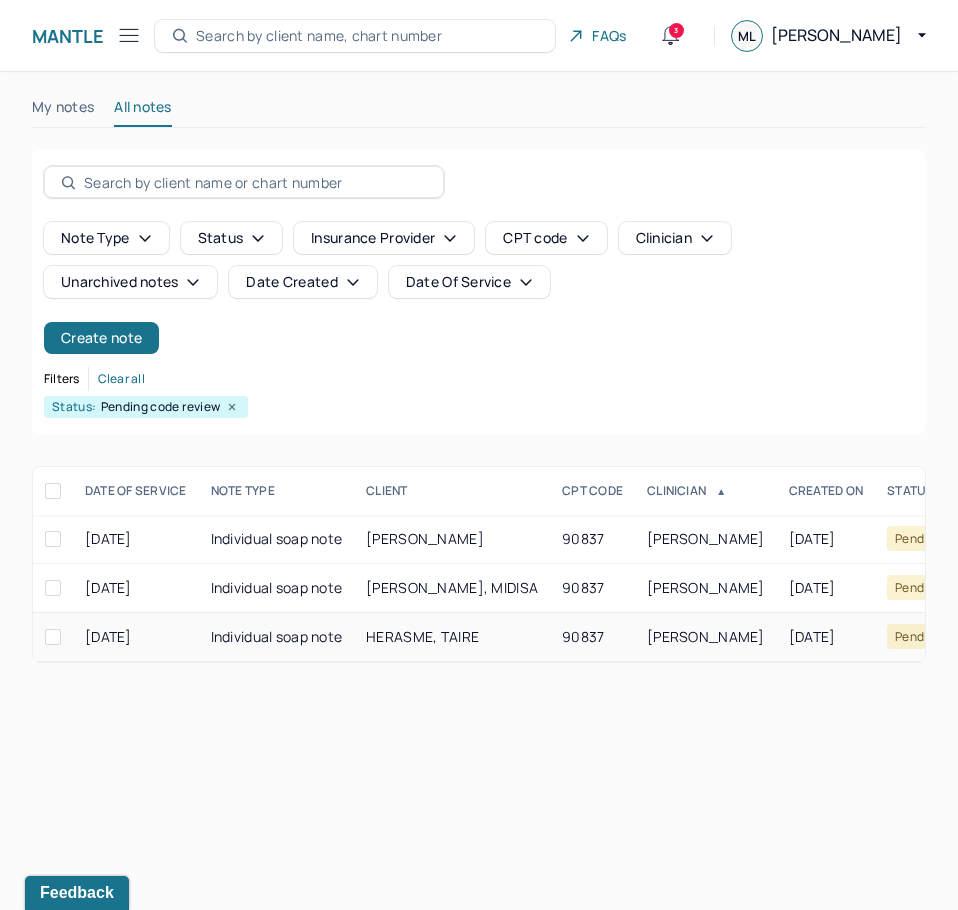 click on "90837" at bounding box center [592, 637] 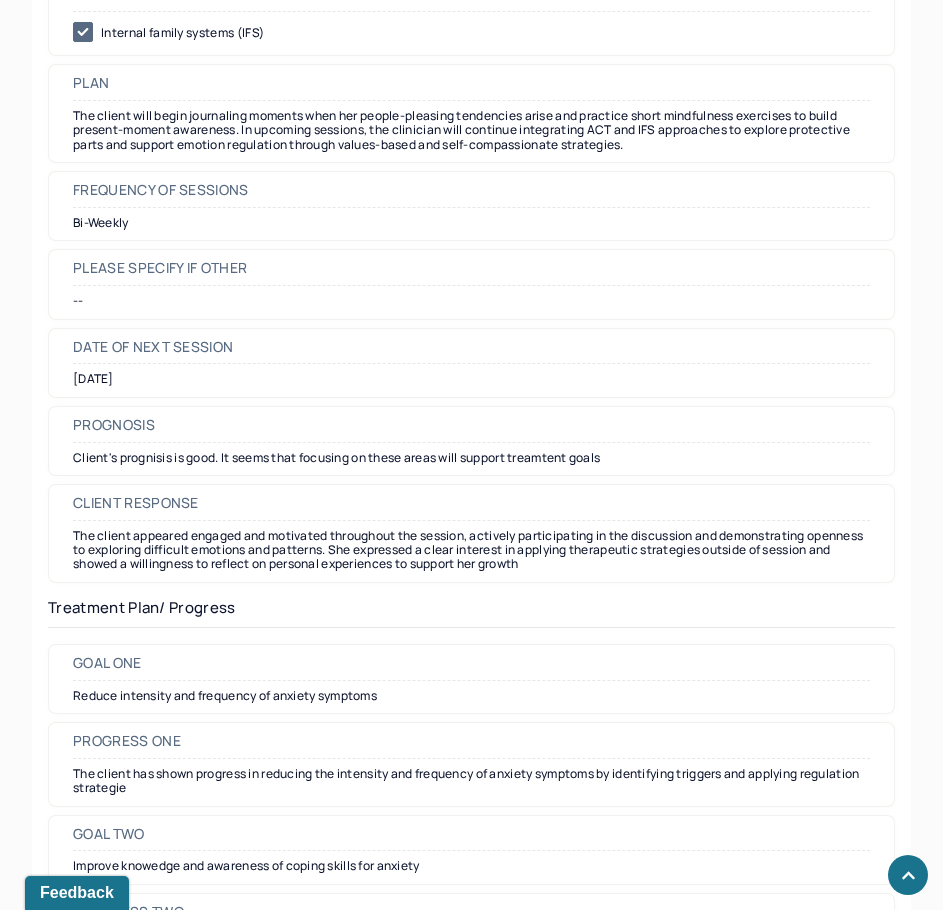 scroll, scrollTop: 2400, scrollLeft: 0, axis: vertical 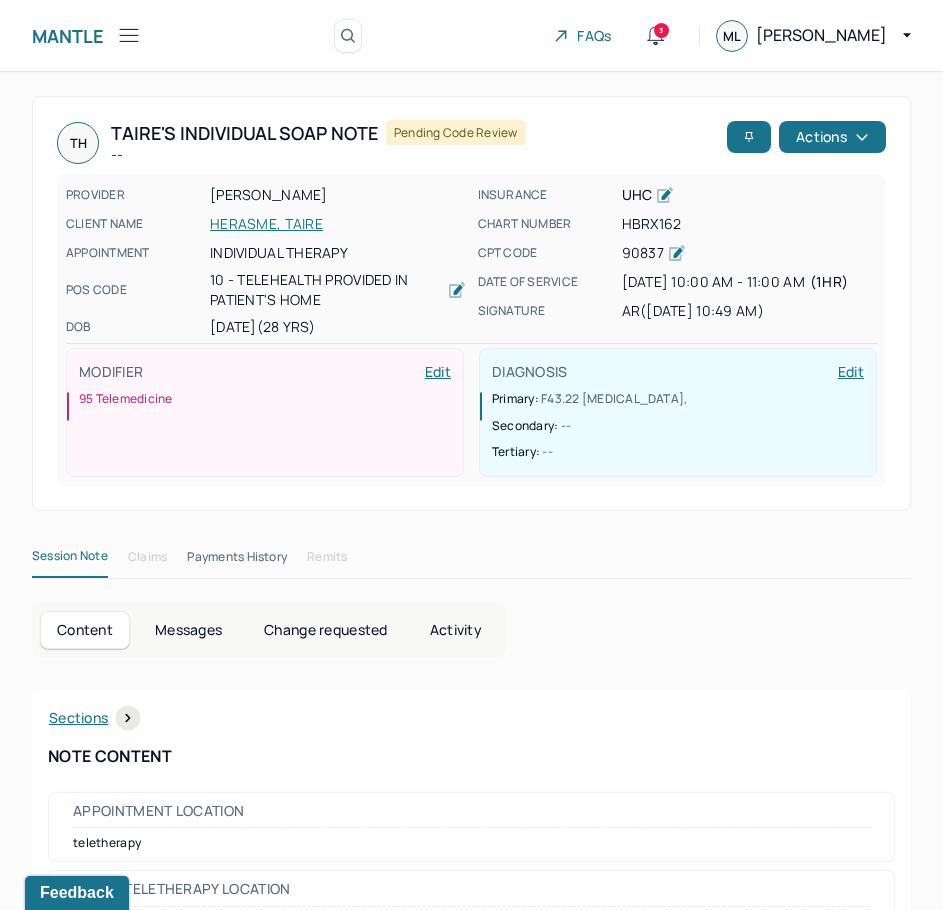 drag, startPoint x: 627, startPoint y: 675, endPoint x: 841, endPoint y: 207, distance: 514.6066 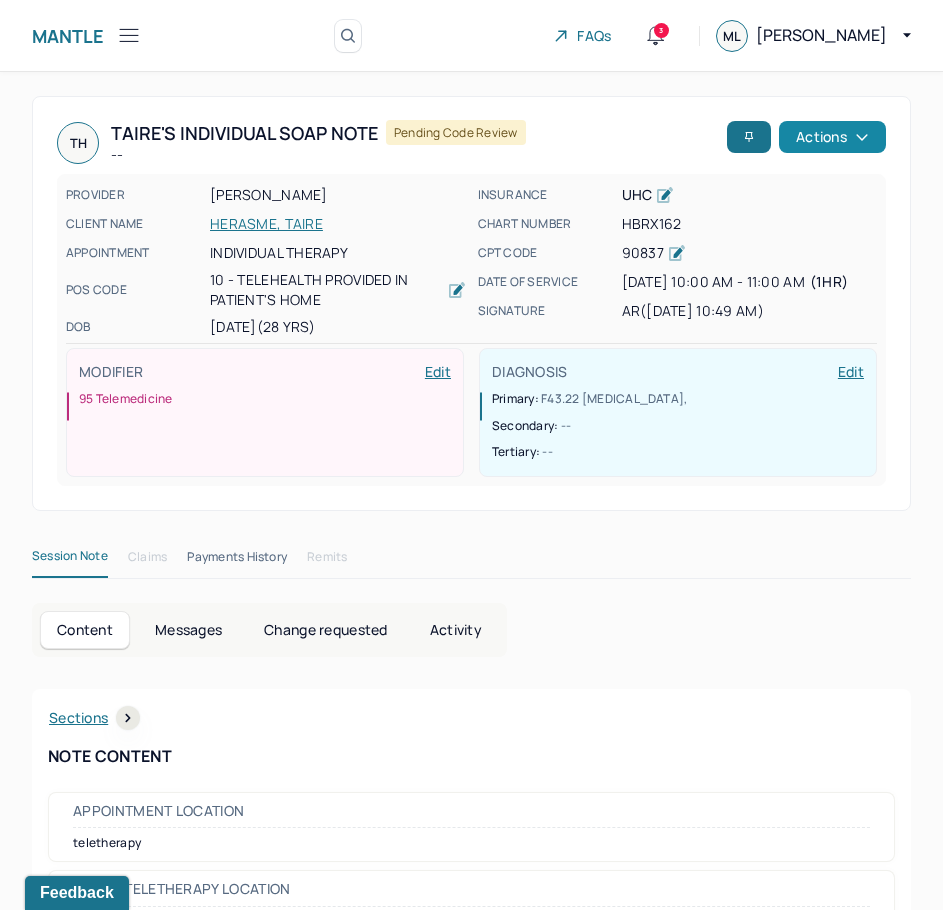 click on "Actions" at bounding box center (832, 137) 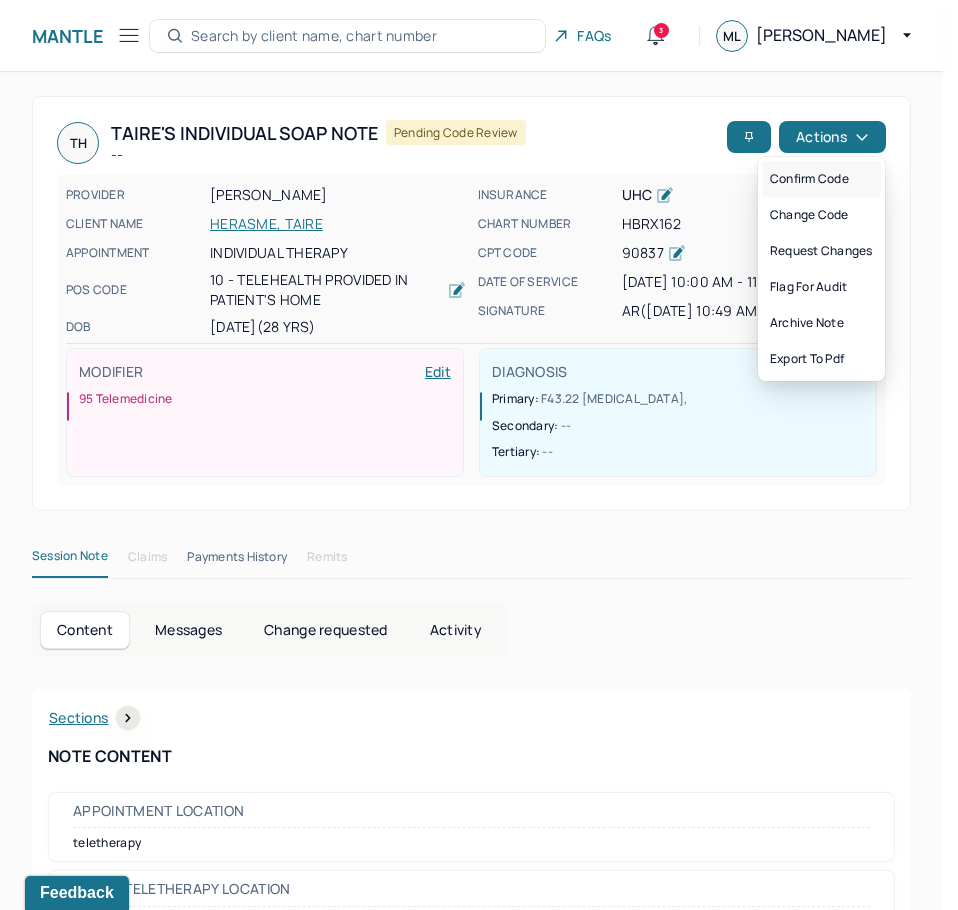 click on "Confirm code" at bounding box center (821, 179) 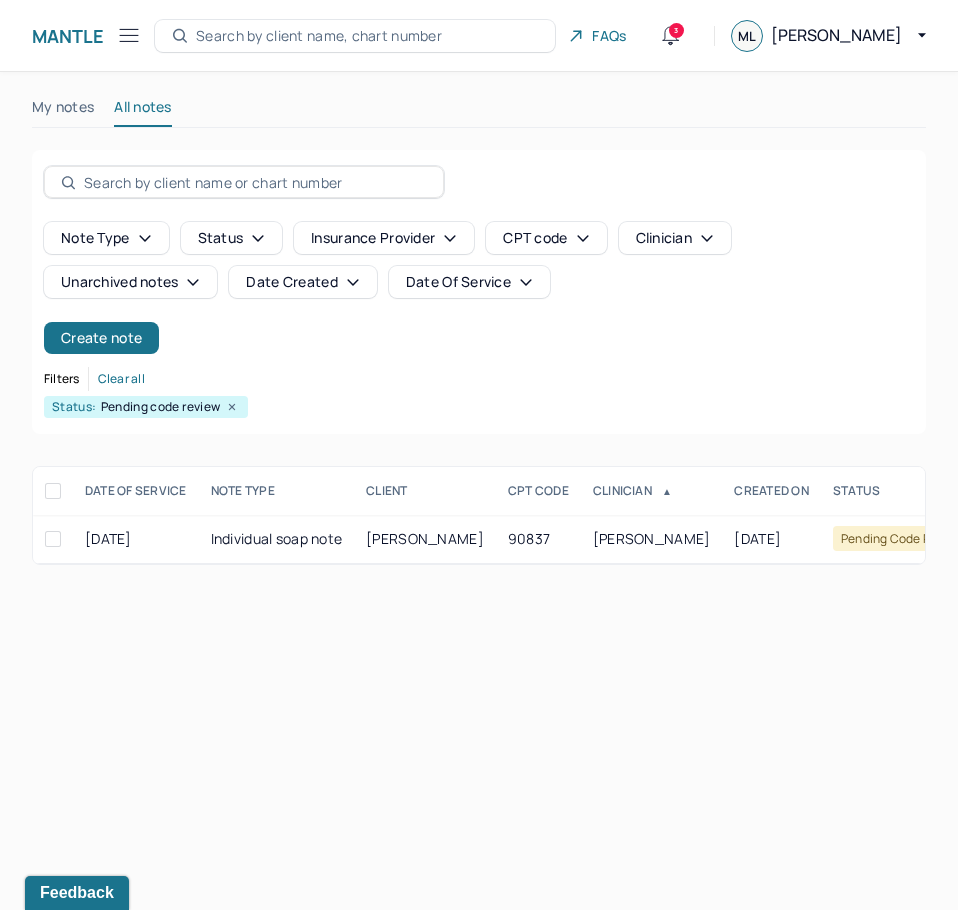 click on "Date Of Service" at bounding box center [469, 282] 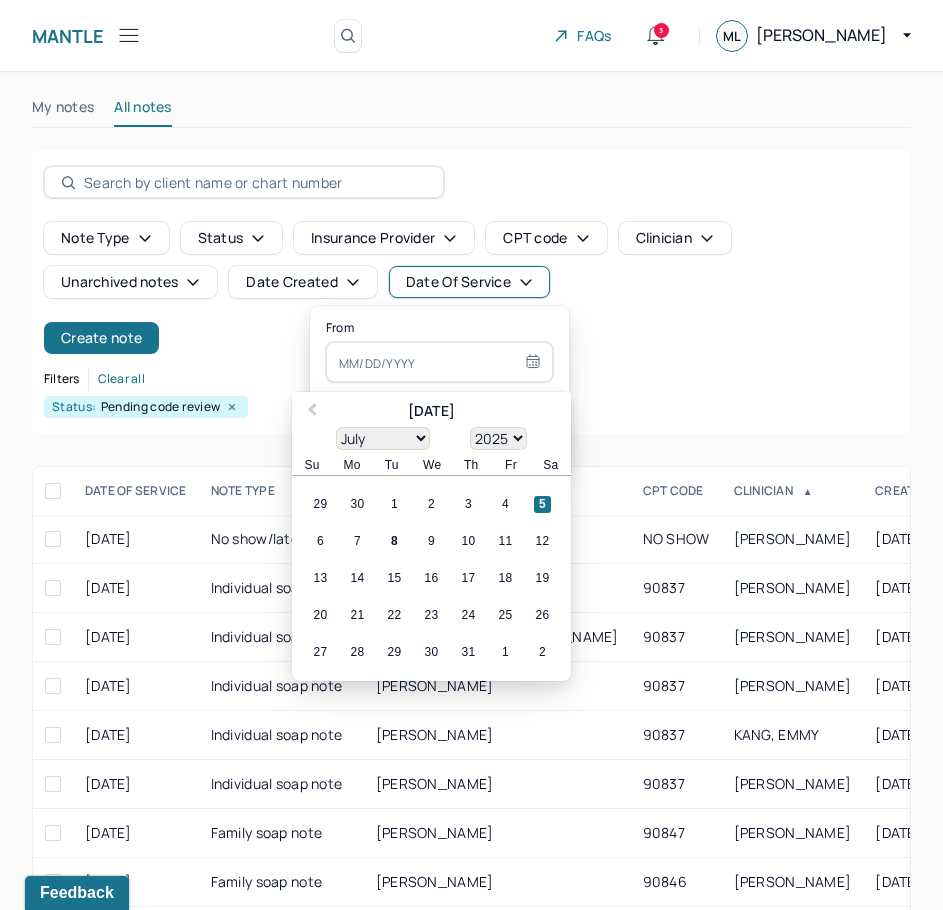 type 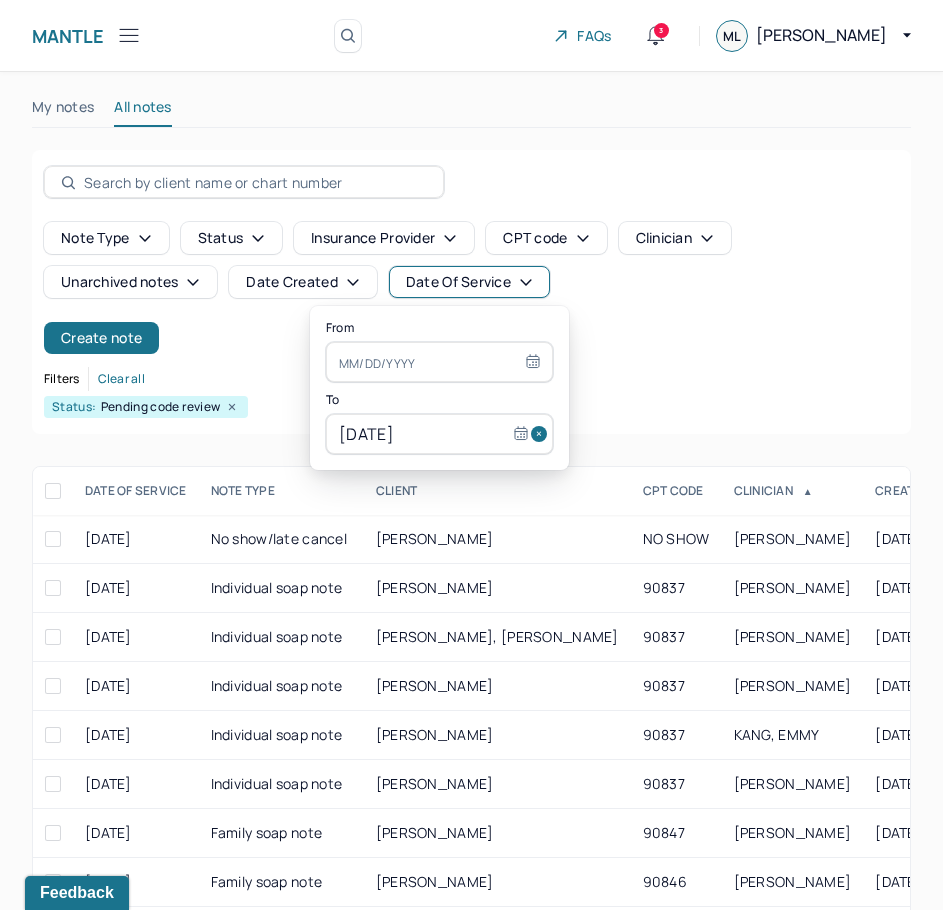 click on "[DATE]" at bounding box center [439, 434] 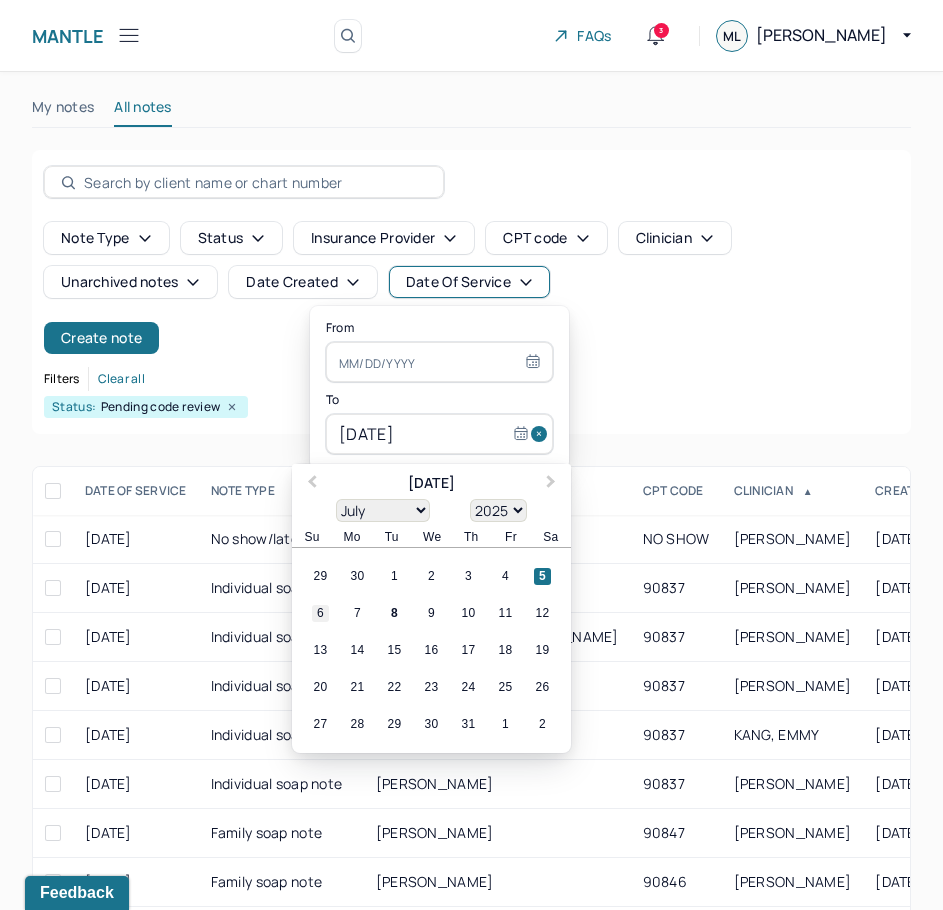 click on "6" at bounding box center (320, 613) 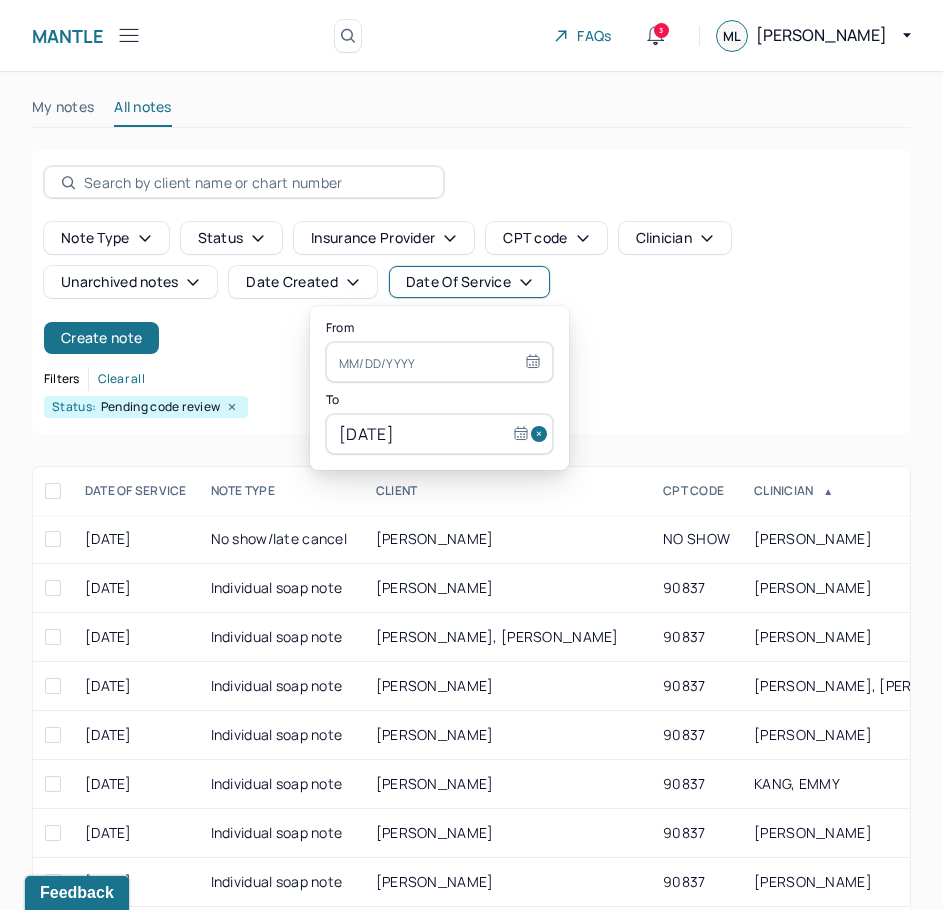 select on "6" 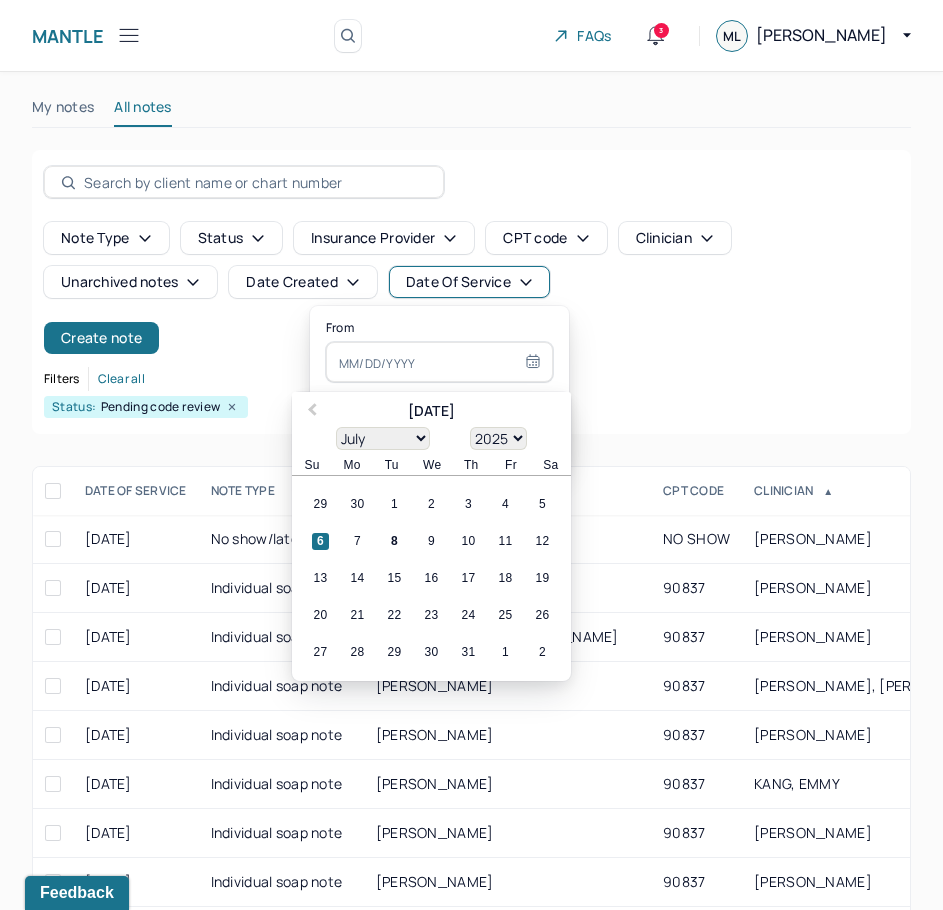 click at bounding box center [439, 362] 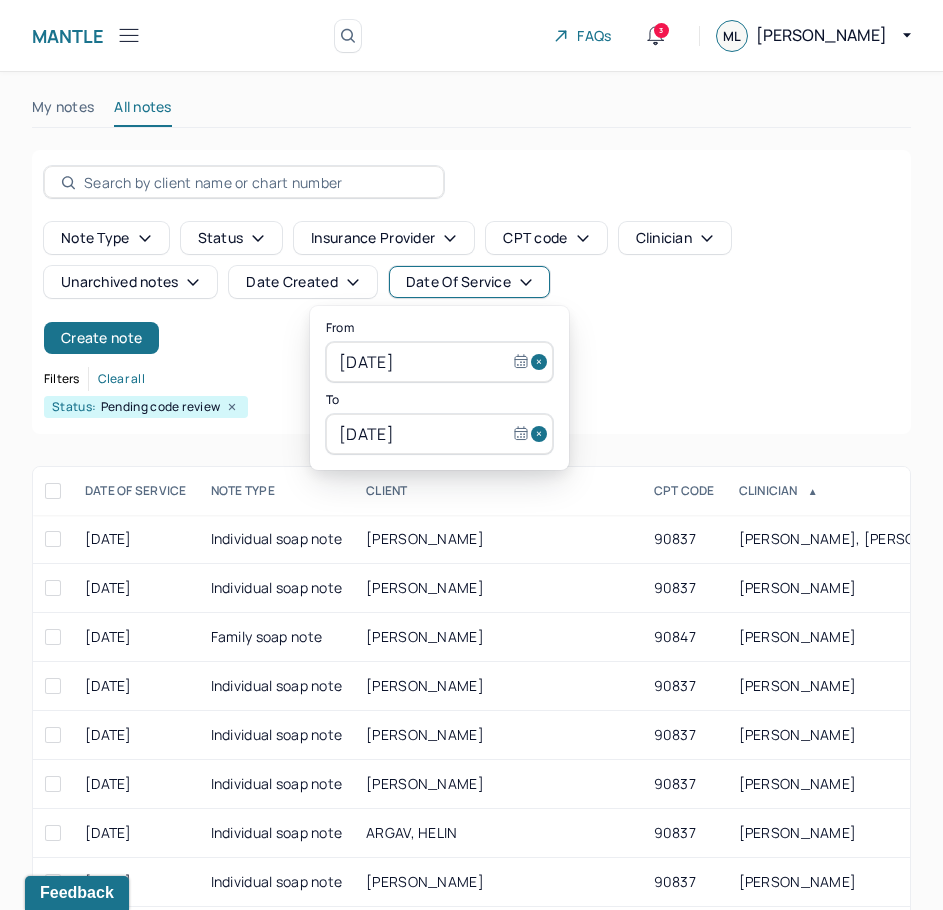 click on "Filters   Clear all" at bounding box center (471, 379) 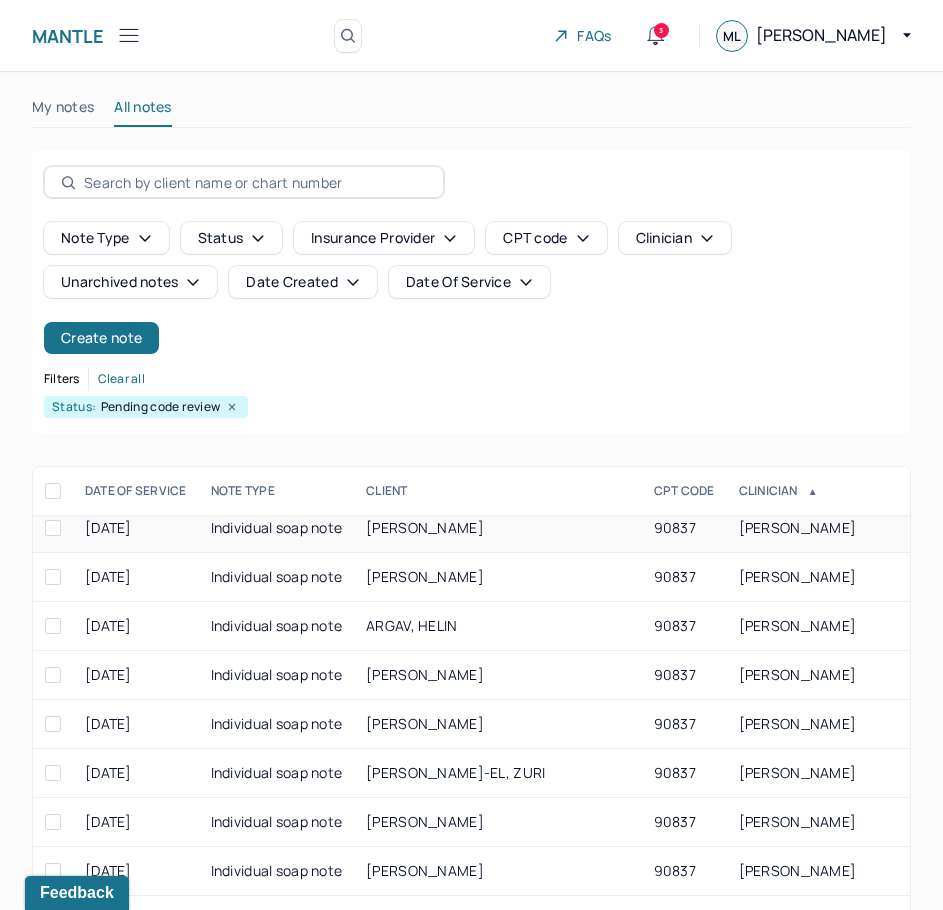 scroll, scrollTop: 268, scrollLeft: 0, axis: vertical 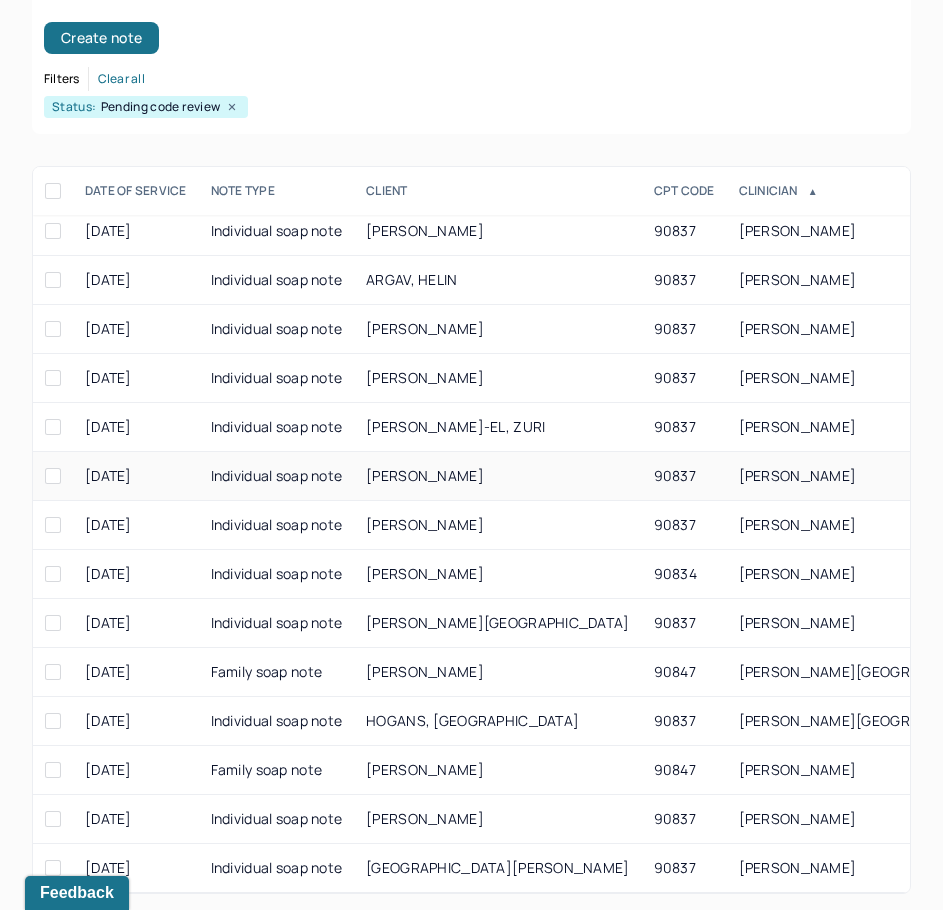 click on "[PERSON_NAME]" at bounding box center [798, 475] 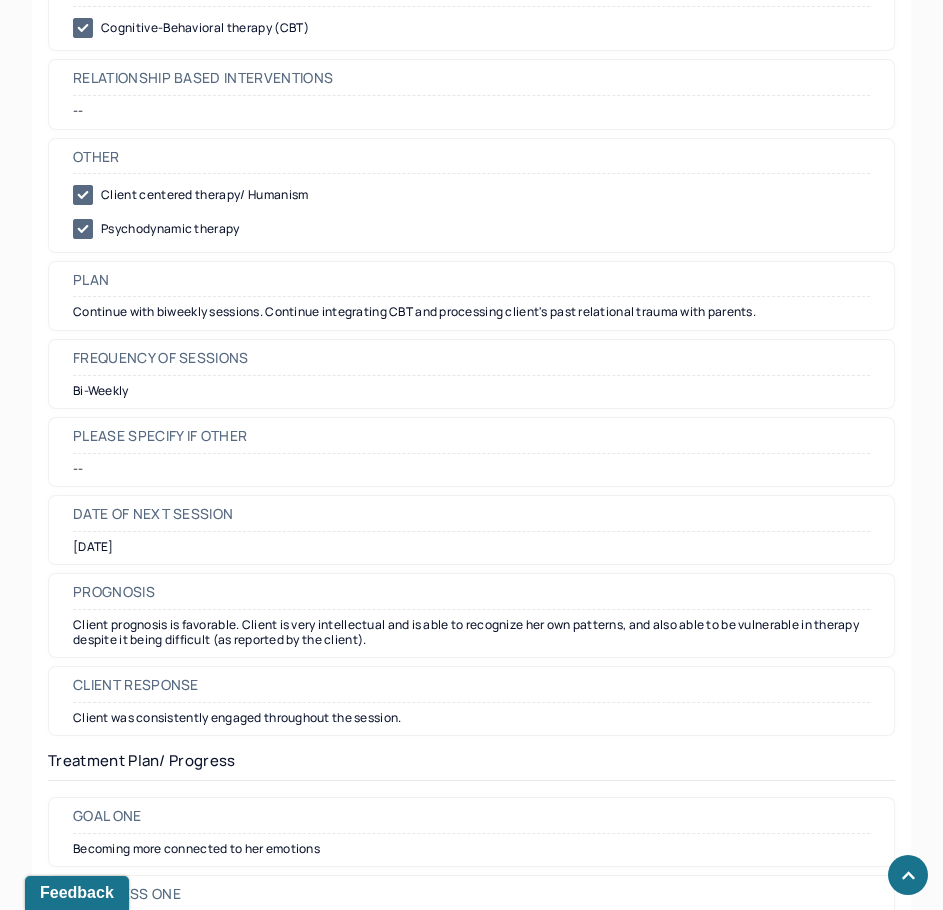 scroll, scrollTop: 2100, scrollLeft: 0, axis: vertical 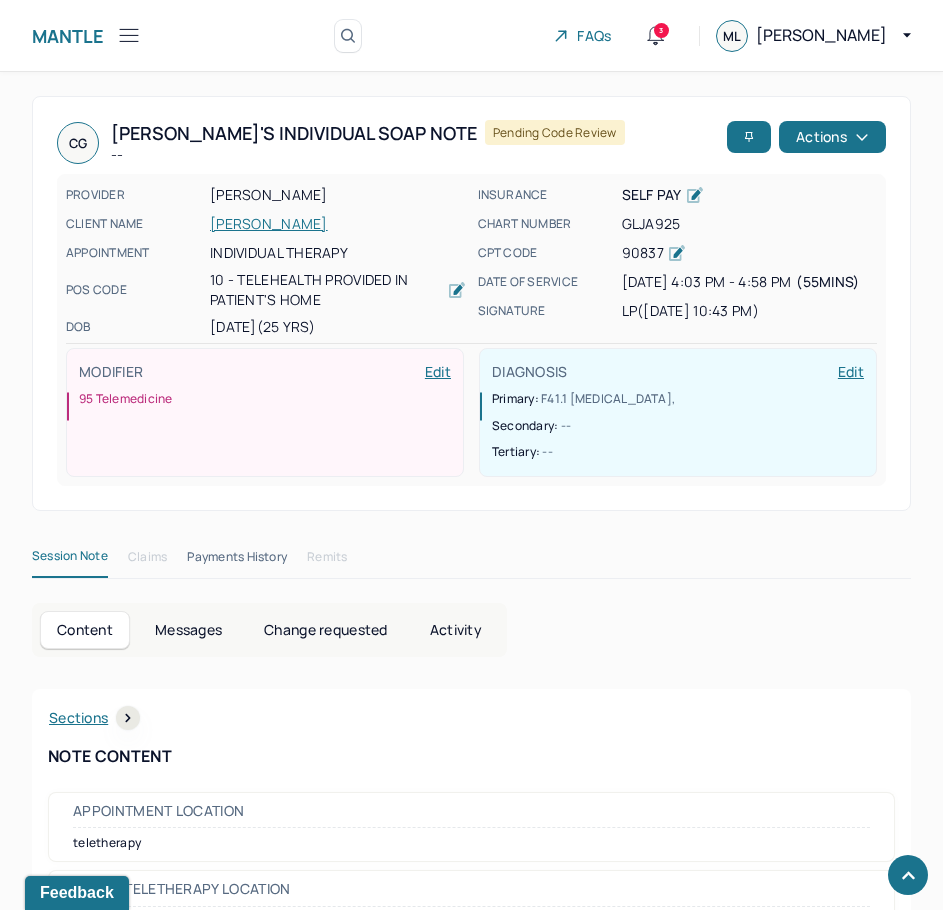 drag, startPoint x: 830, startPoint y: 559, endPoint x: 933, endPoint y: 128, distance: 443.13654 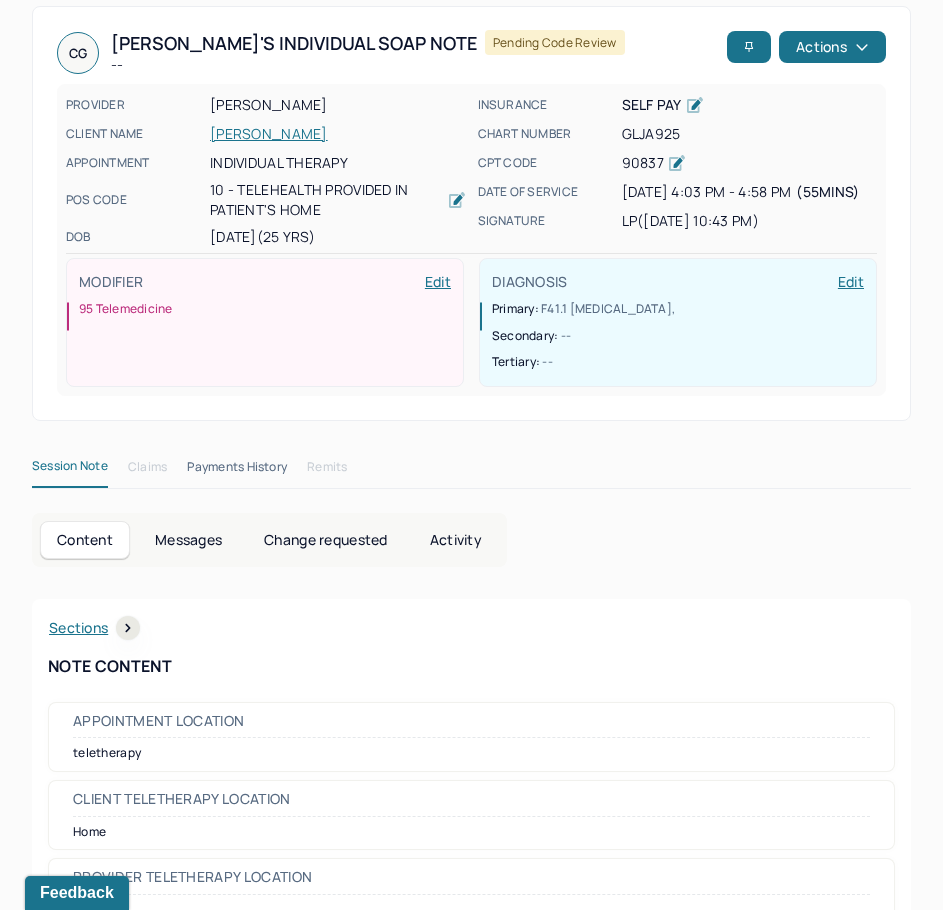 scroll, scrollTop: 100, scrollLeft: 0, axis: vertical 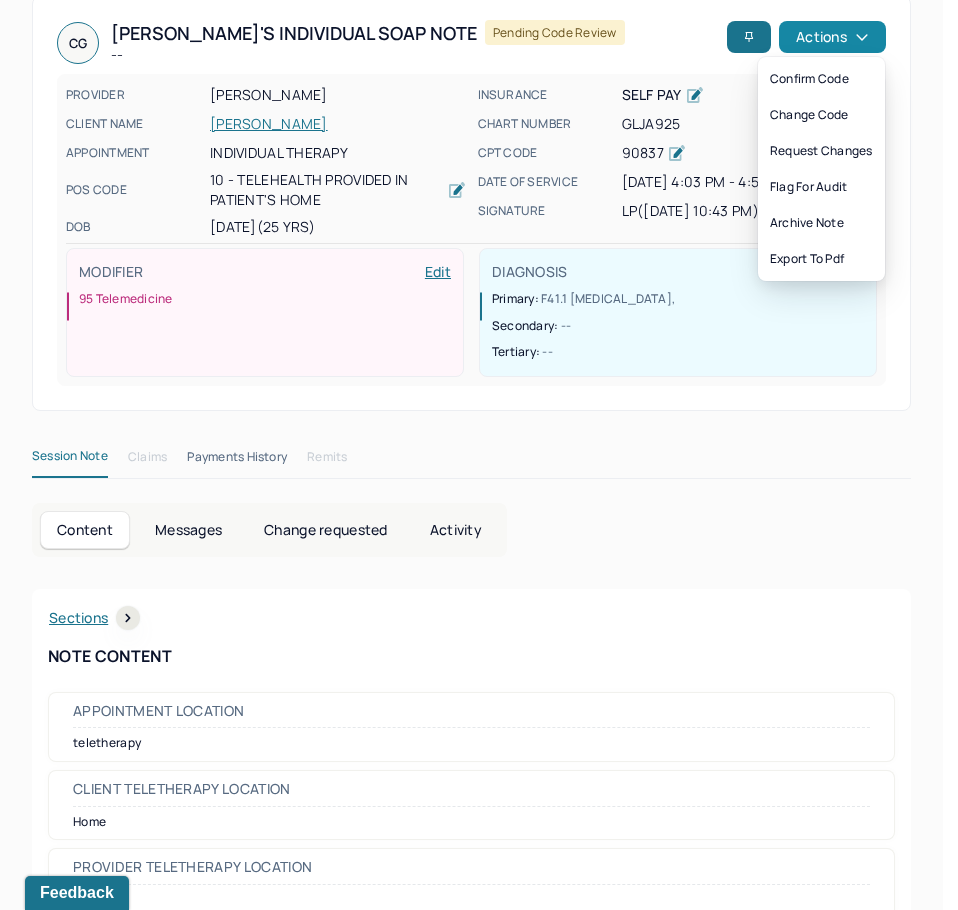 click on "Actions" at bounding box center (832, 37) 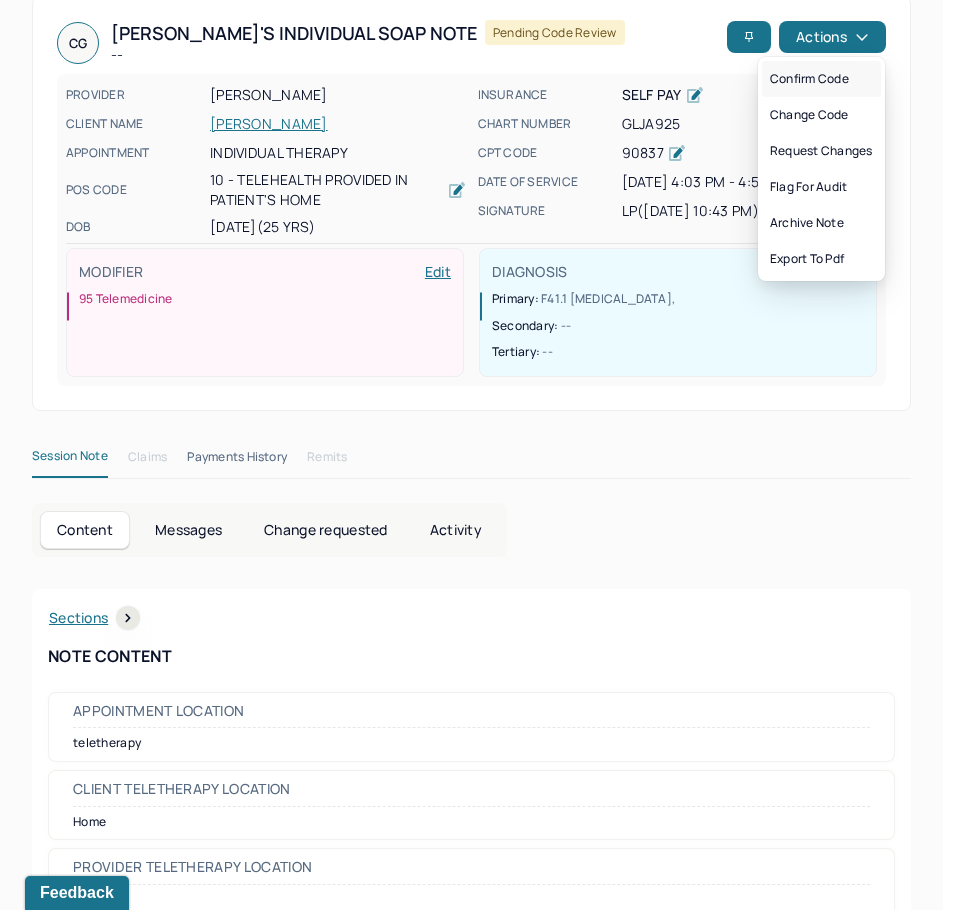 click on "Confirm code" at bounding box center [821, 79] 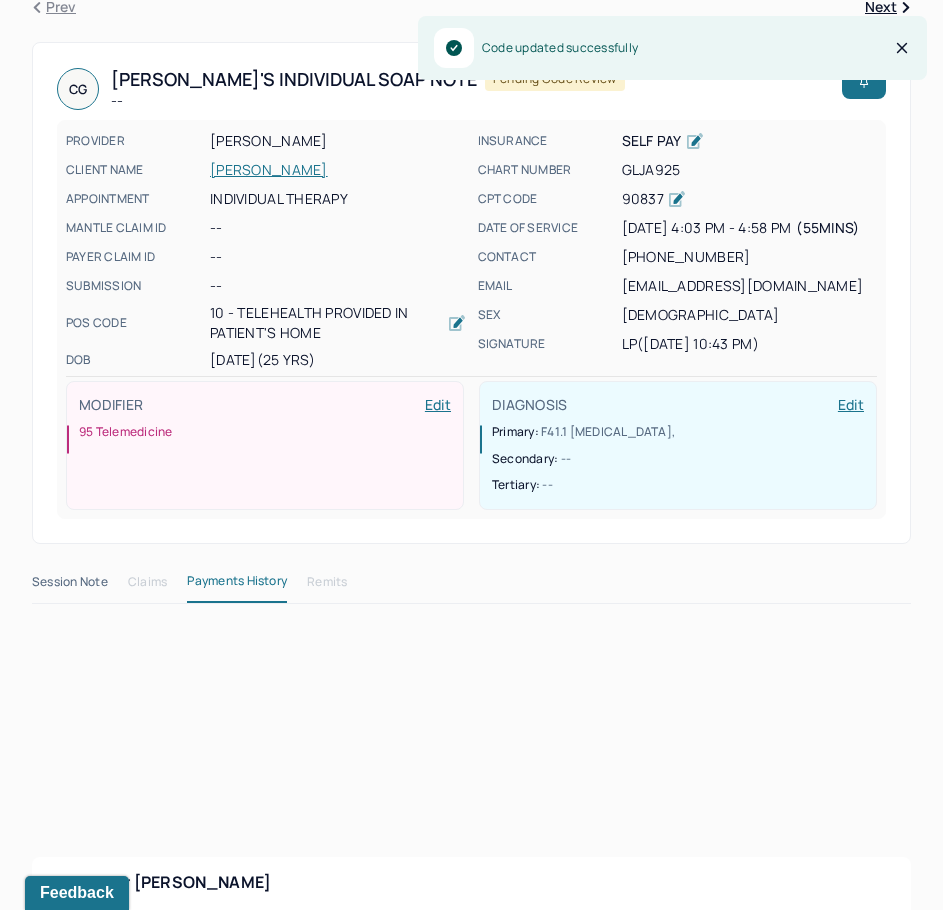 scroll, scrollTop: 28, scrollLeft: 0, axis: vertical 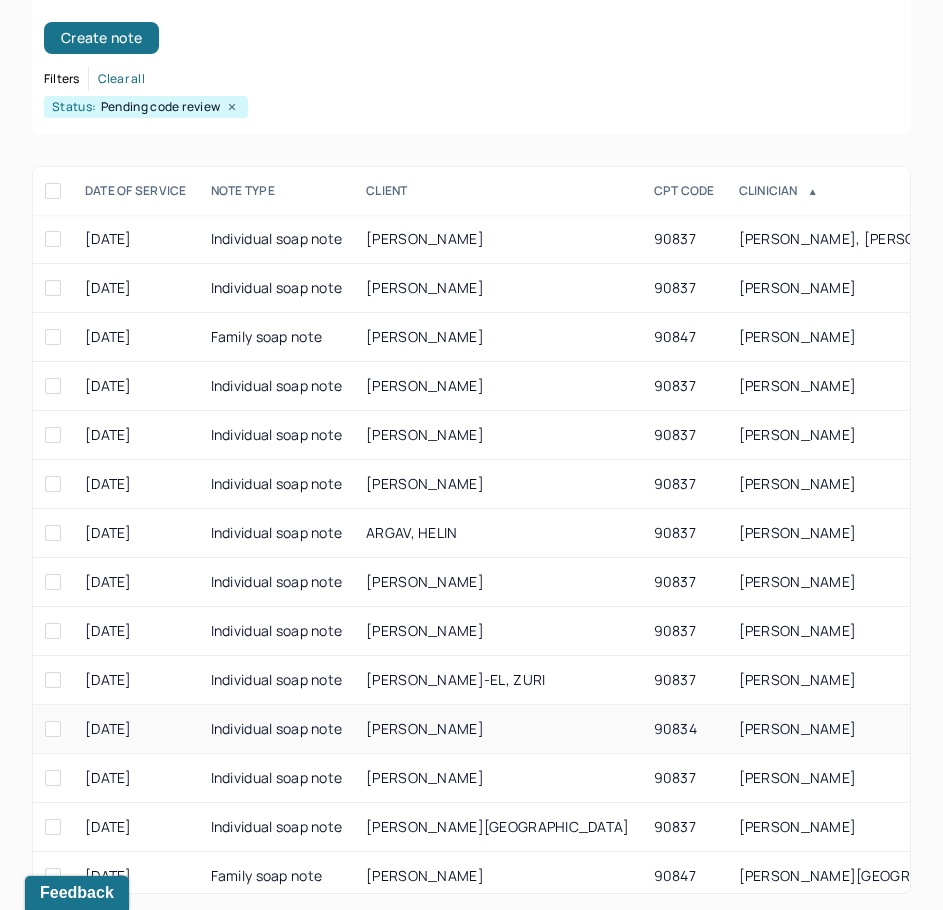 click on "[PERSON_NAME]" at bounding box center [497, 729] 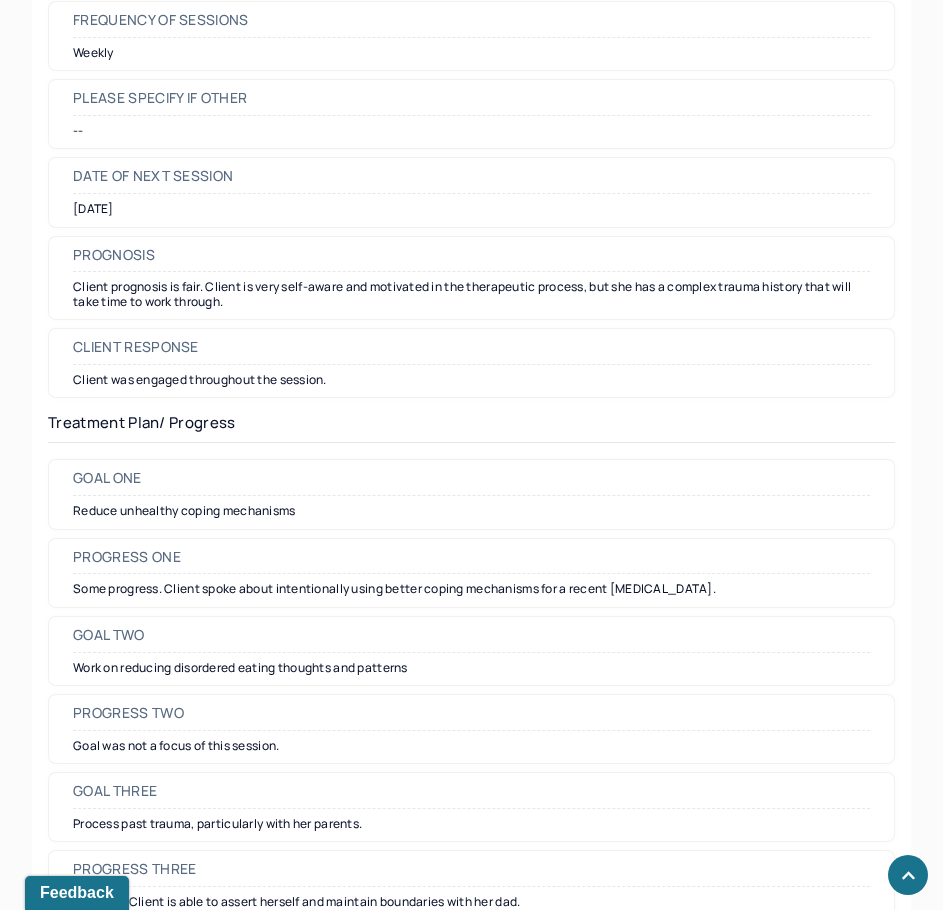 scroll, scrollTop: 2500, scrollLeft: 0, axis: vertical 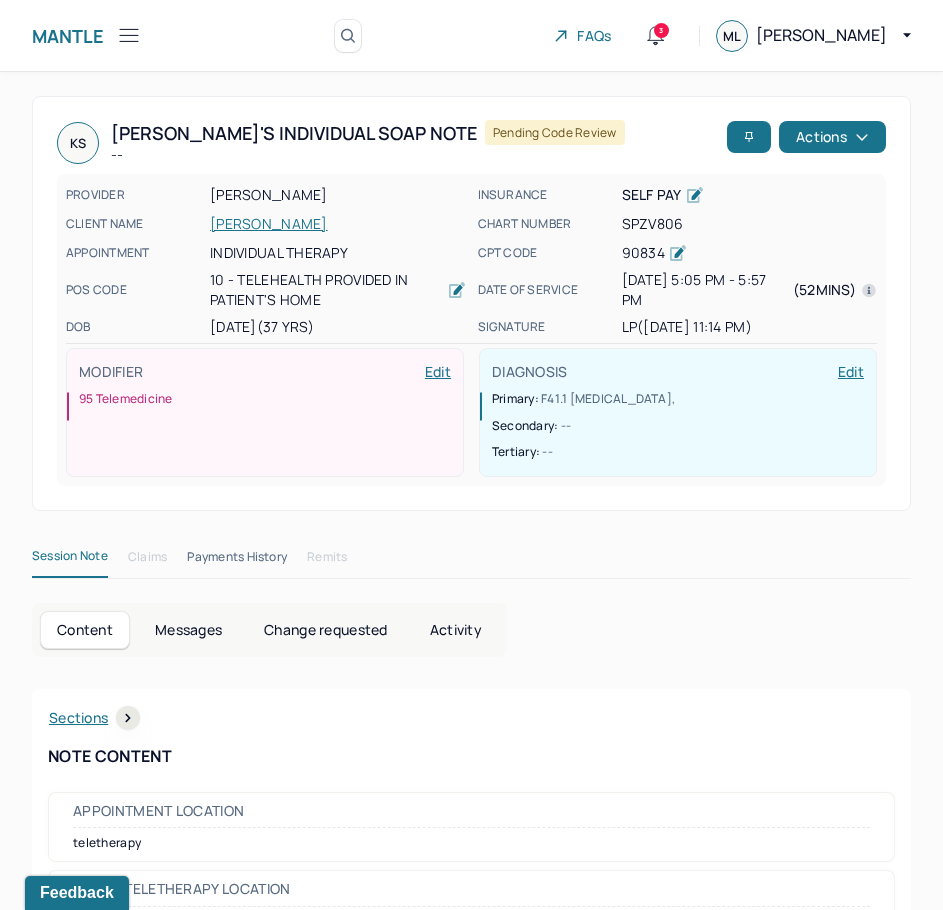 drag, startPoint x: 528, startPoint y: 639, endPoint x: 864, endPoint y: 91, distance: 642.80634 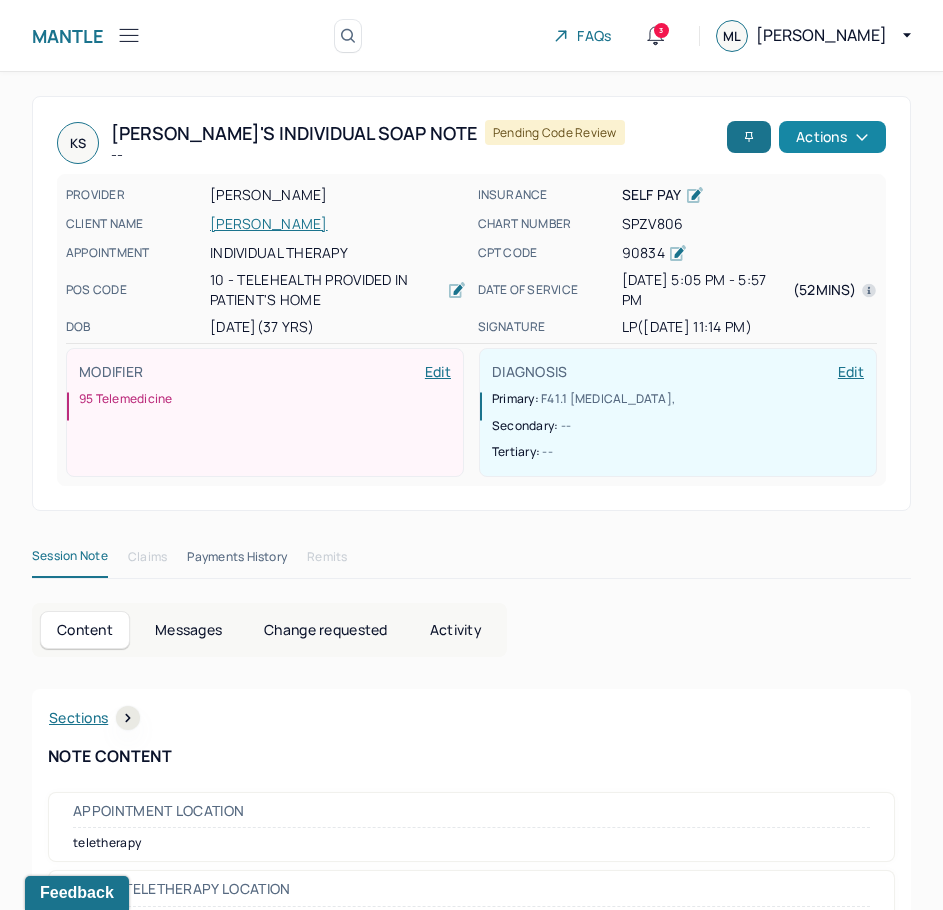 click on "Actions" at bounding box center (832, 137) 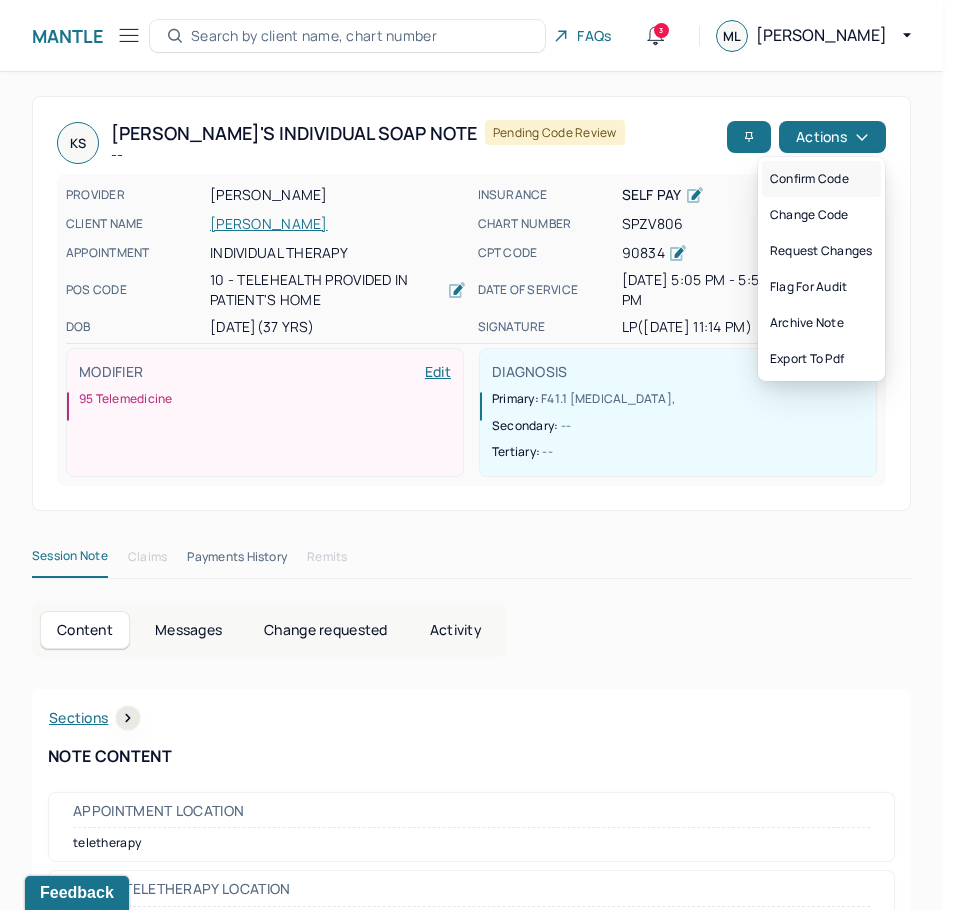 click on "Confirm code" at bounding box center (821, 179) 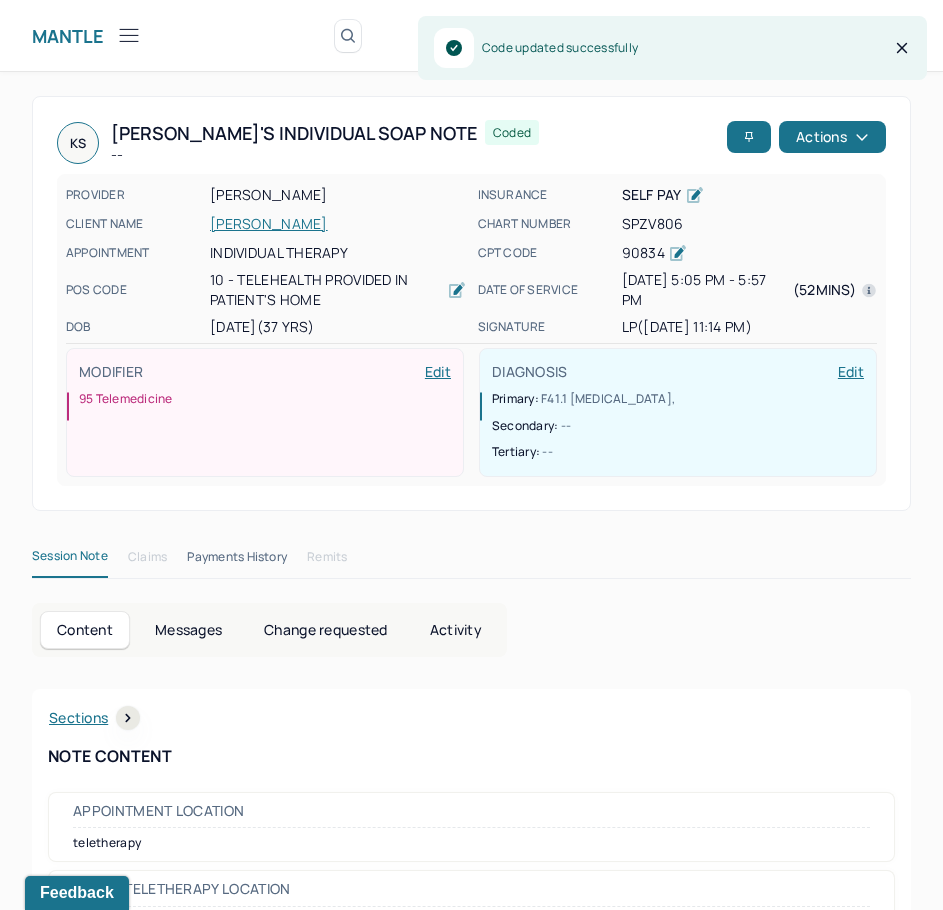 scroll, scrollTop: 300, scrollLeft: 0, axis: vertical 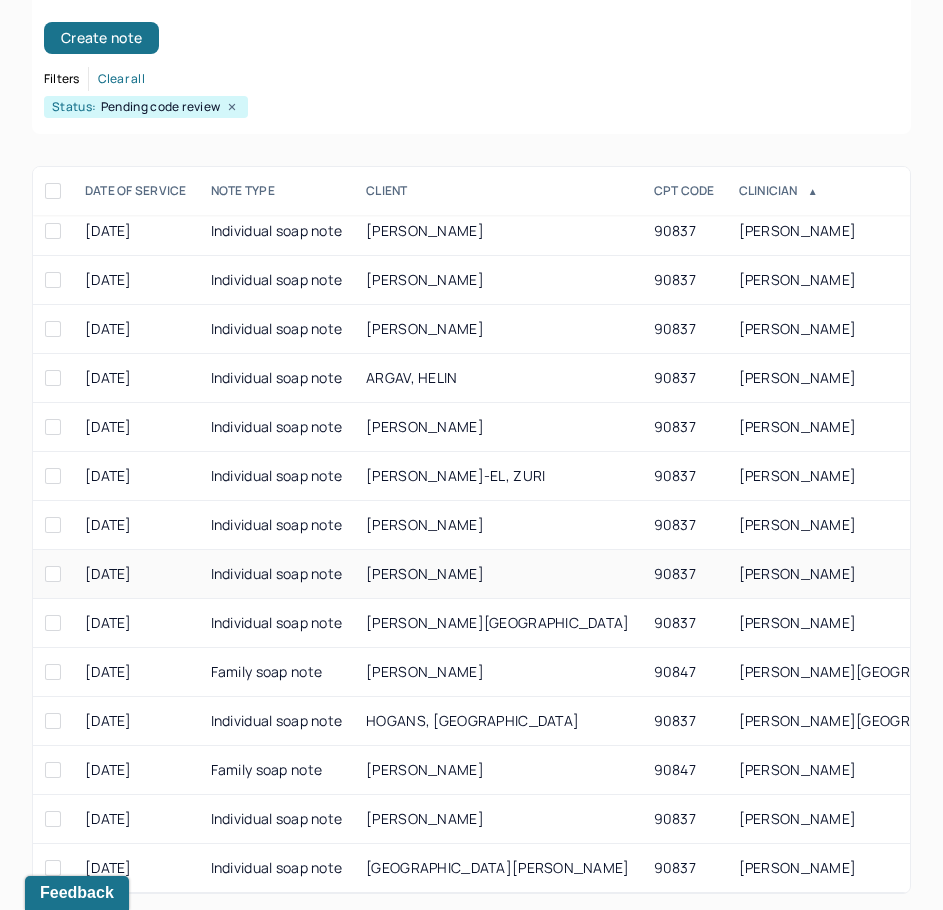 click on "[PERSON_NAME]" at bounding box center [798, 573] 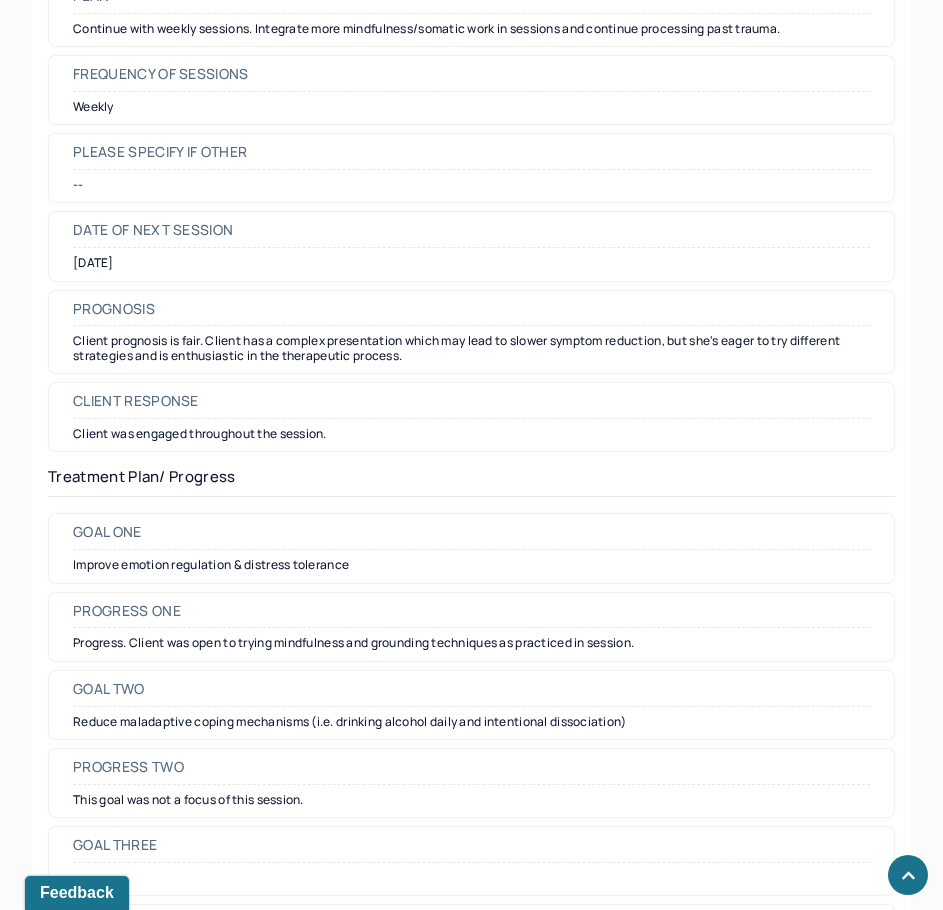 scroll, scrollTop: 2400, scrollLeft: 0, axis: vertical 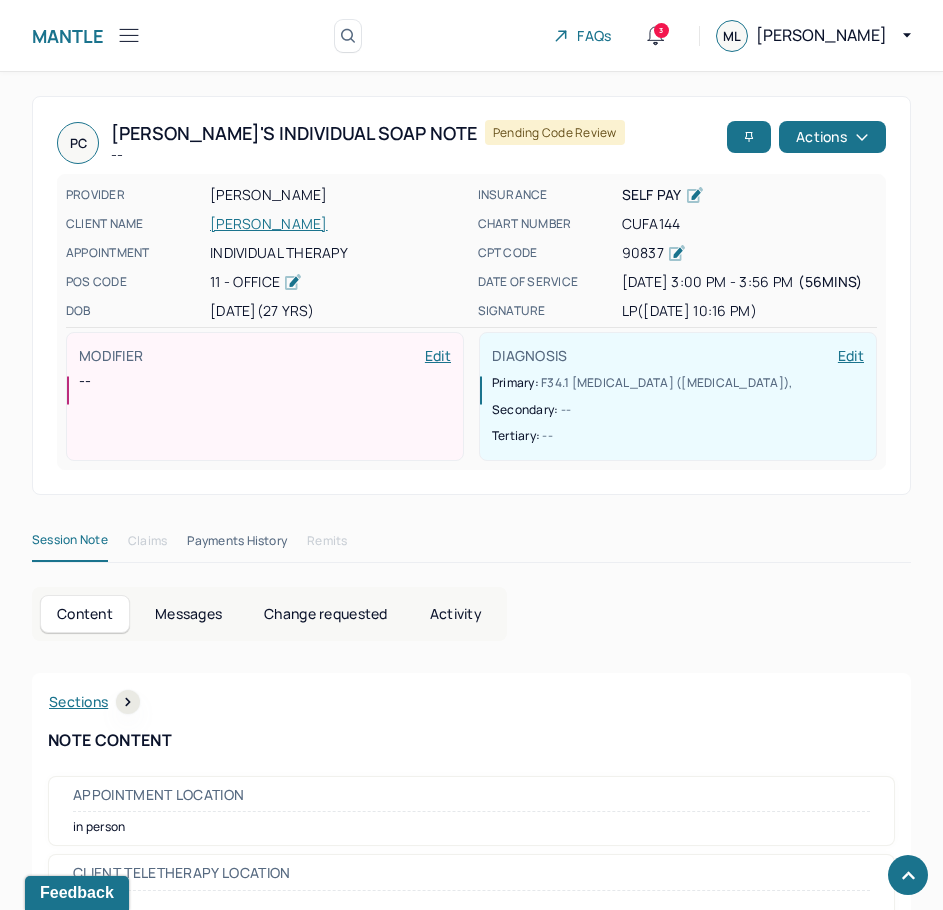 drag, startPoint x: 714, startPoint y: 756, endPoint x: 854, endPoint y: 309, distance: 468.41113 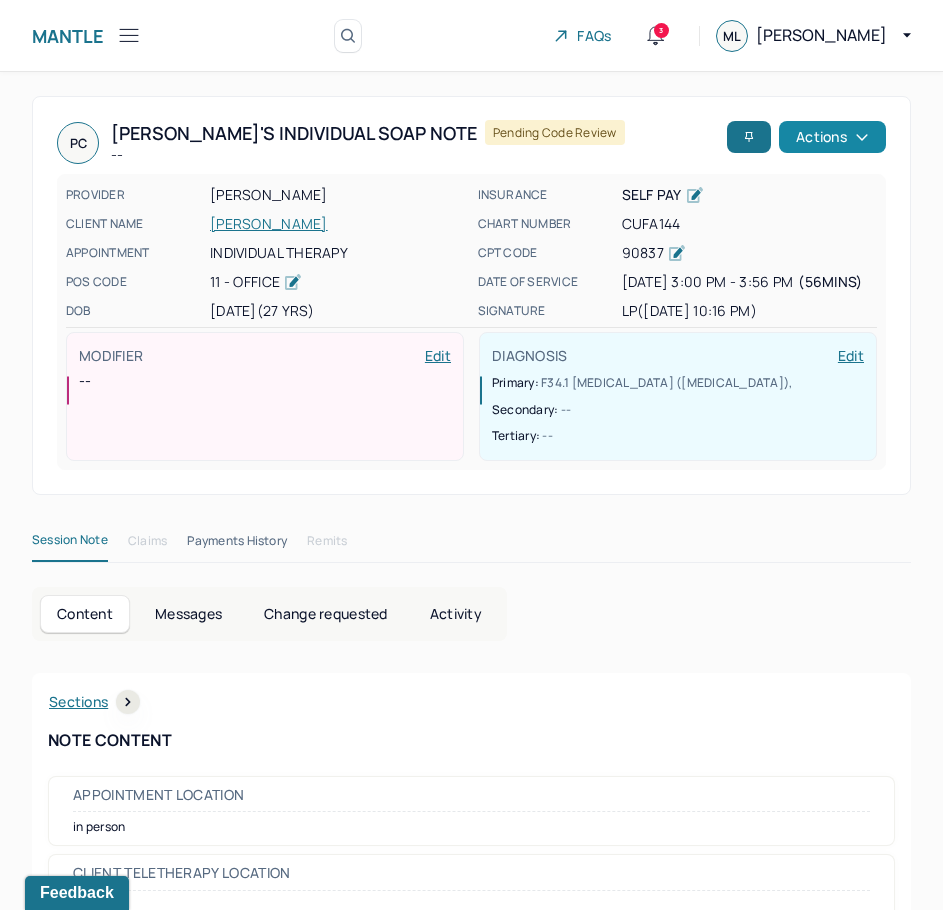 click on "Actions" at bounding box center (832, 137) 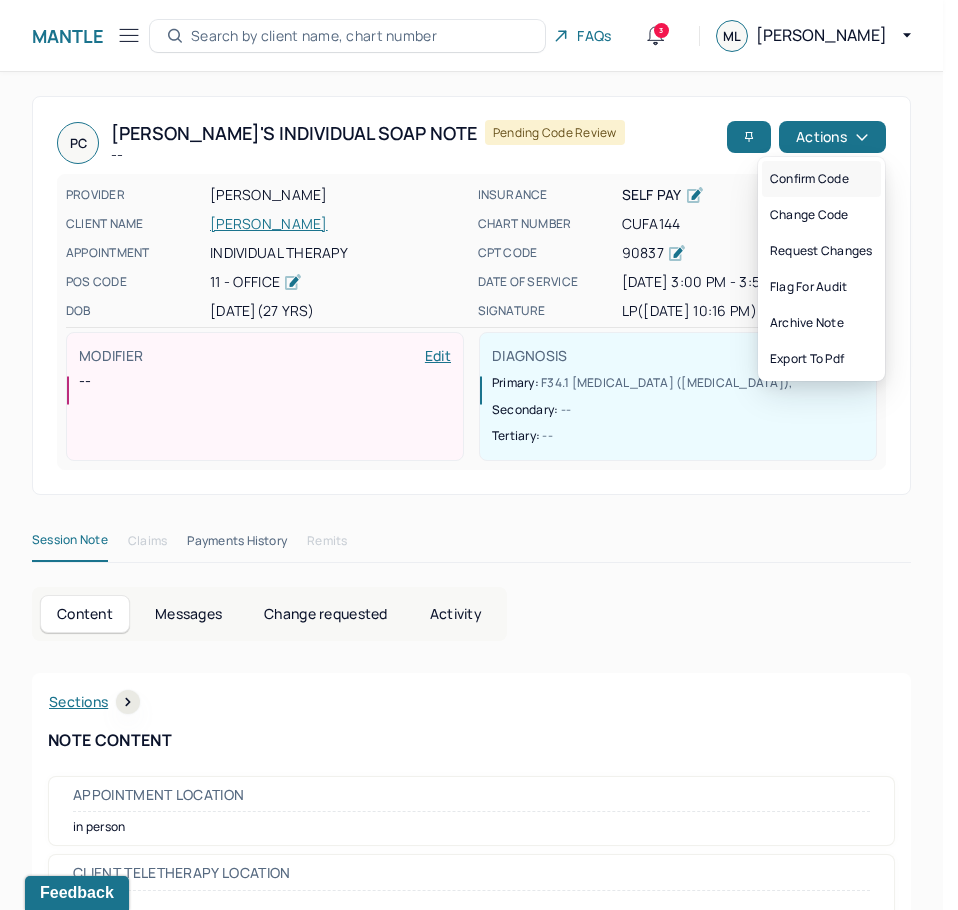 click on "Confirm code" at bounding box center [821, 179] 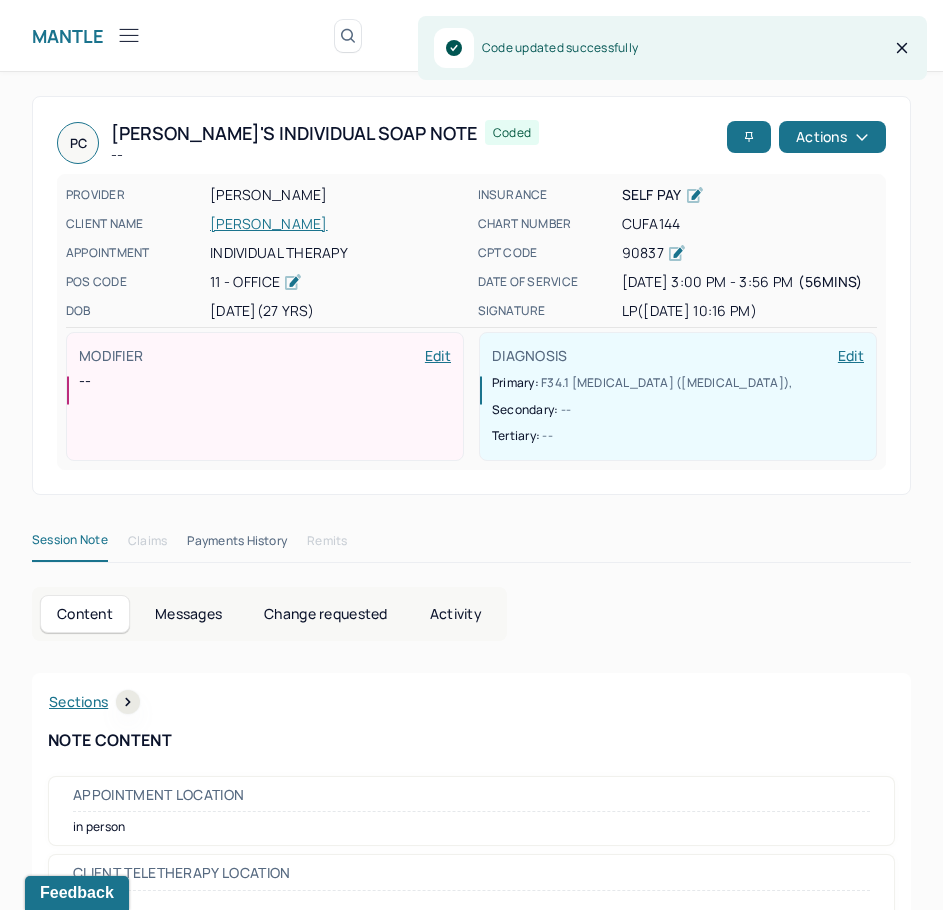 scroll, scrollTop: 300, scrollLeft: 0, axis: vertical 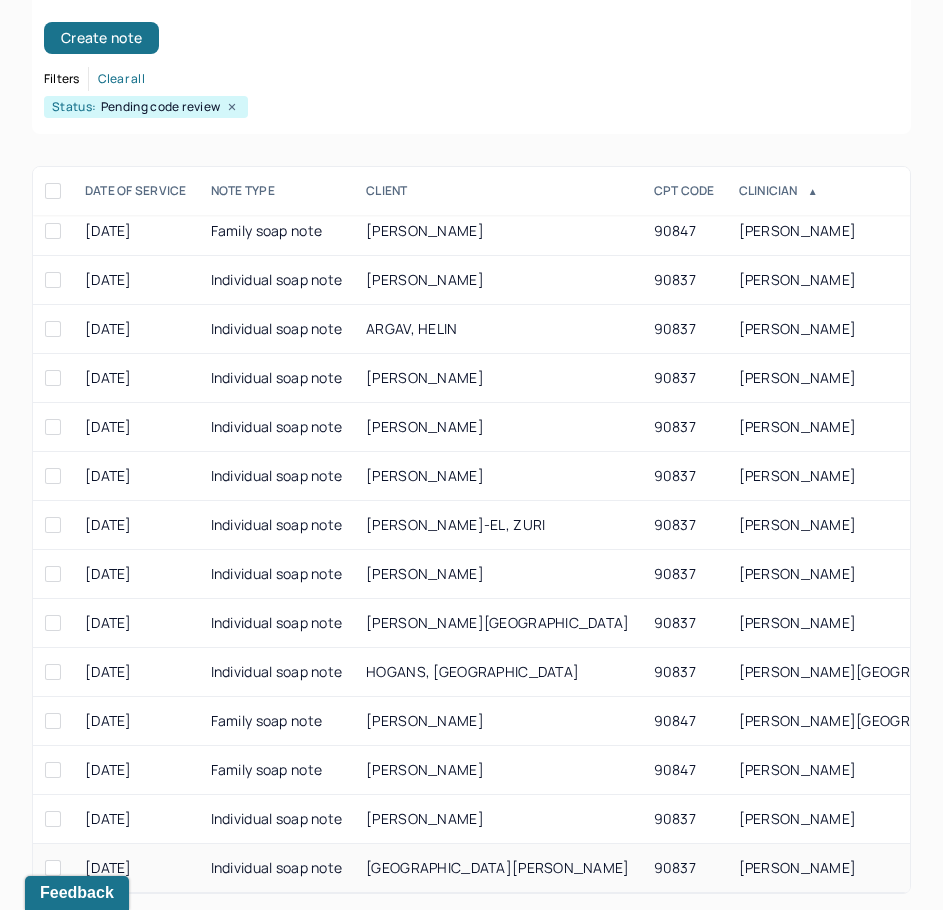 click on "[PERSON_NAME]" at bounding box center [798, 867] 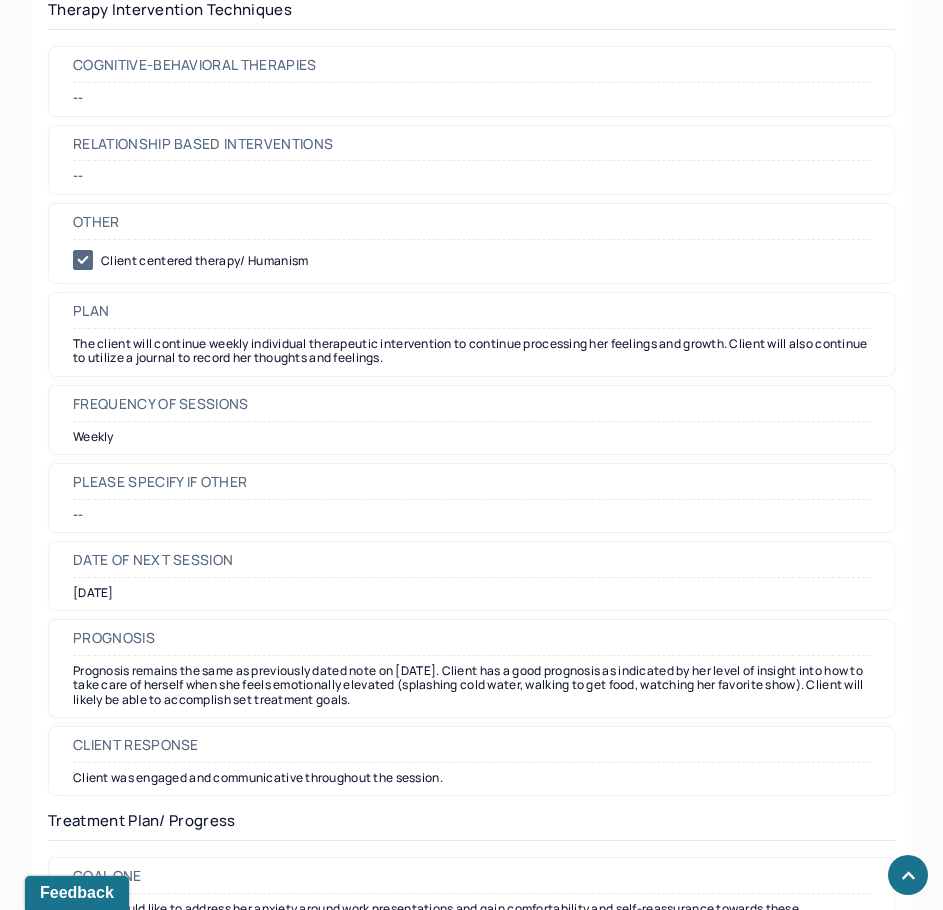 scroll, scrollTop: 2200, scrollLeft: 0, axis: vertical 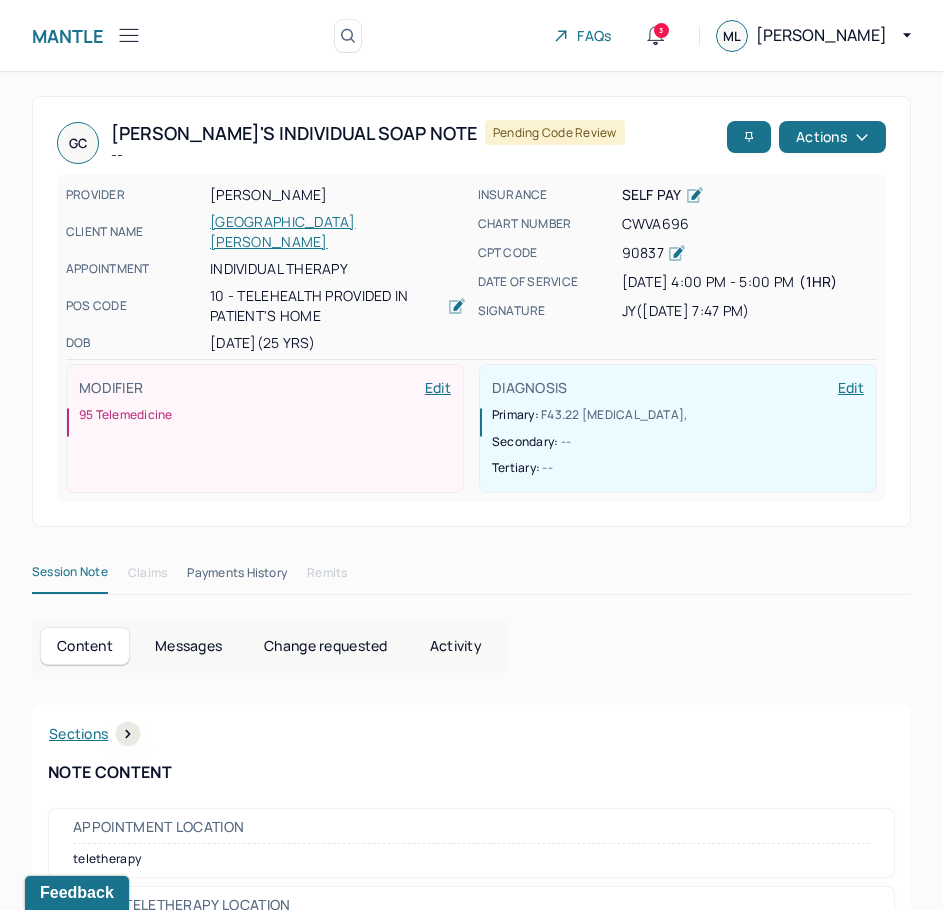 drag, startPoint x: 687, startPoint y: 780, endPoint x: 857, endPoint y: 159, distance: 643.8486 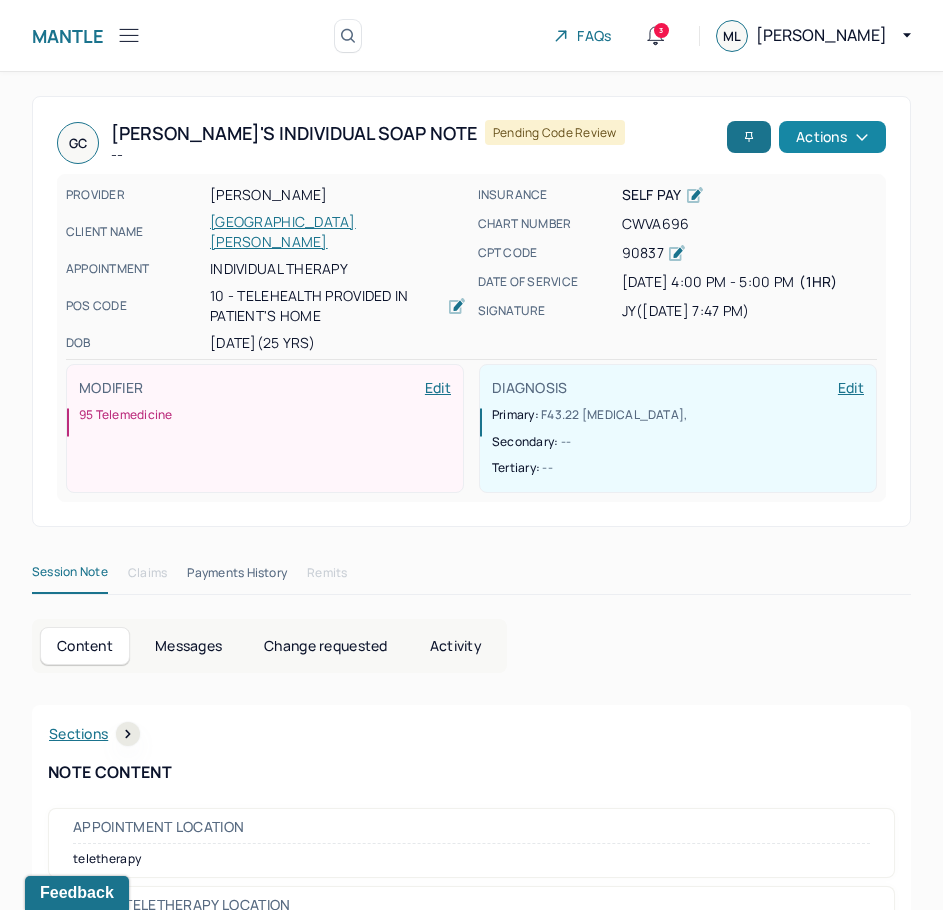 click 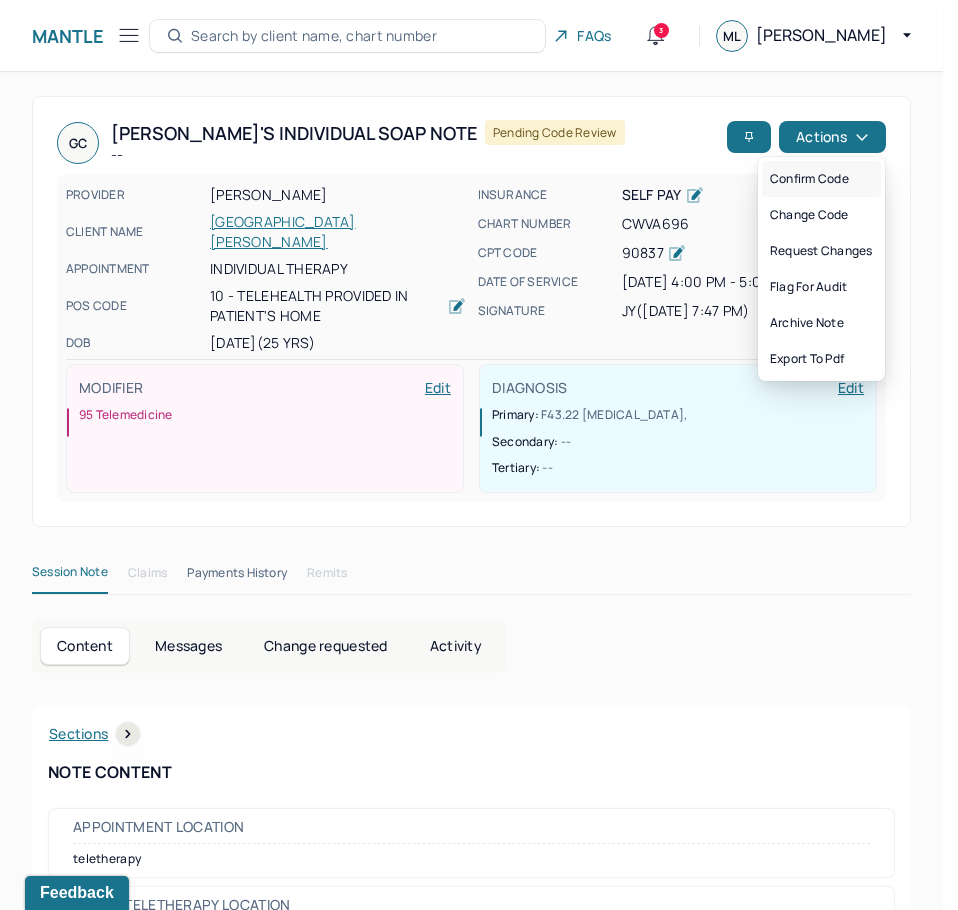click on "Confirm code" at bounding box center (821, 179) 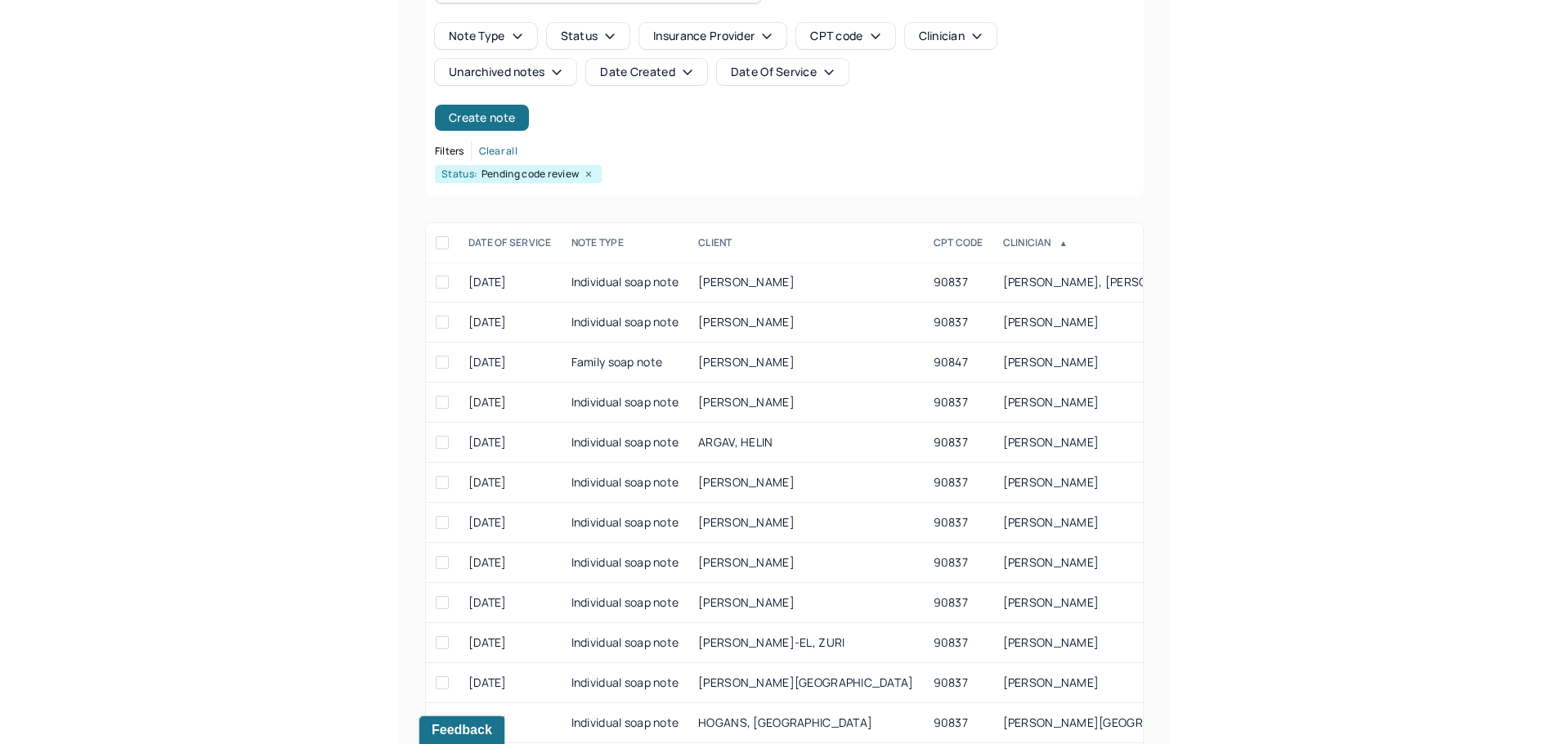 scroll, scrollTop: 0, scrollLeft: 0, axis: both 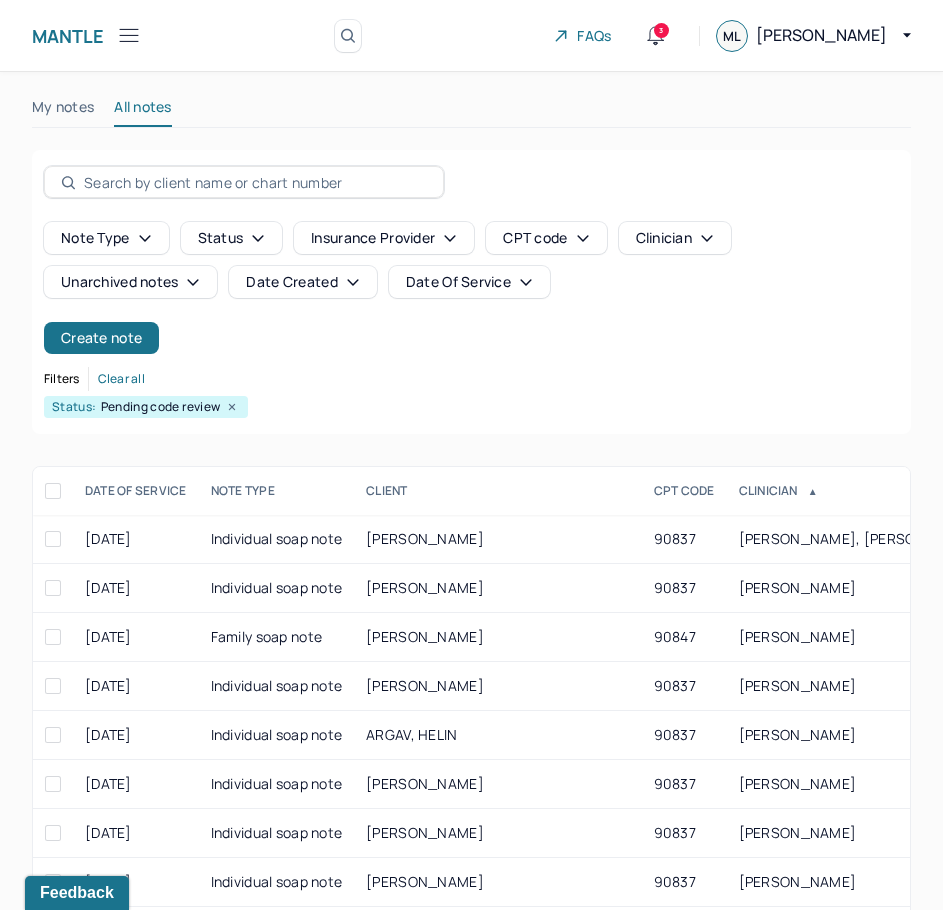 click on "Date Of Service" at bounding box center [469, 282] 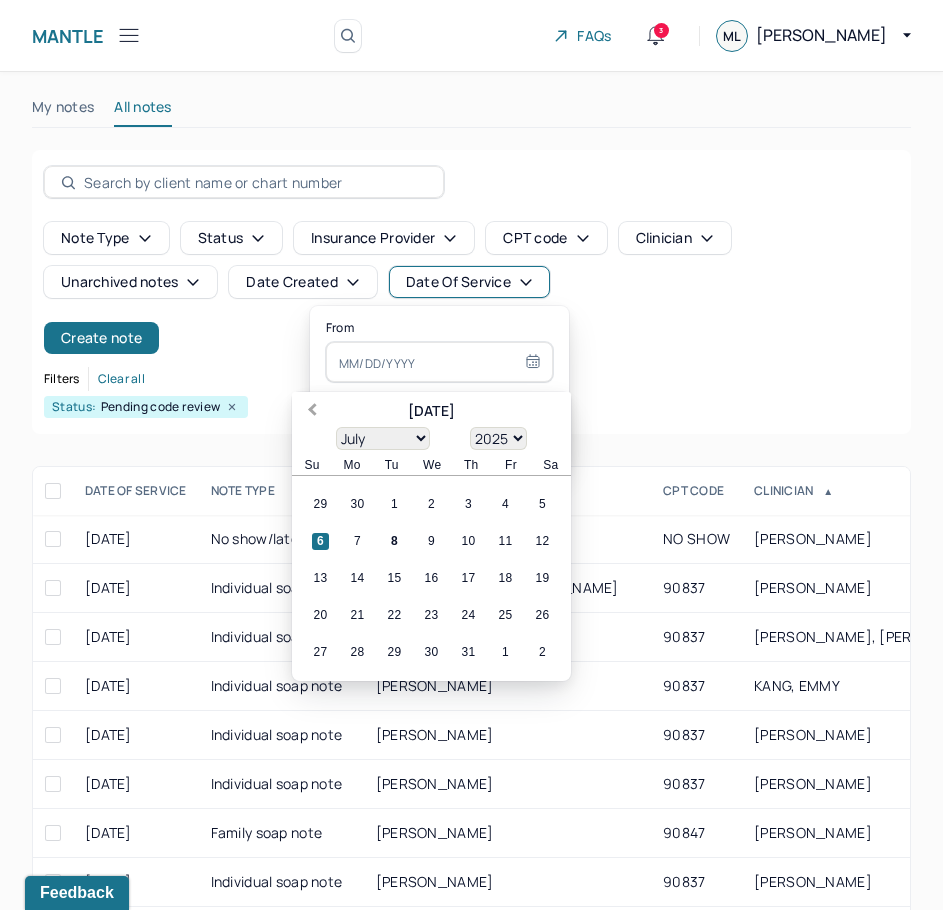 type 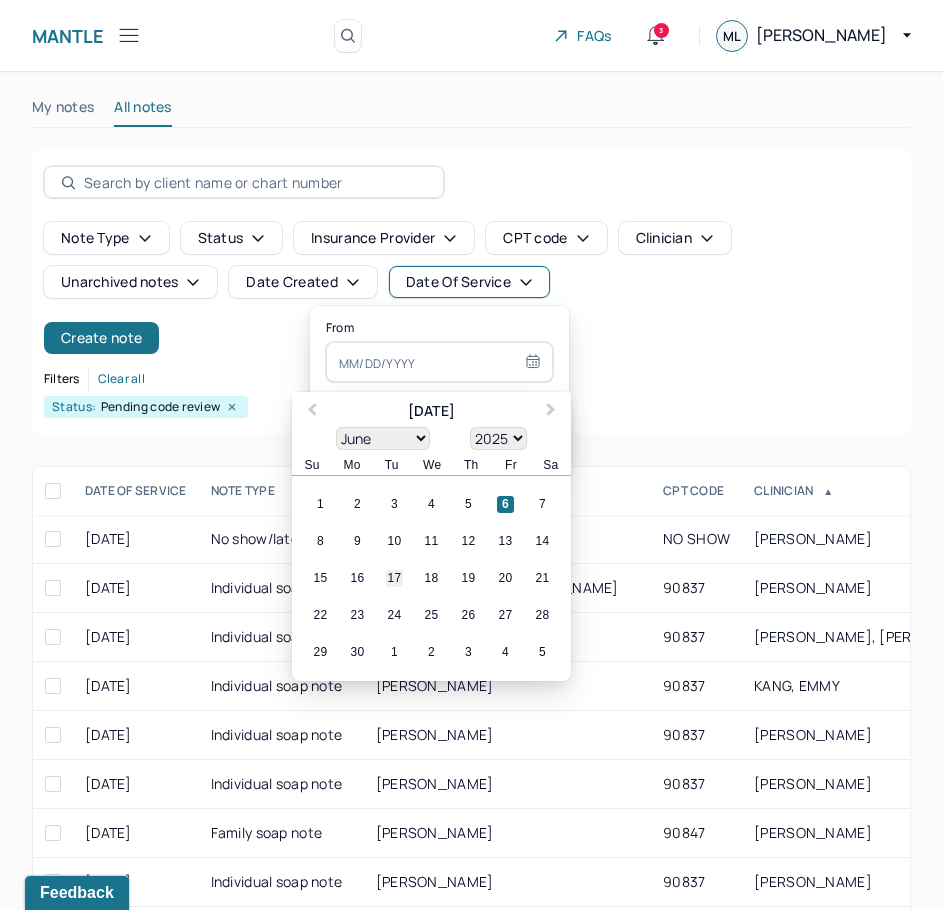 click on "17" at bounding box center [394, 578] 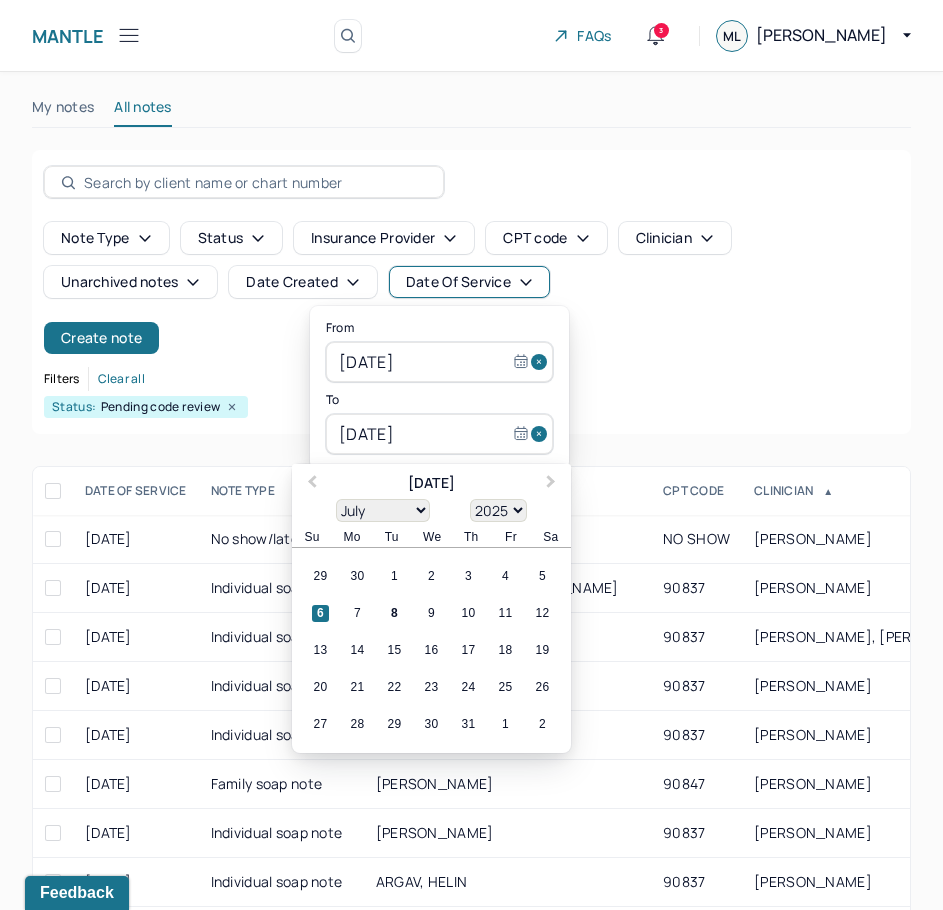 click on "[DATE]" at bounding box center (439, 434) 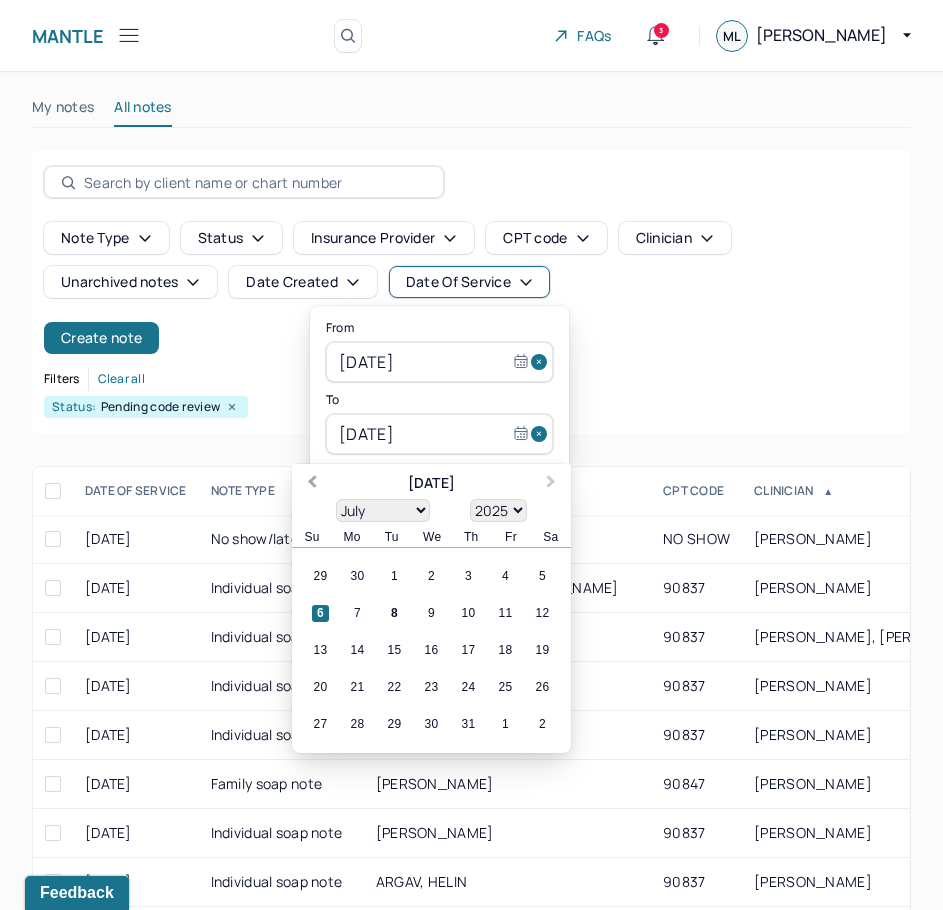 click on "Previous Month" at bounding box center (312, 484) 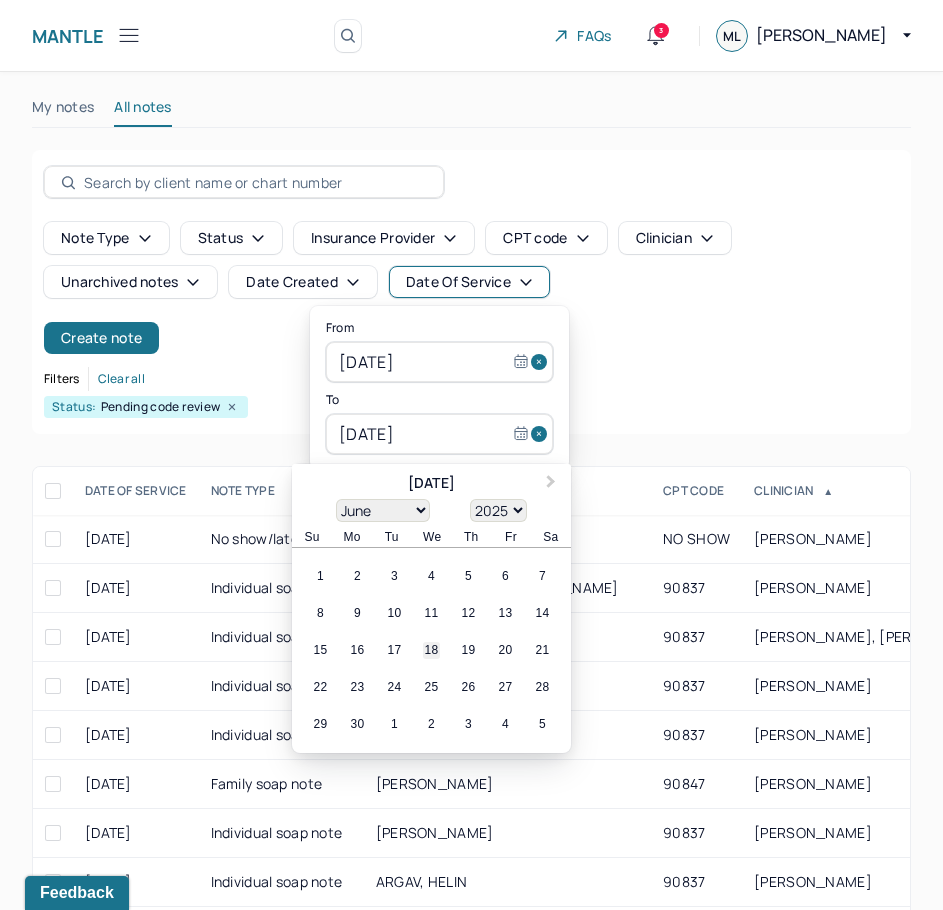 click on "18" at bounding box center [431, 650] 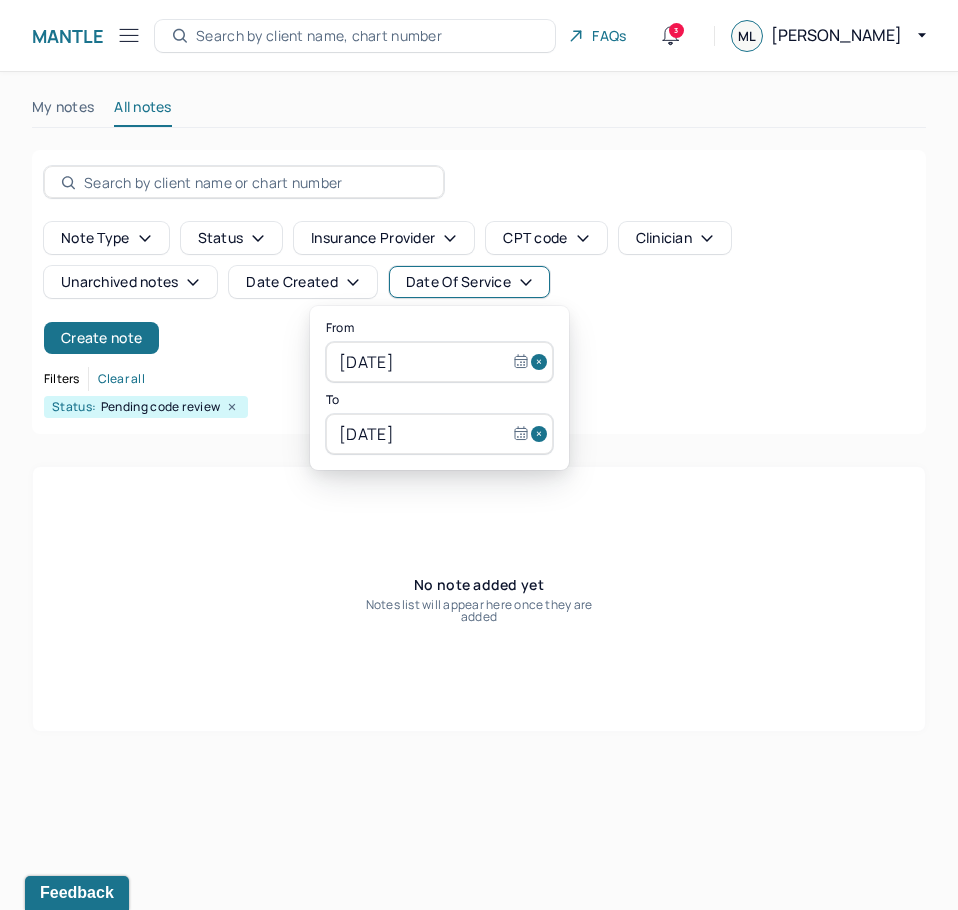 click on "[DATE]" at bounding box center (439, 434) 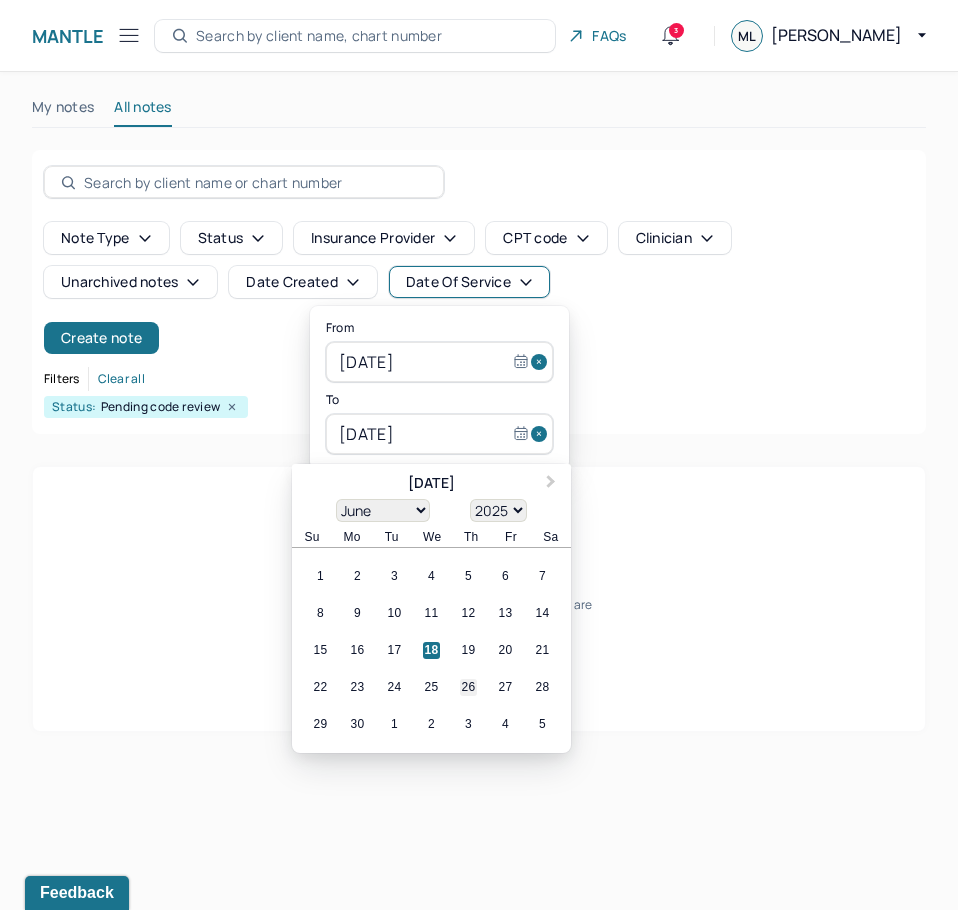 click on "26" at bounding box center [468, 687] 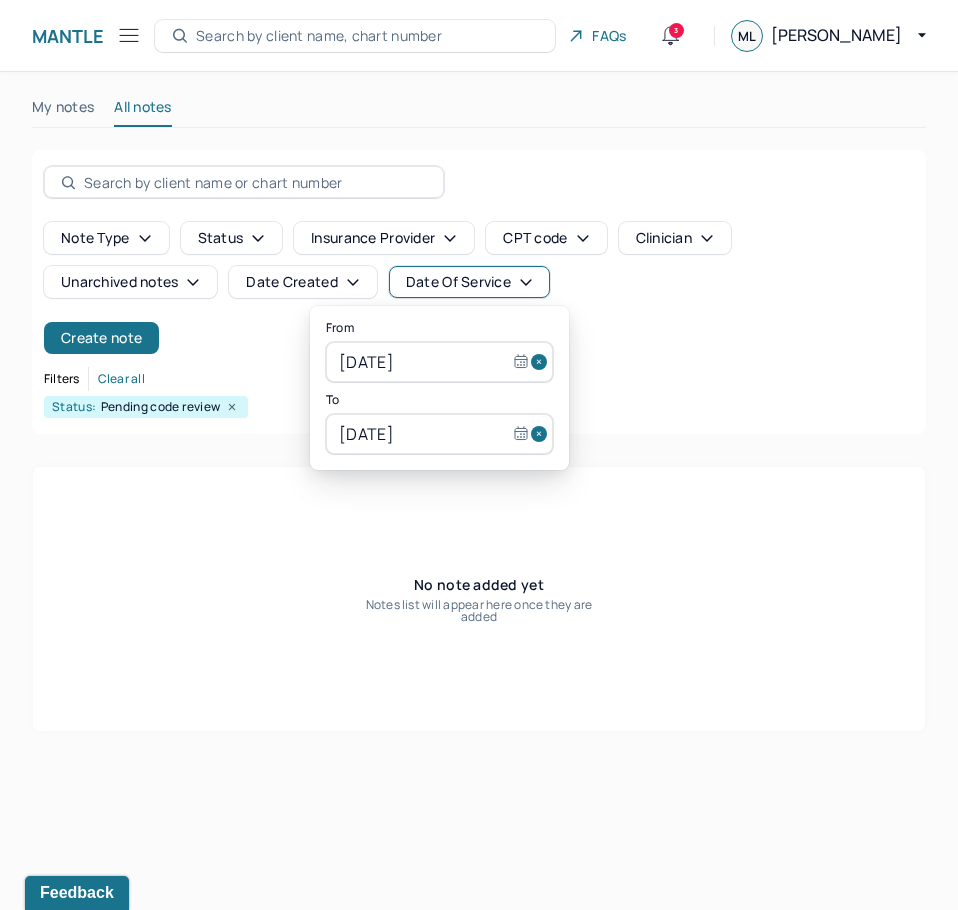 click on "[DATE]" at bounding box center [439, 362] 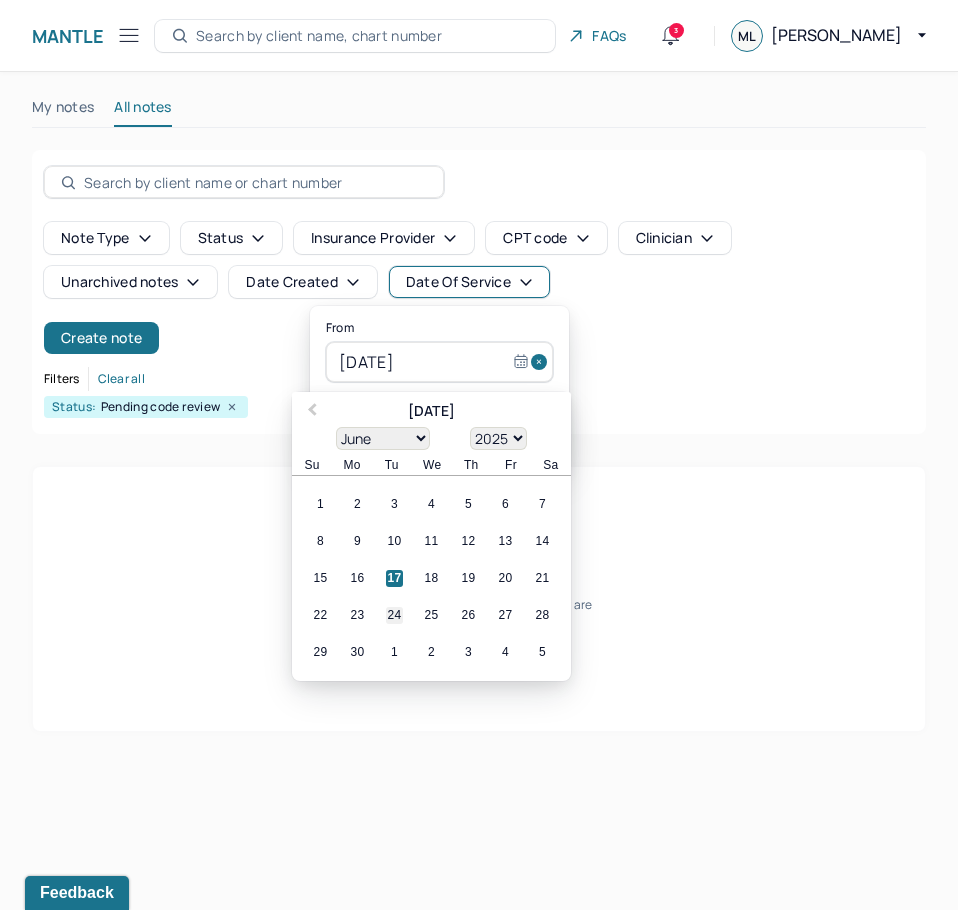 click on "24" at bounding box center (394, 615) 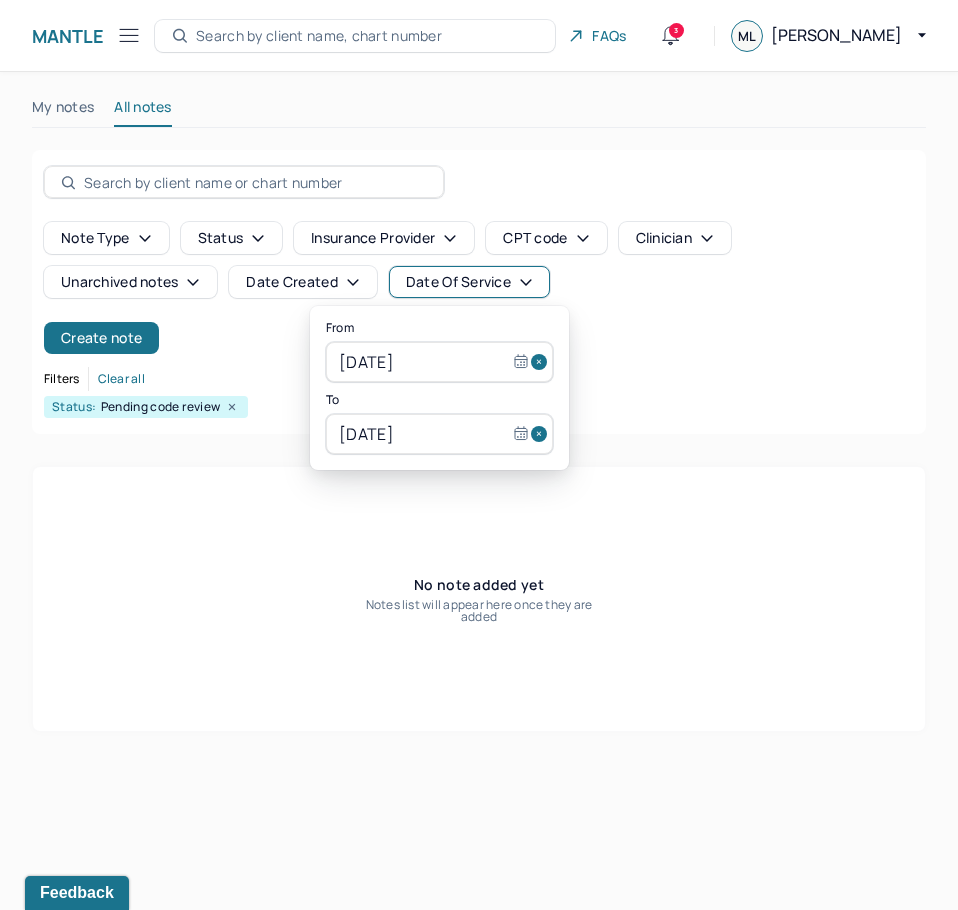 click on "[DATE]" at bounding box center (439, 434) 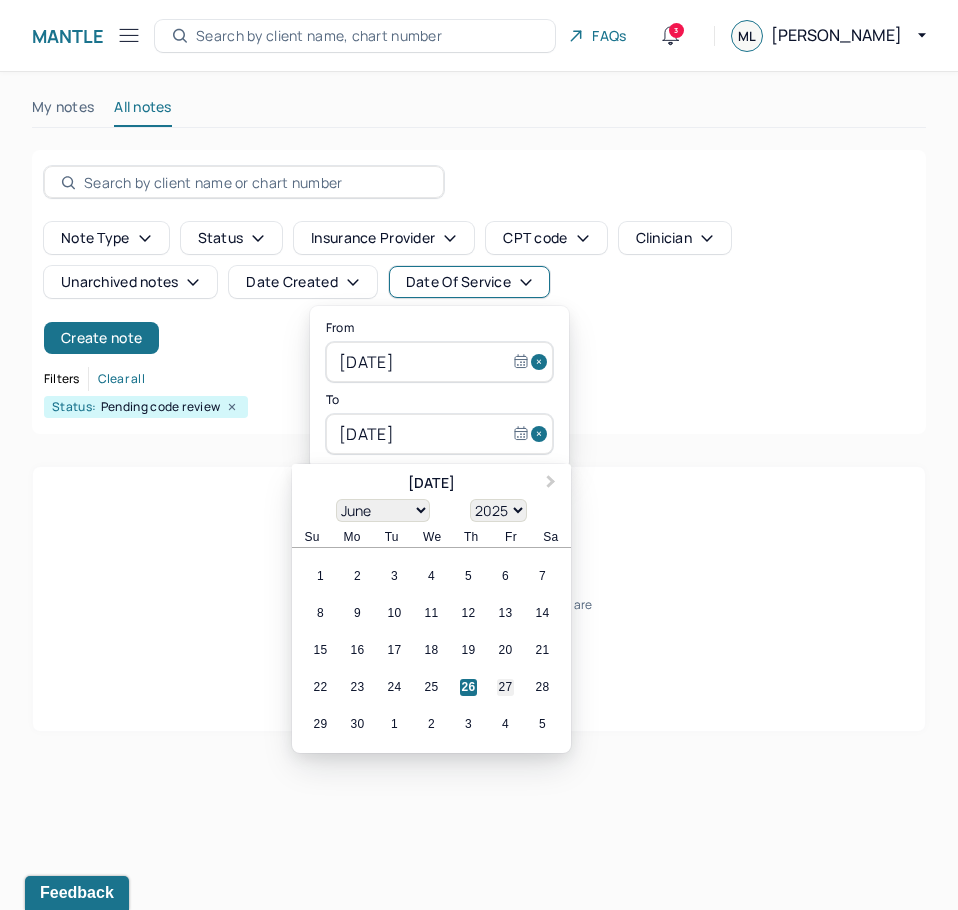 click on "27" at bounding box center (505, 687) 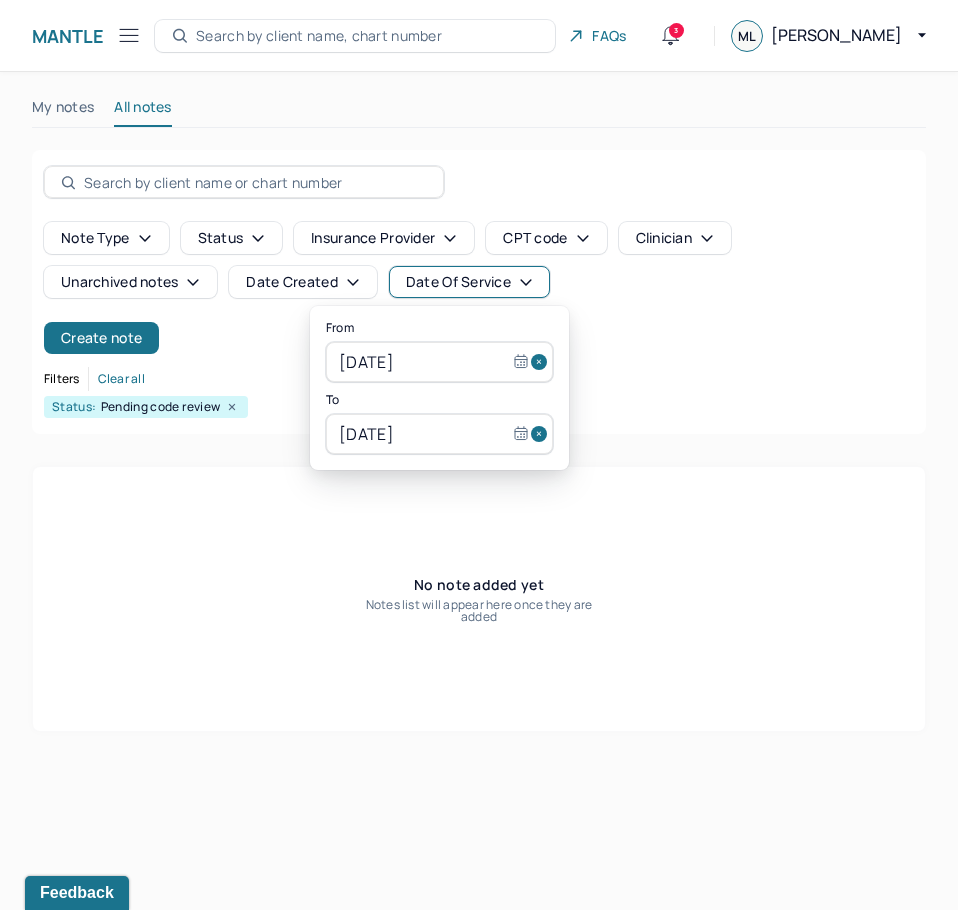 click on "[DATE]" at bounding box center [439, 434] 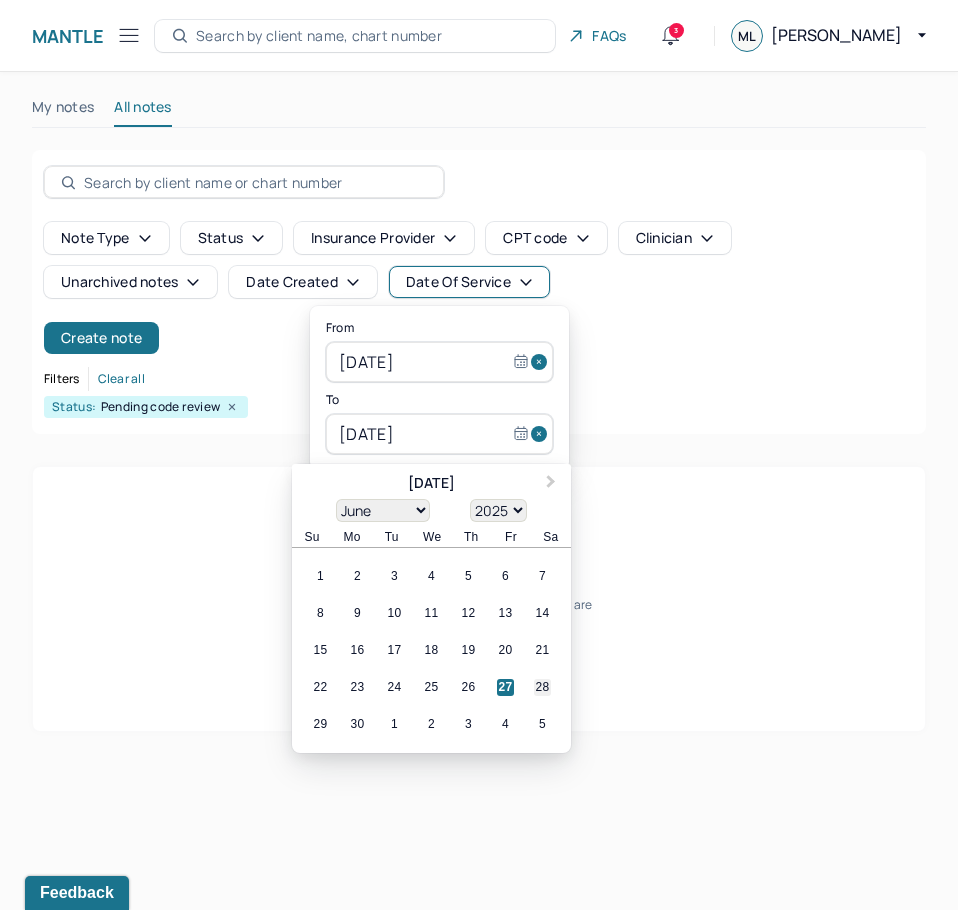 click on "28" at bounding box center (542, 687) 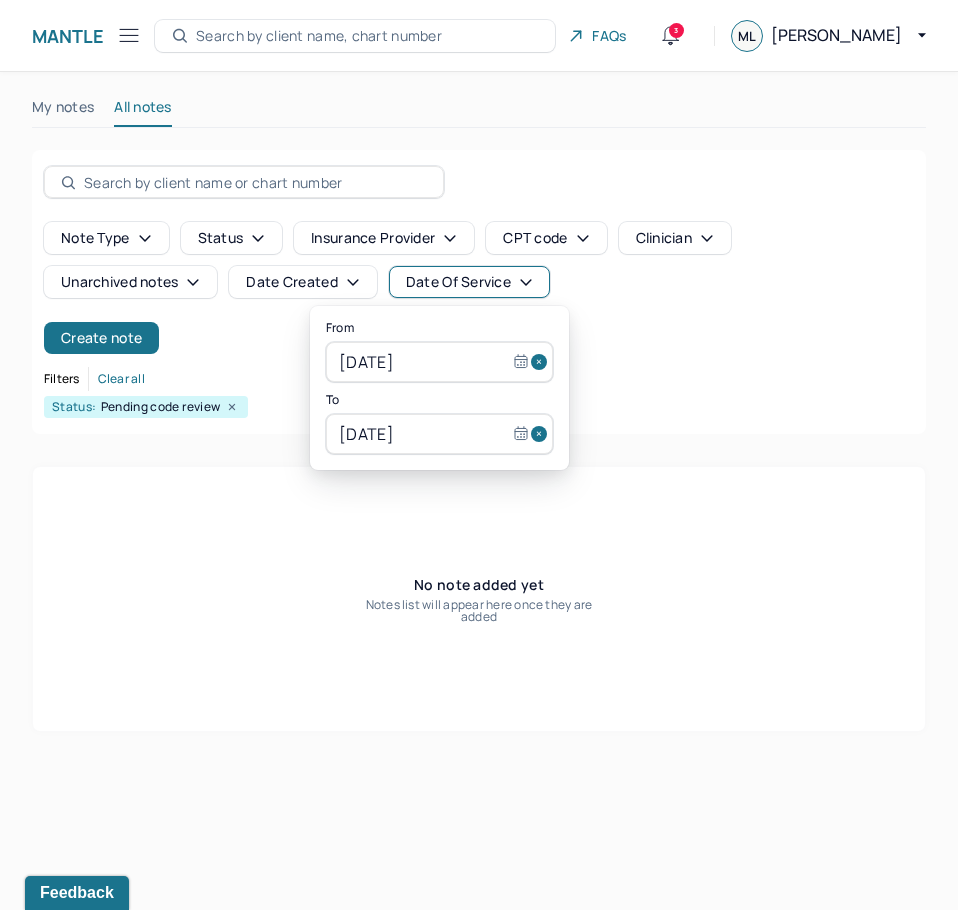 click on "[DATE]" at bounding box center (439, 434) 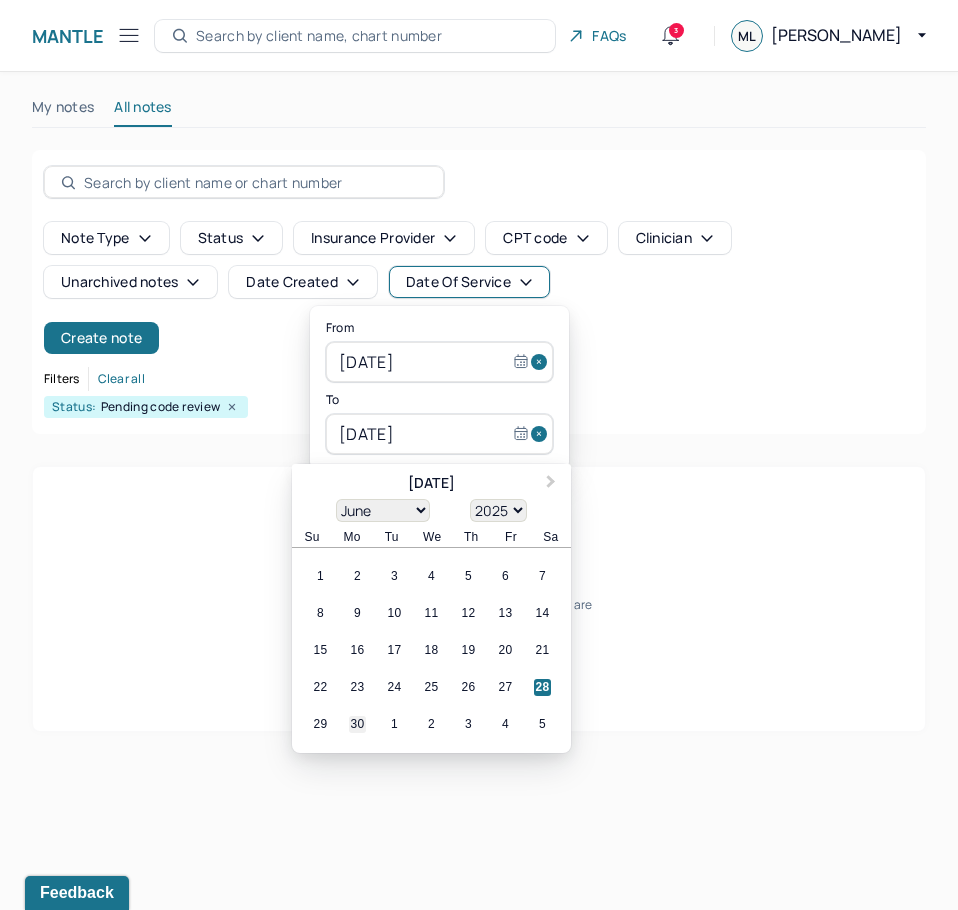 click on "30" at bounding box center (357, 724) 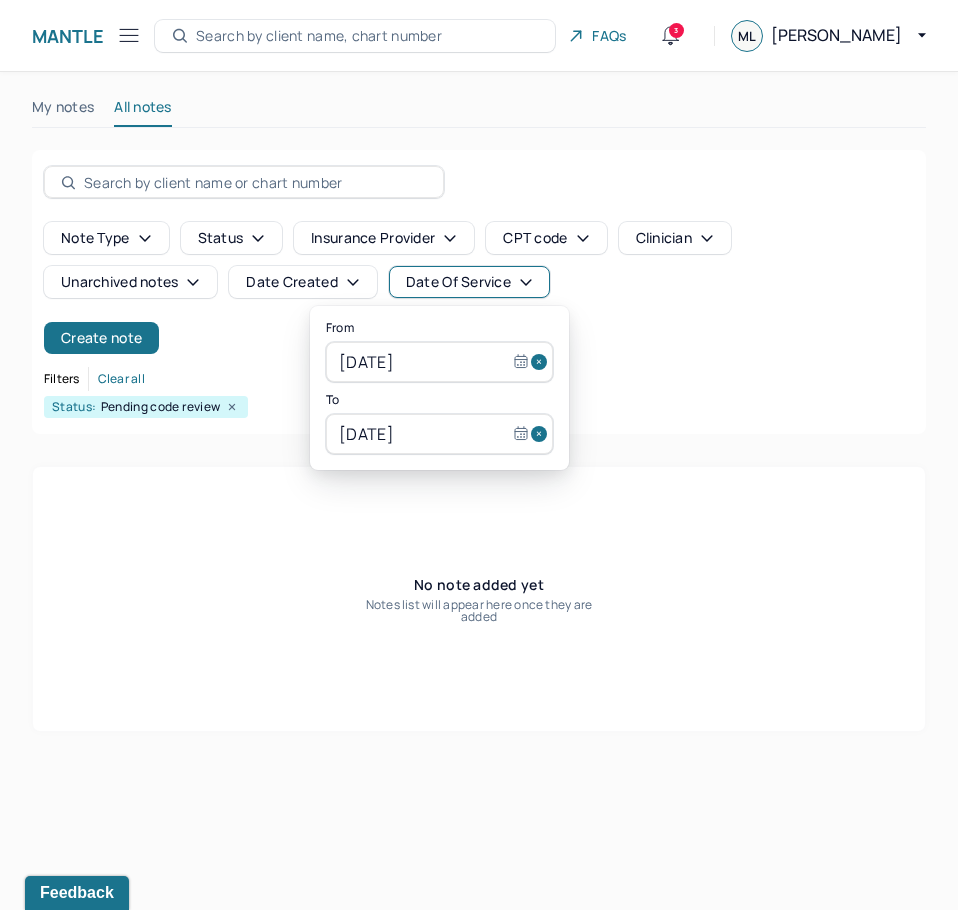 select on "5" 